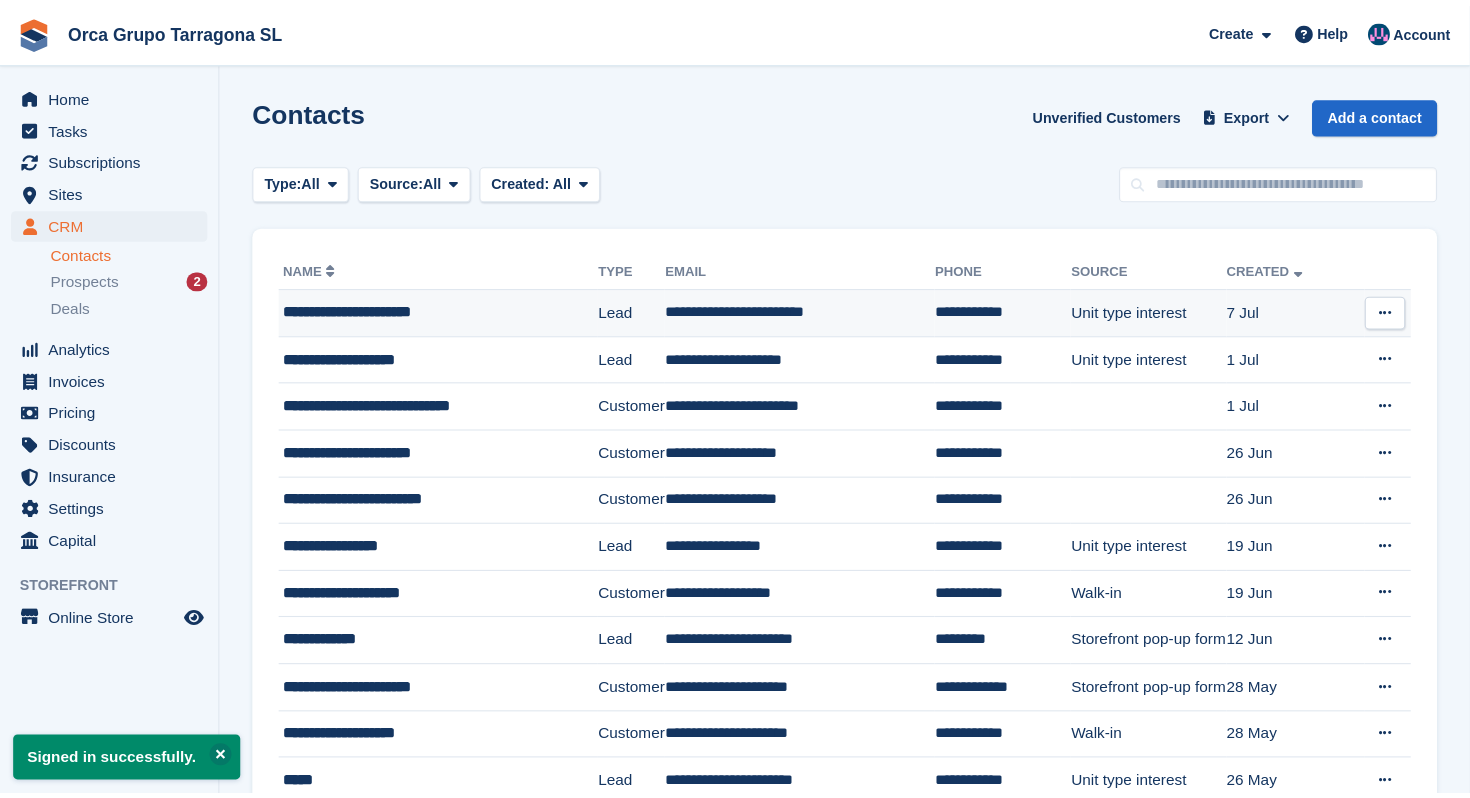 scroll, scrollTop: 0, scrollLeft: 0, axis: both 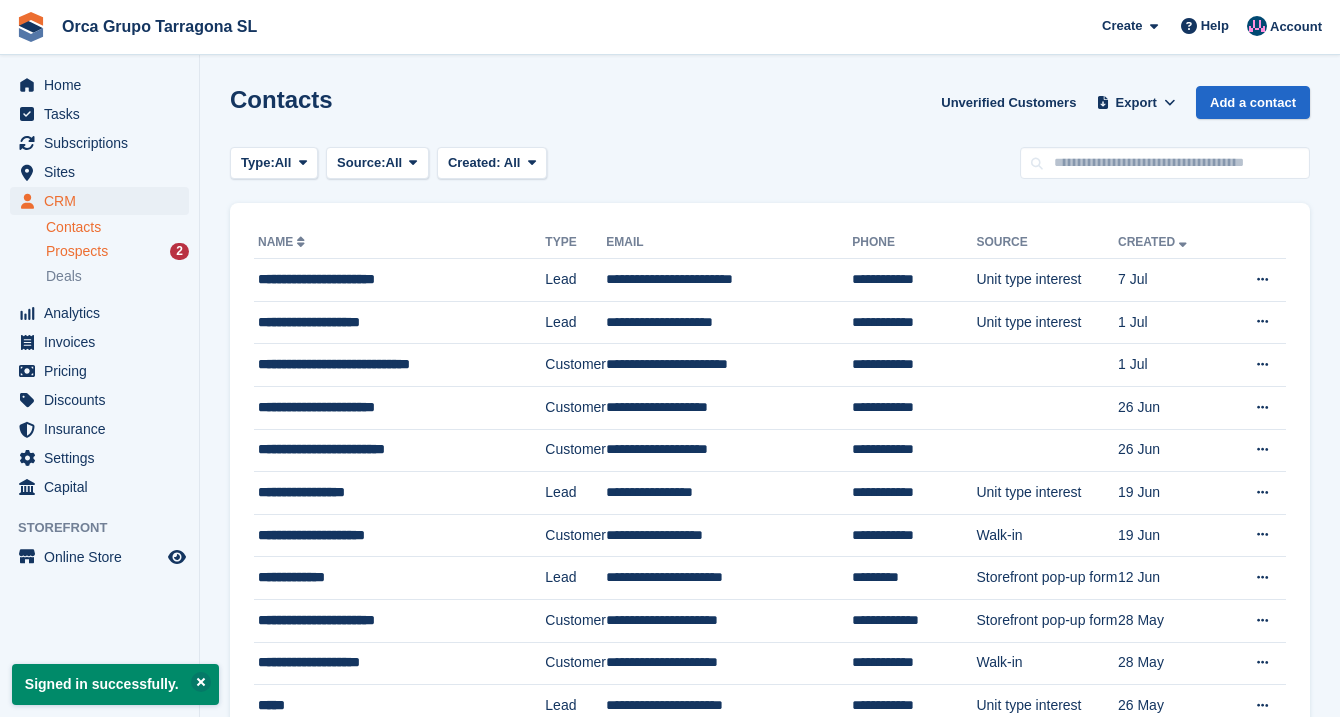 click on "Prospects" at bounding box center (77, 251) 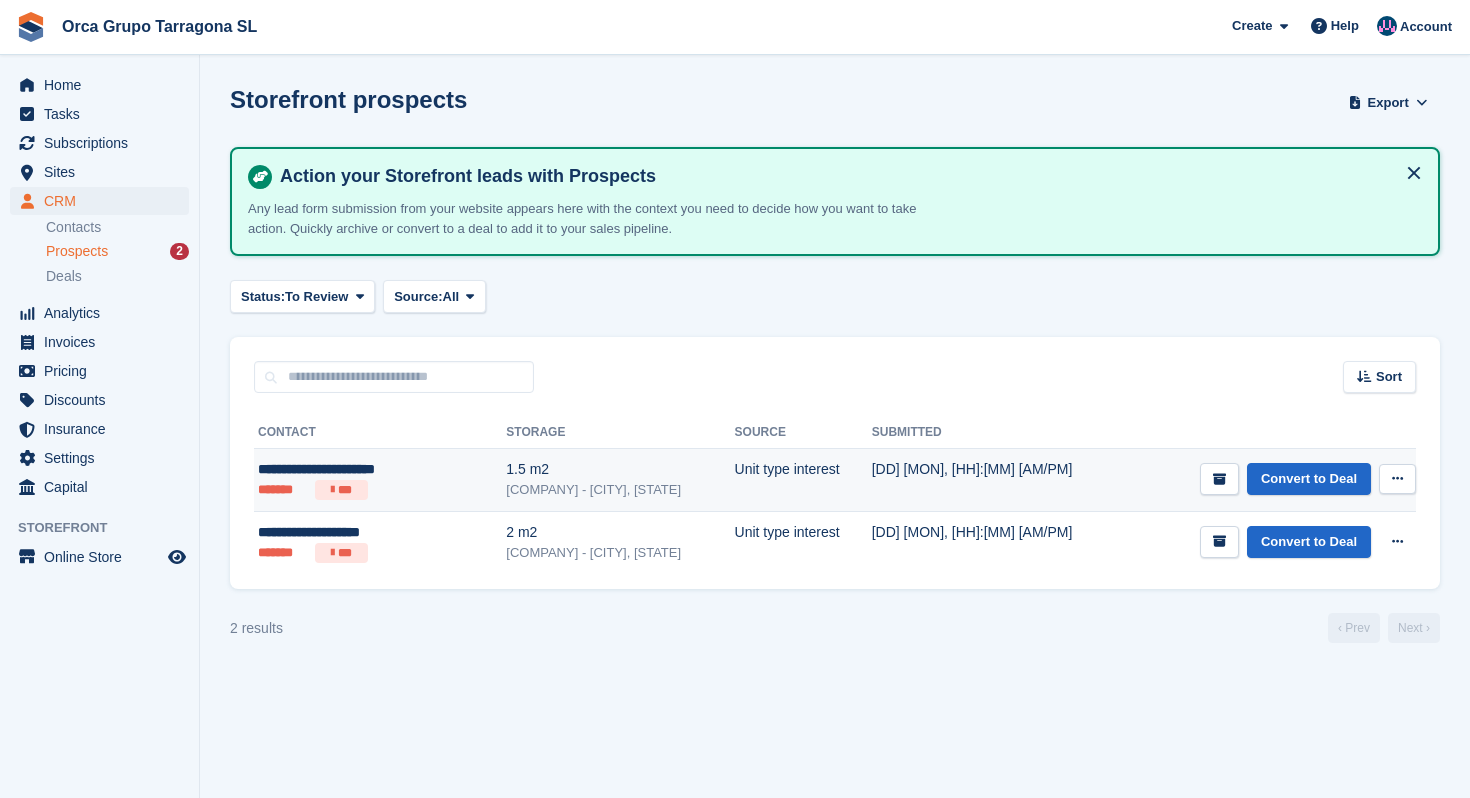 click on "ORCA GRUPO SL - [CITY] i l'Hospitalet de l'Infant, [CITY]" at bounding box center (620, 490) 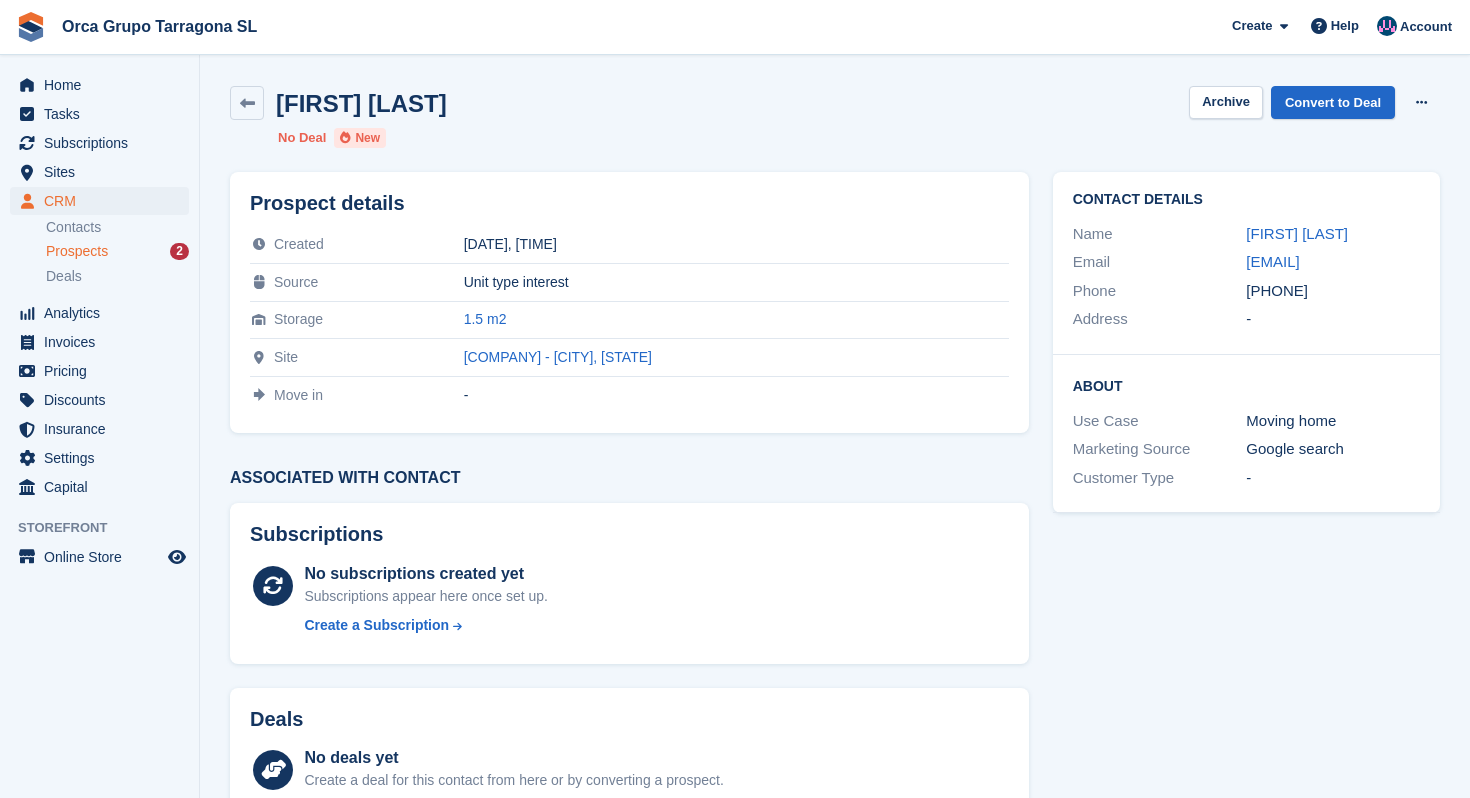 scroll, scrollTop: 0, scrollLeft: 0, axis: both 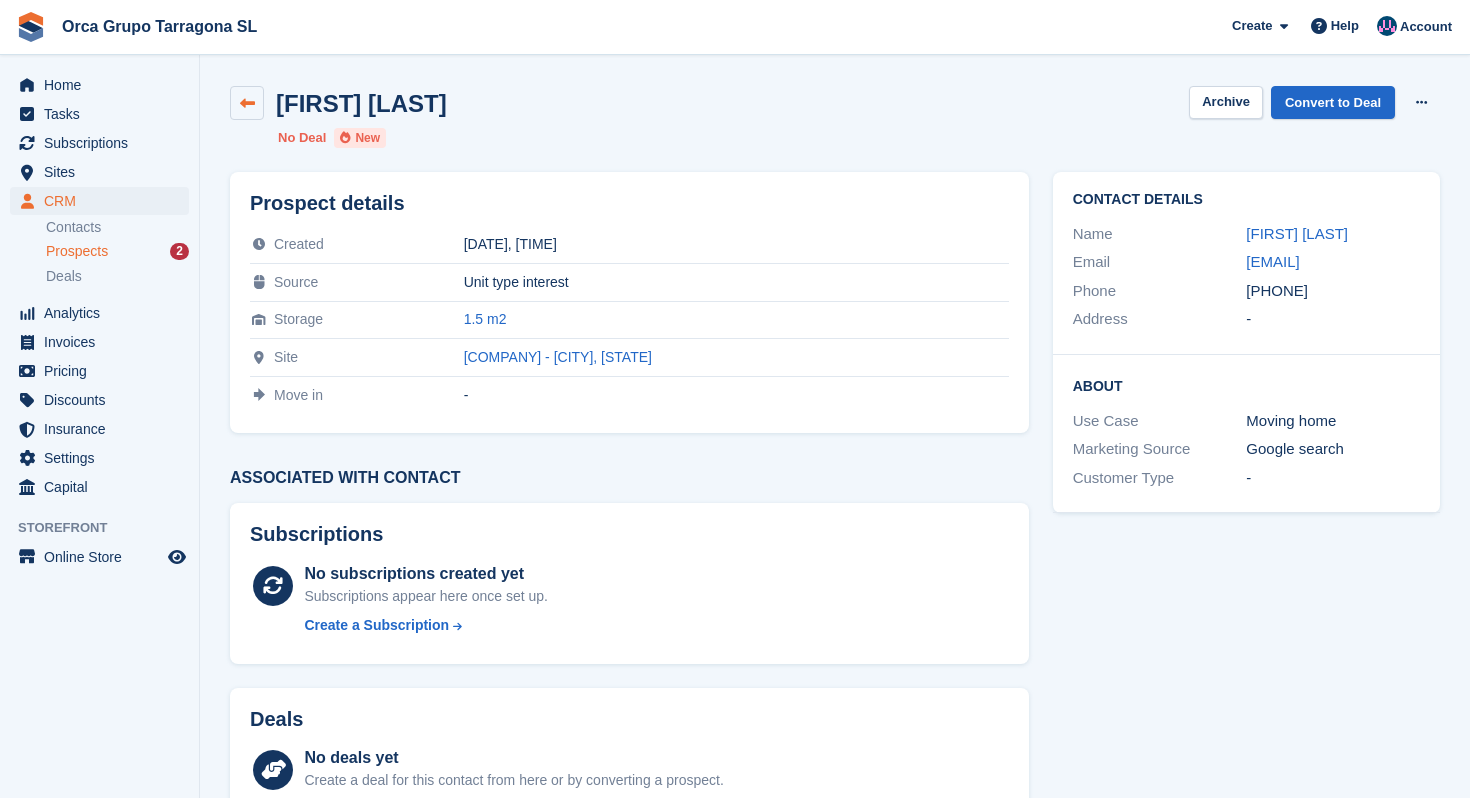 click at bounding box center (247, 103) 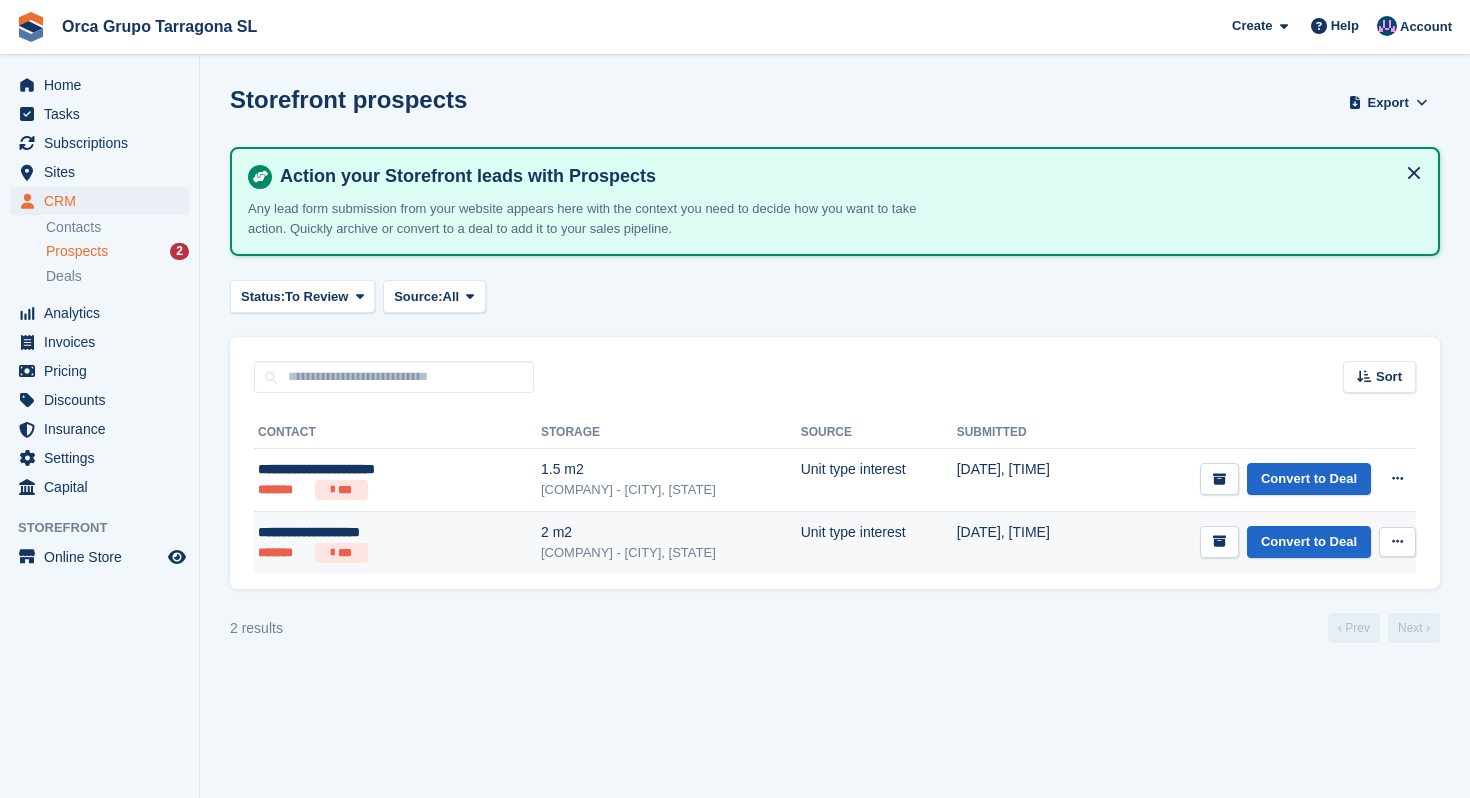 click on "2 m2" at bounding box center (671, 532) 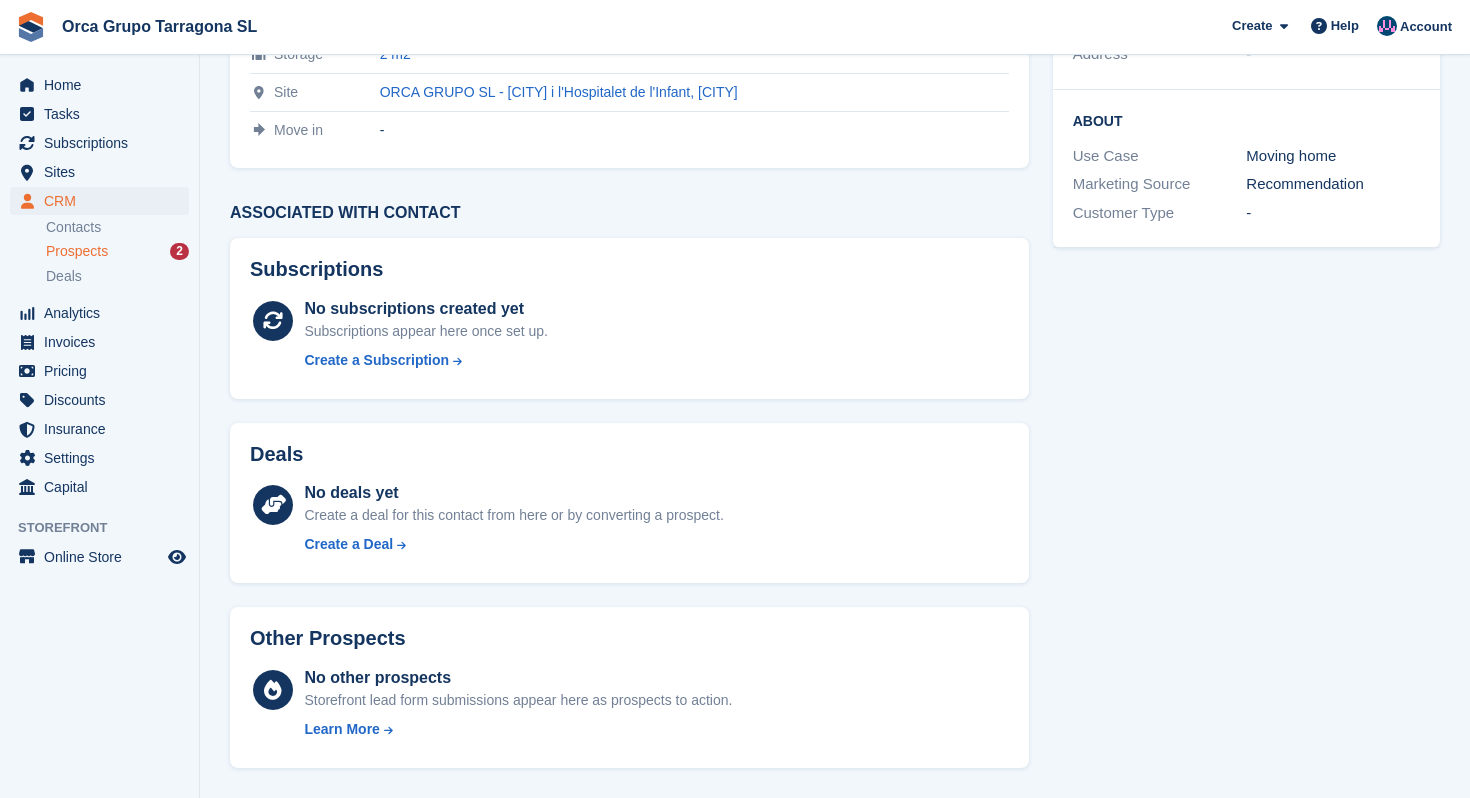 scroll, scrollTop: 0, scrollLeft: 0, axis: both 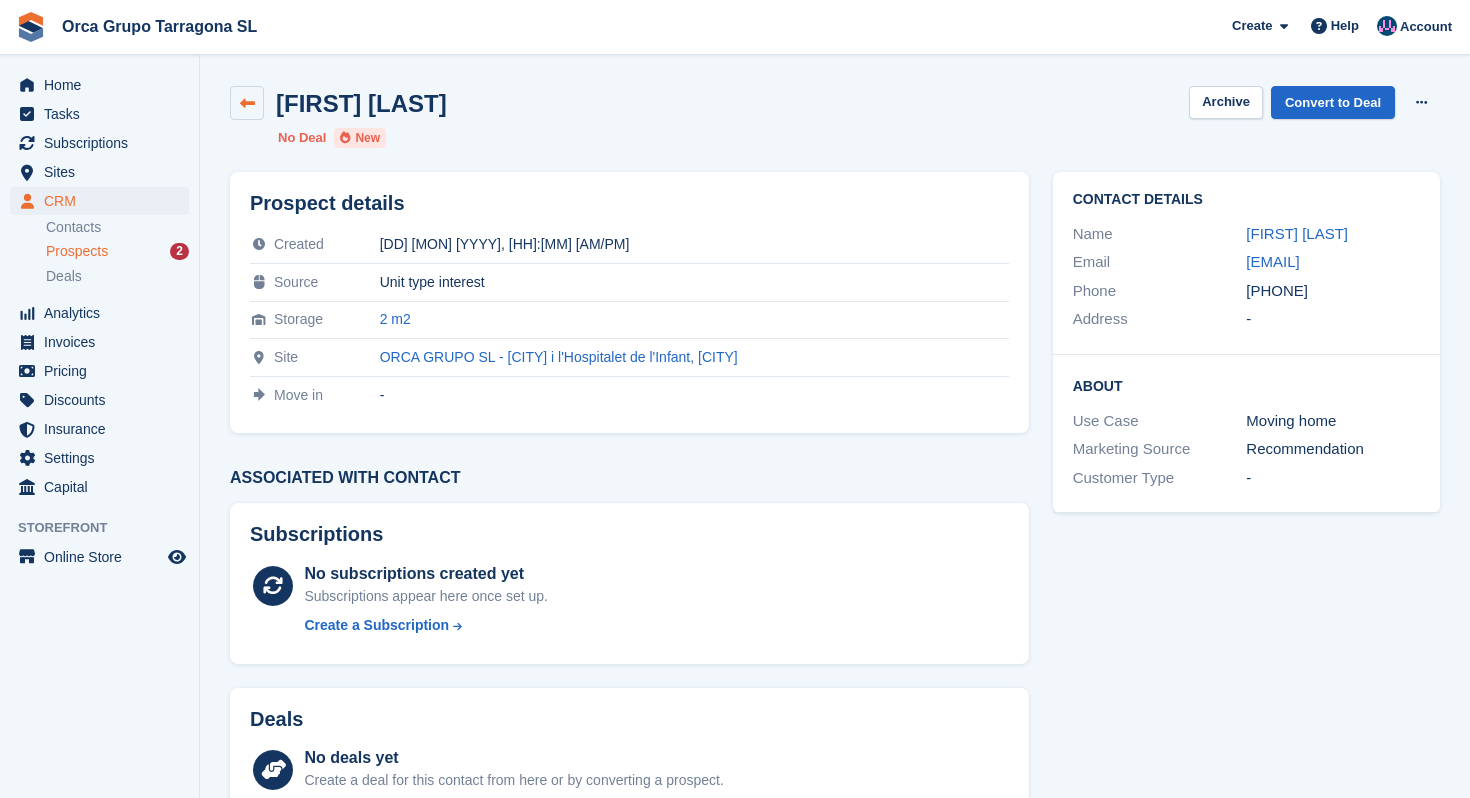 click at bounding box center (247, 103) 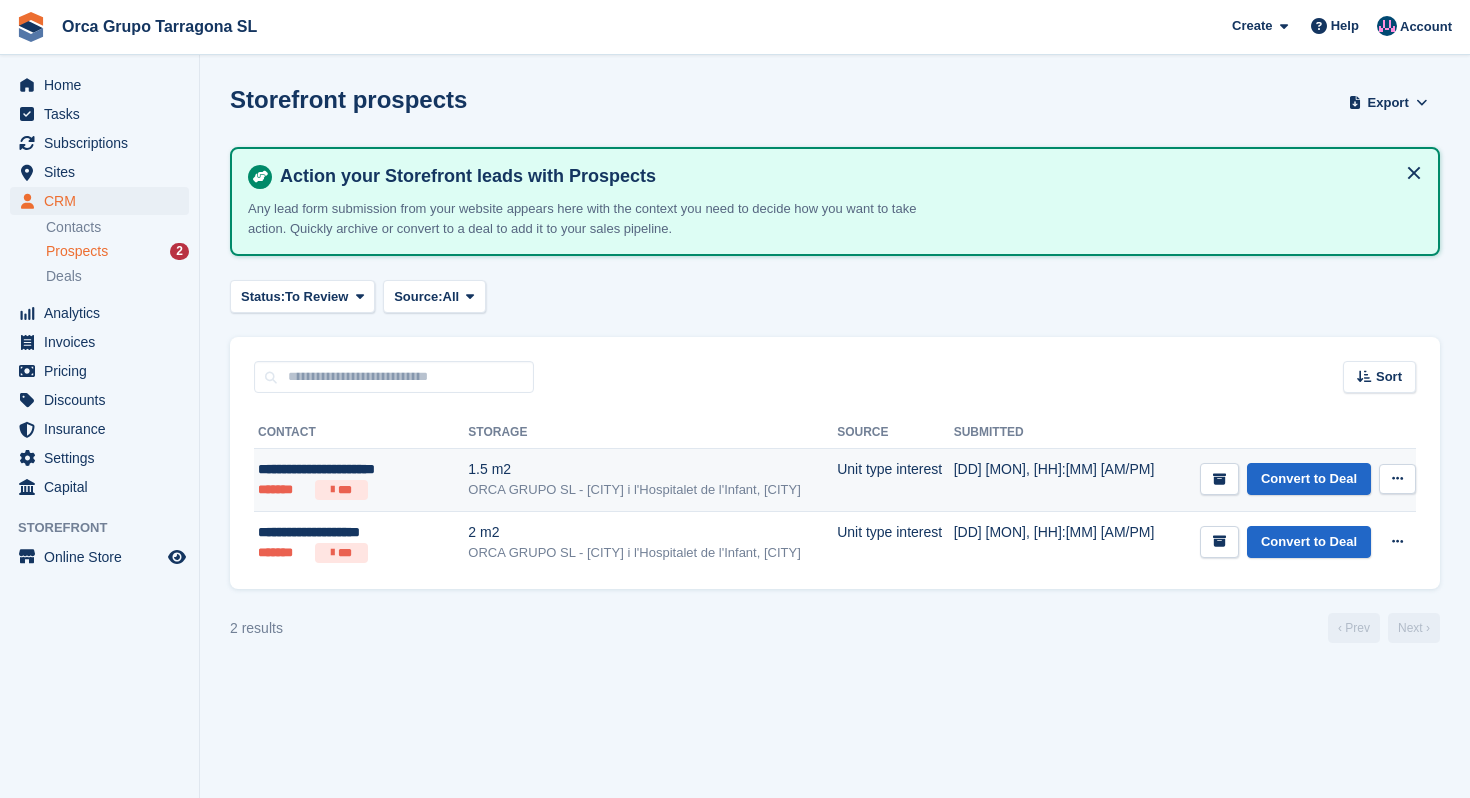 click on "1.5 m2" at bounding box center (652, 469) 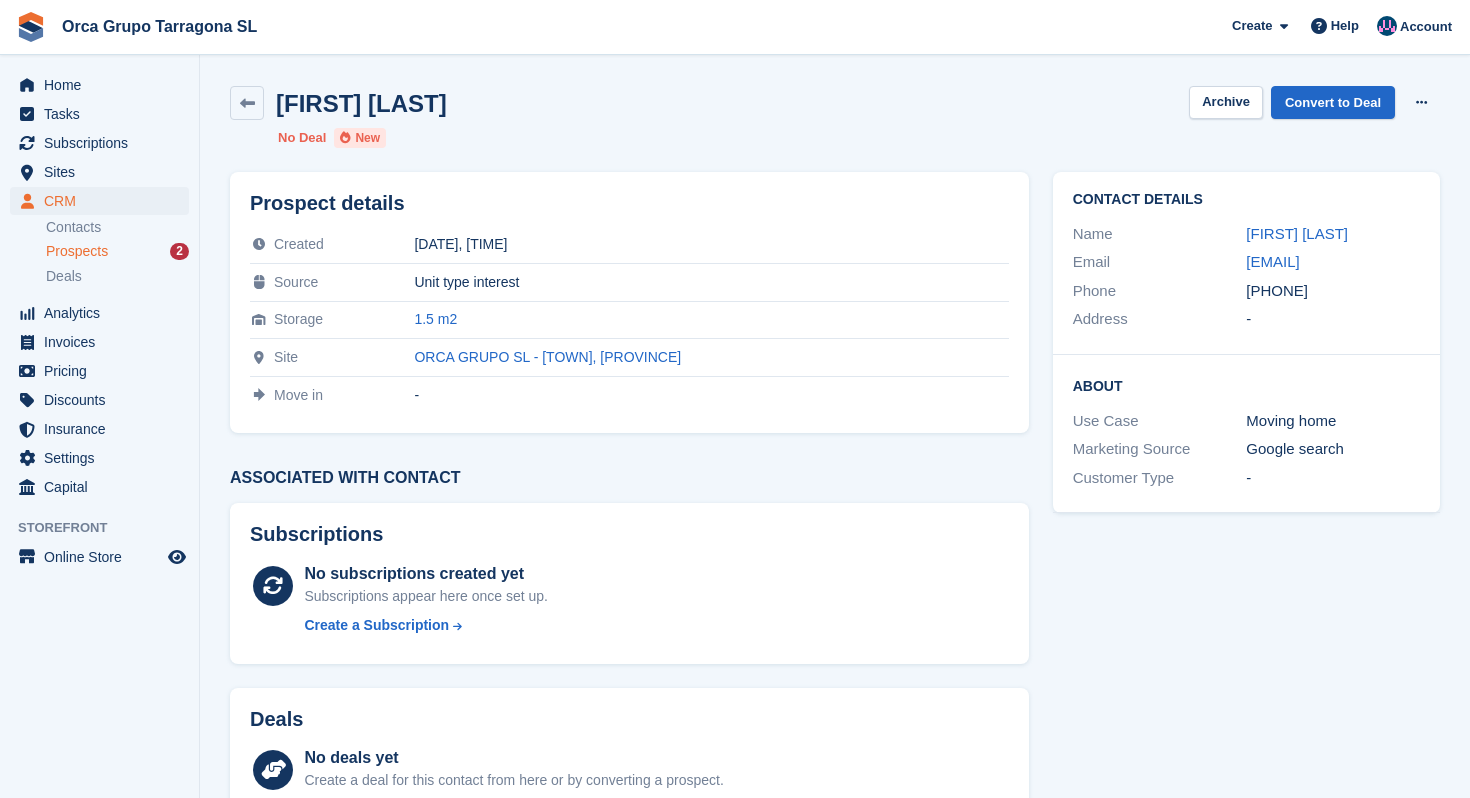 scroll, scrollTop: 0, scrollLeft: 0, axis: both 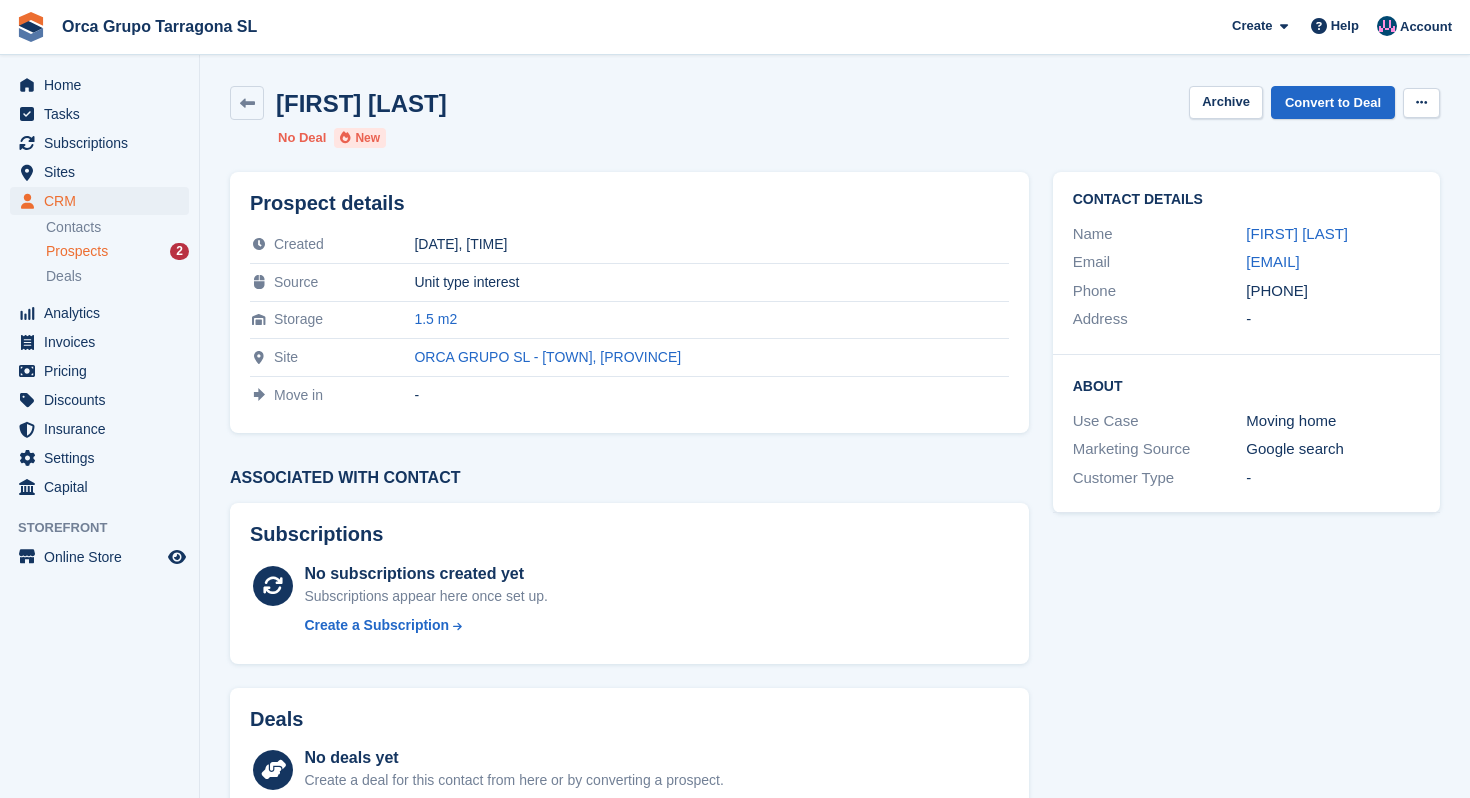 click at bounding box center (1421, 103) 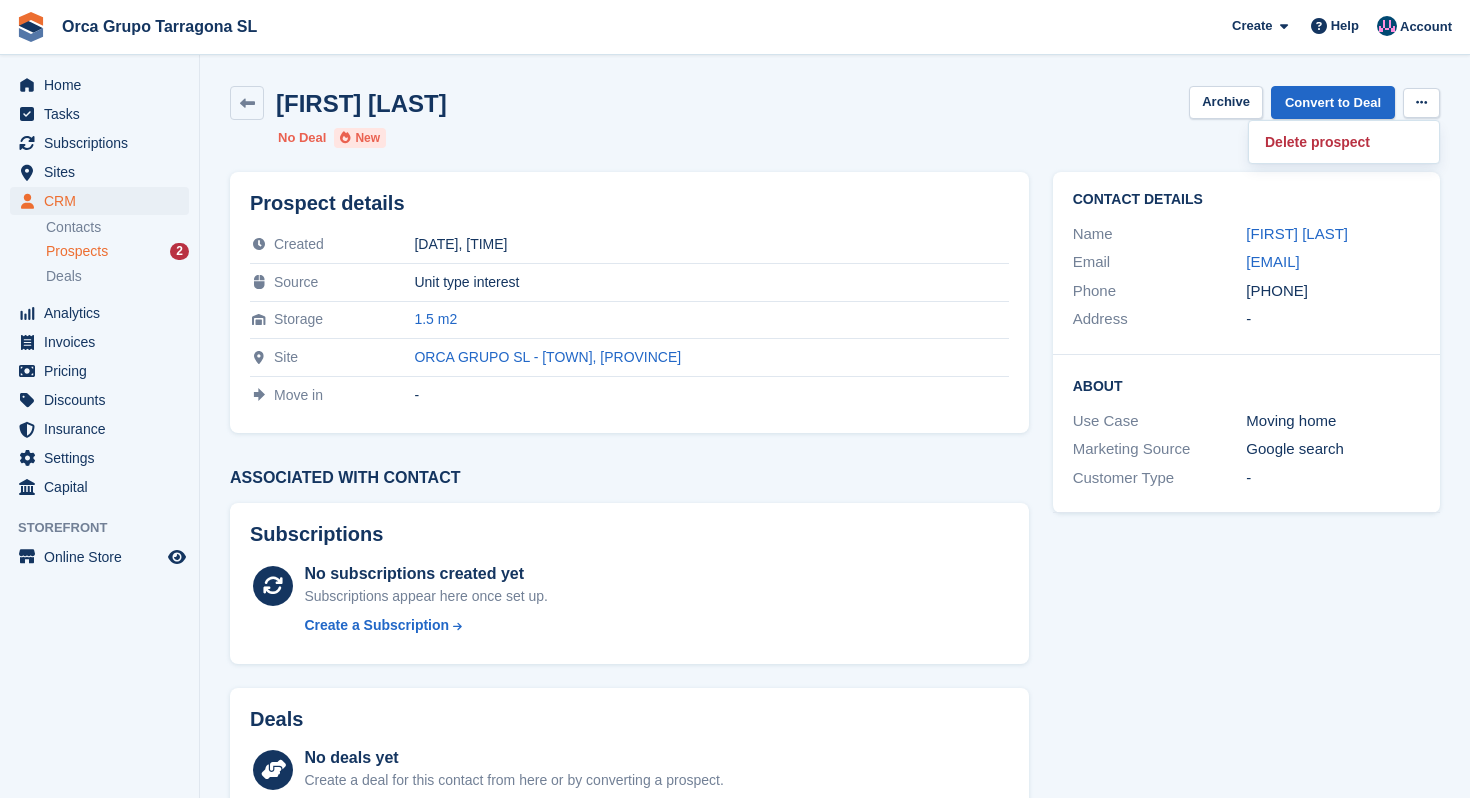 click on "Marta Peñarroya Toullot
Archive
Convert to Deal
Delete prospect" at bounding box center (835, 103) 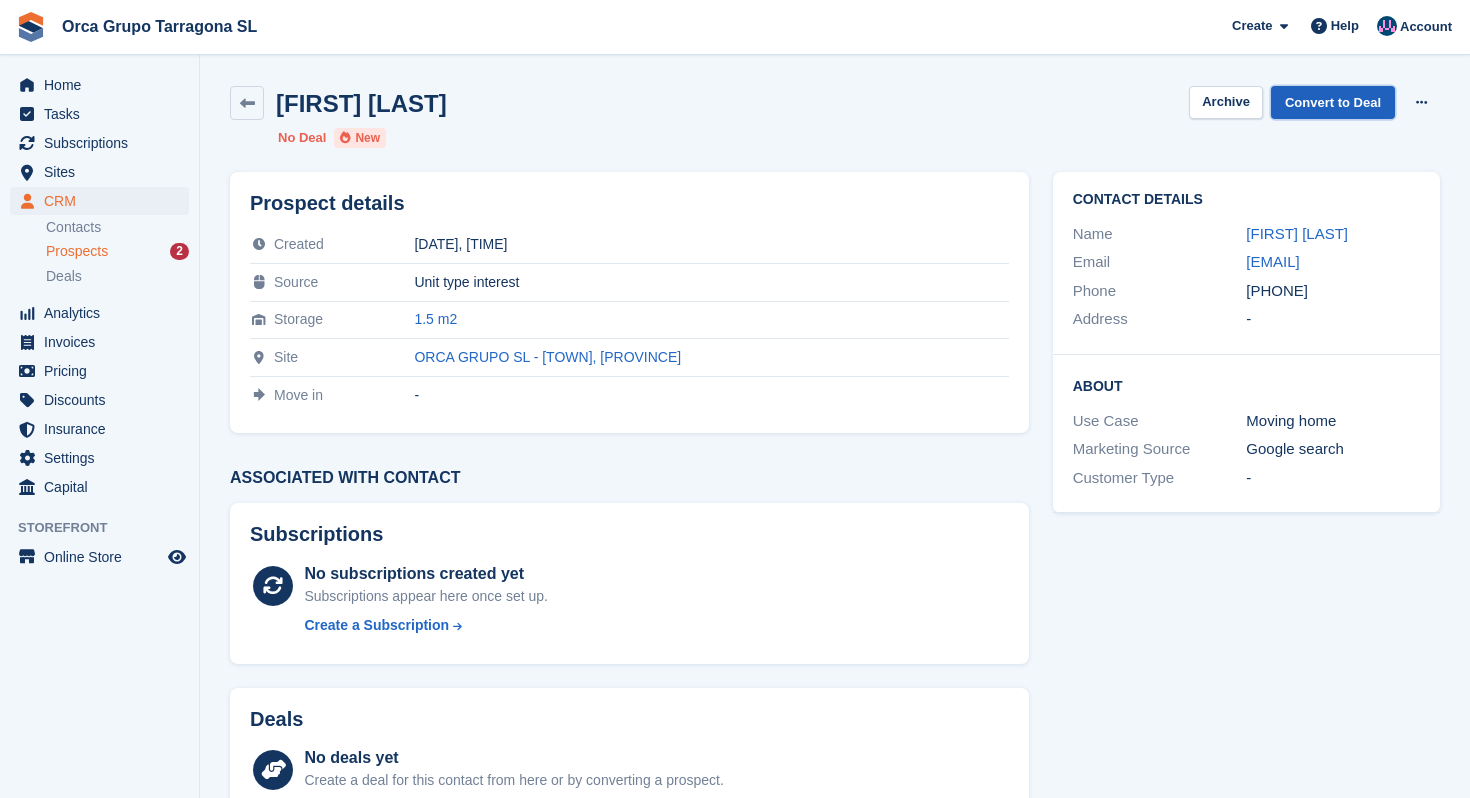 click on "Convert to Deal" at bounding box center (1333, 102) 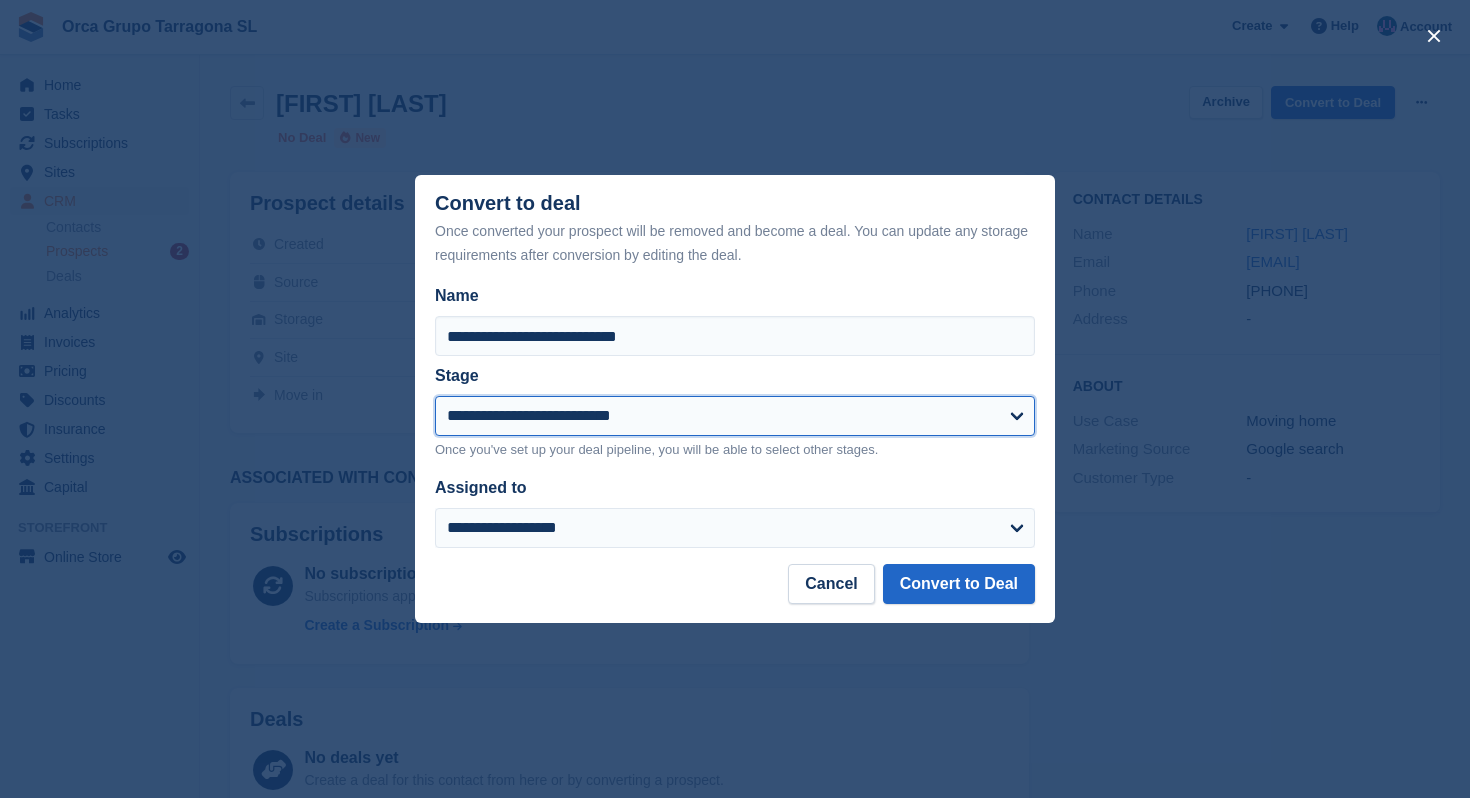 click on "**********" at bounding box center [735, 416] 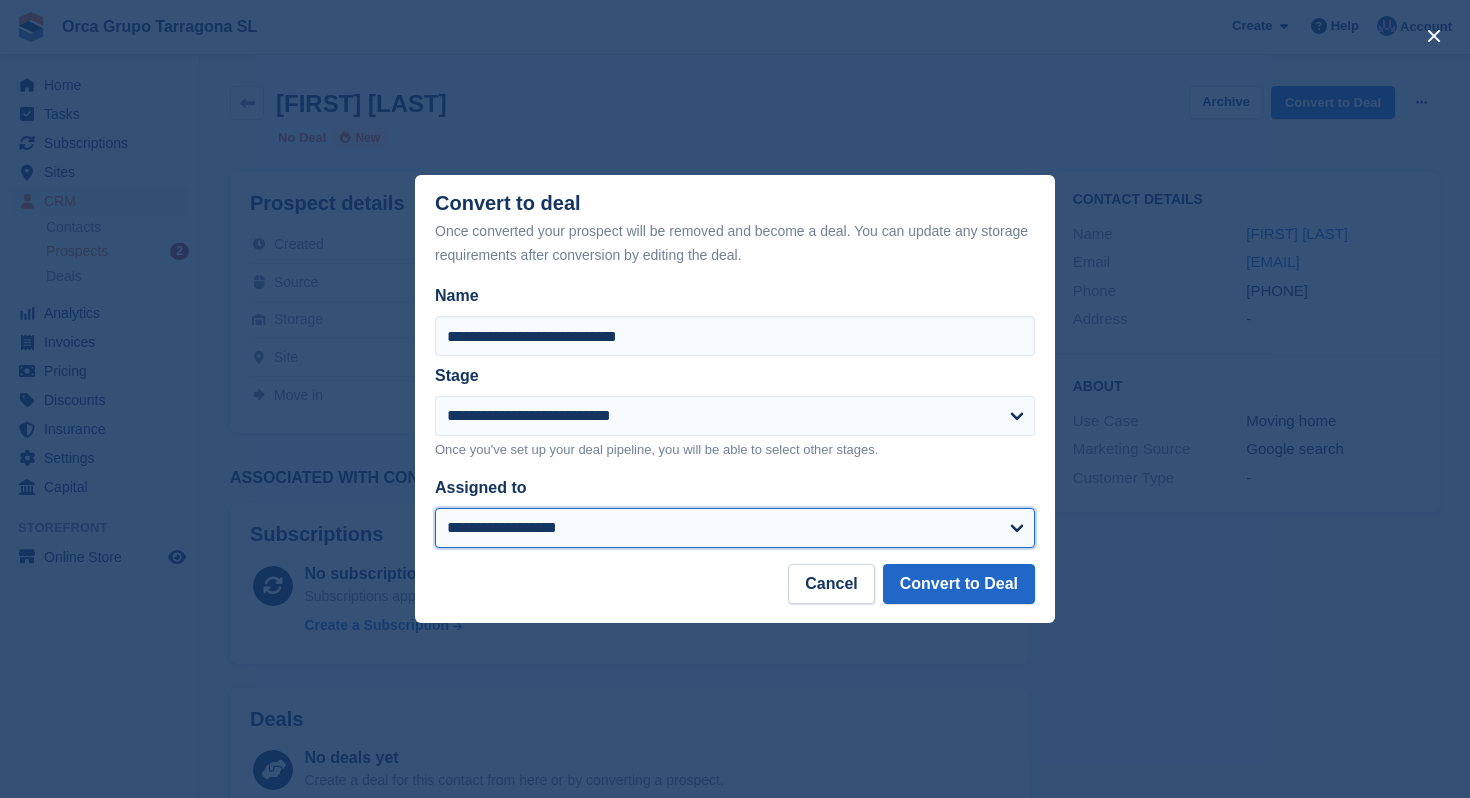 click on "**********" at bounding box center [735, 528] 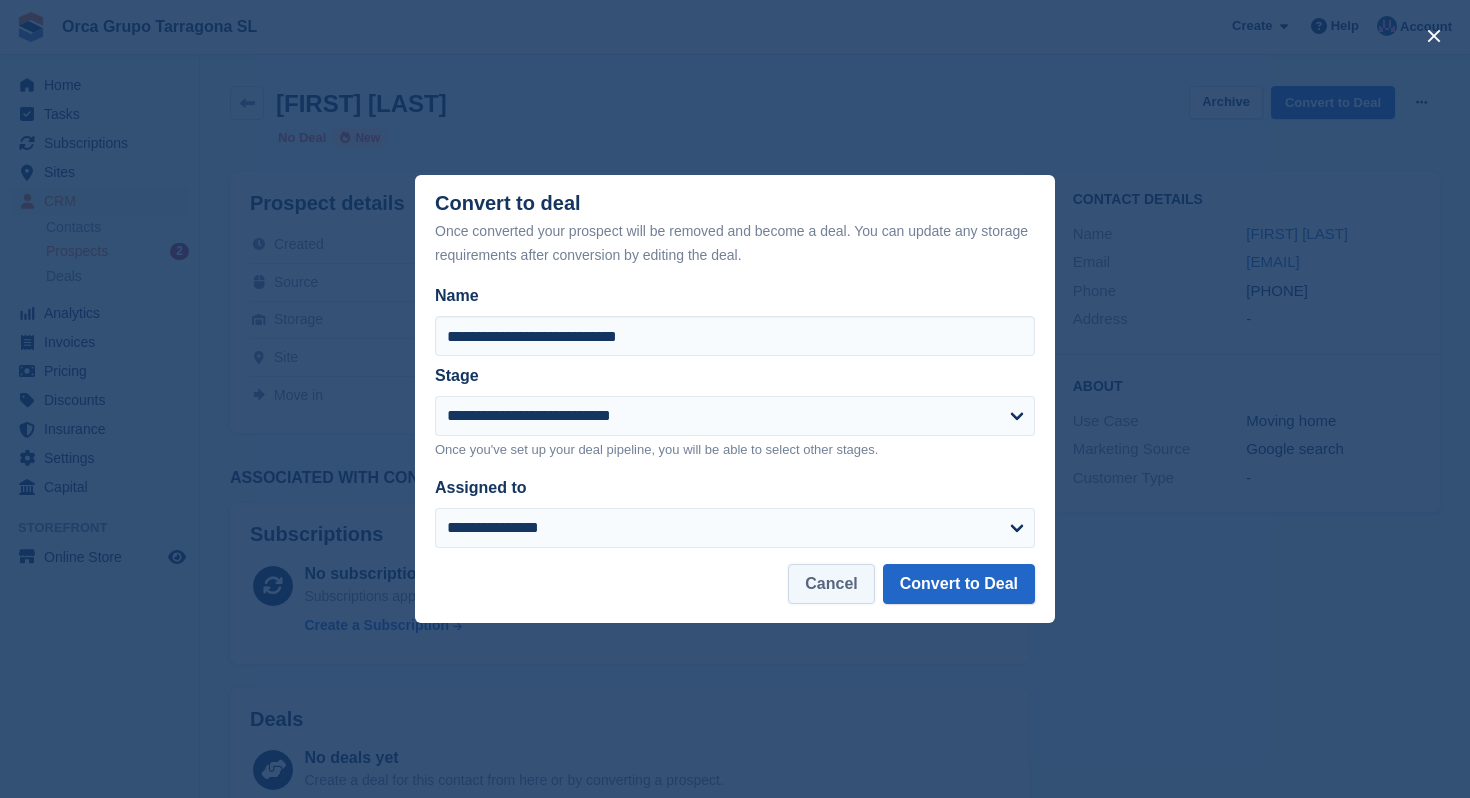 click on "Cancel" at bounding box center (831, 584) 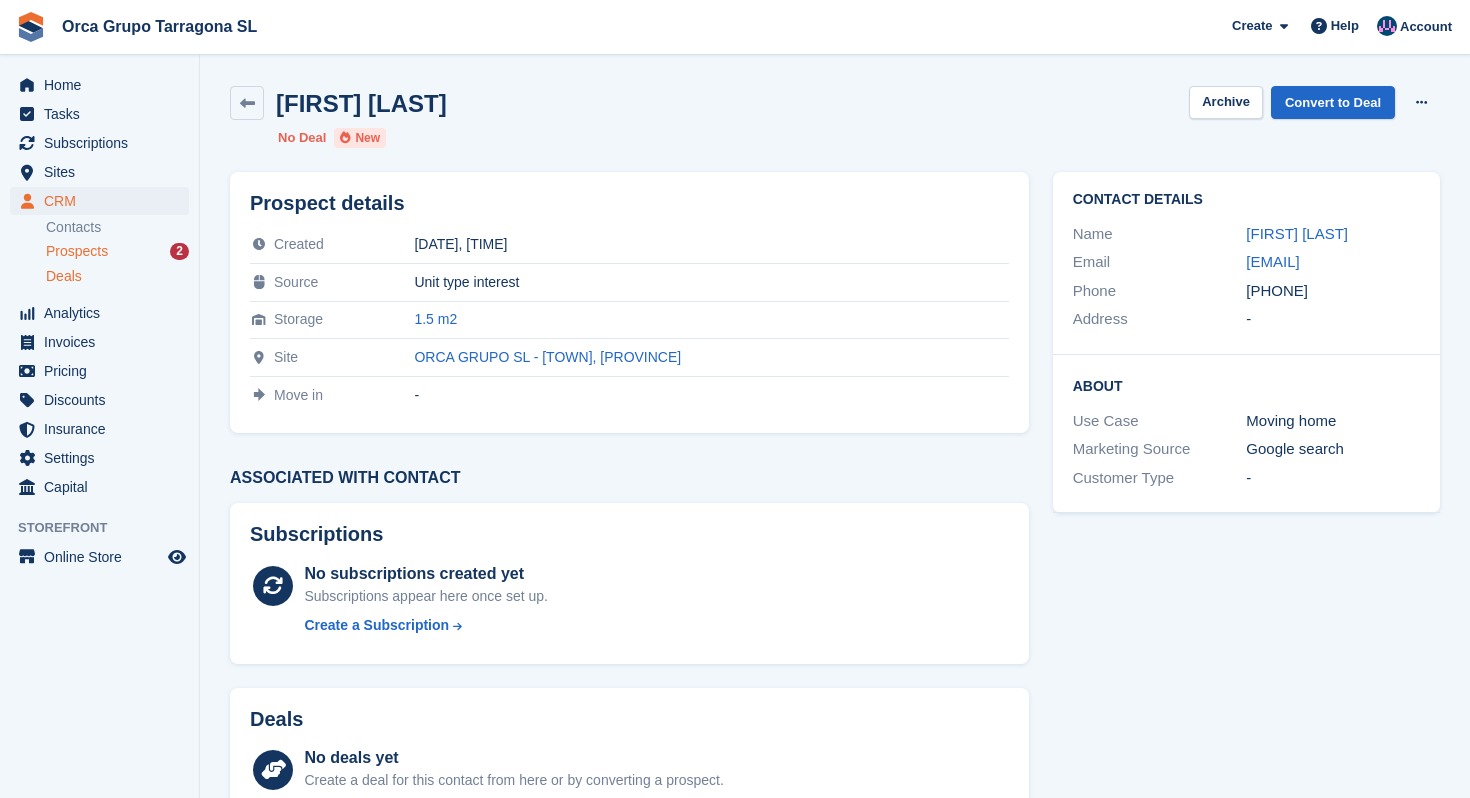 click on "Deals" at bounding box center (64, 276) 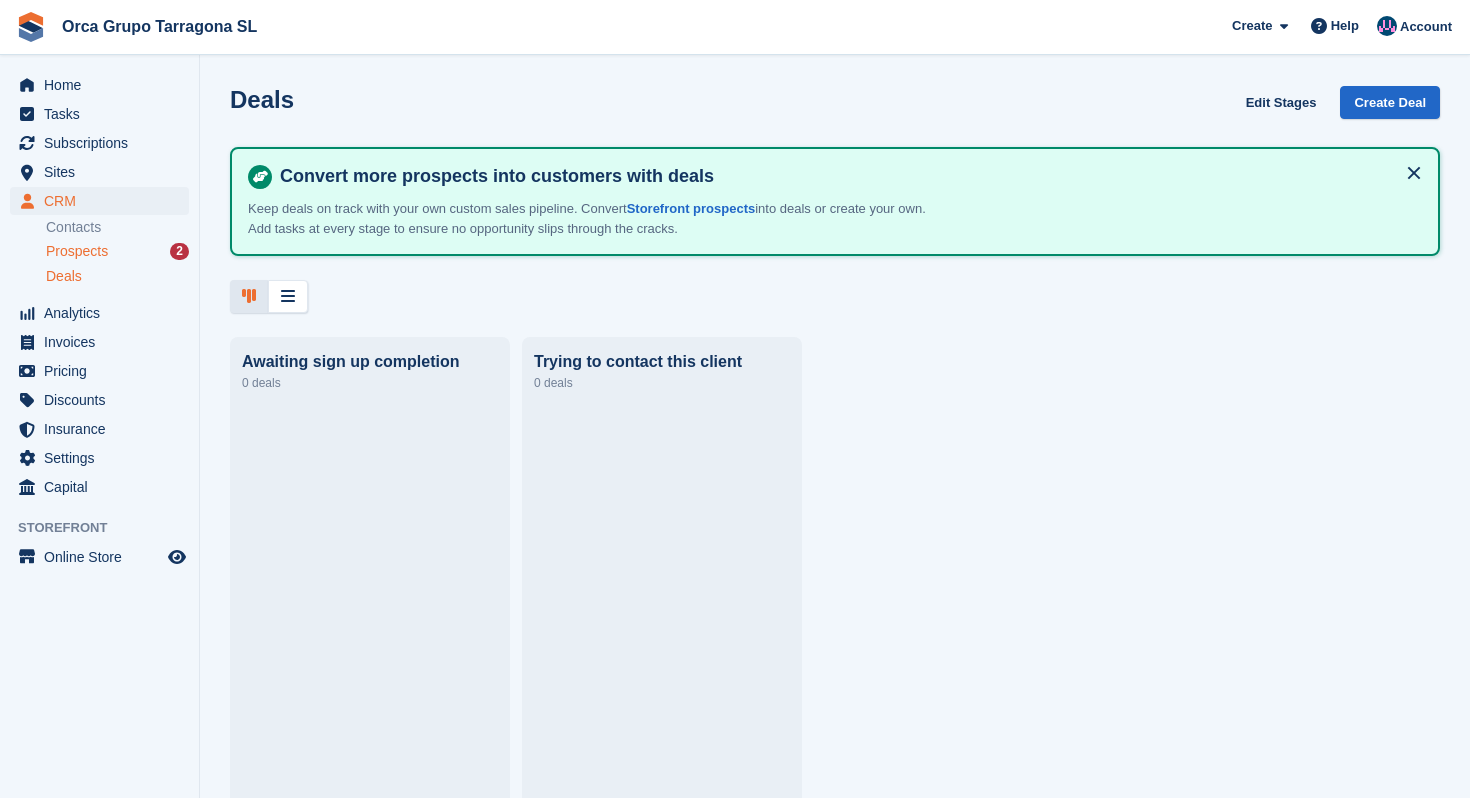 click on "Prospects
2" at bounding box center [117, 251] 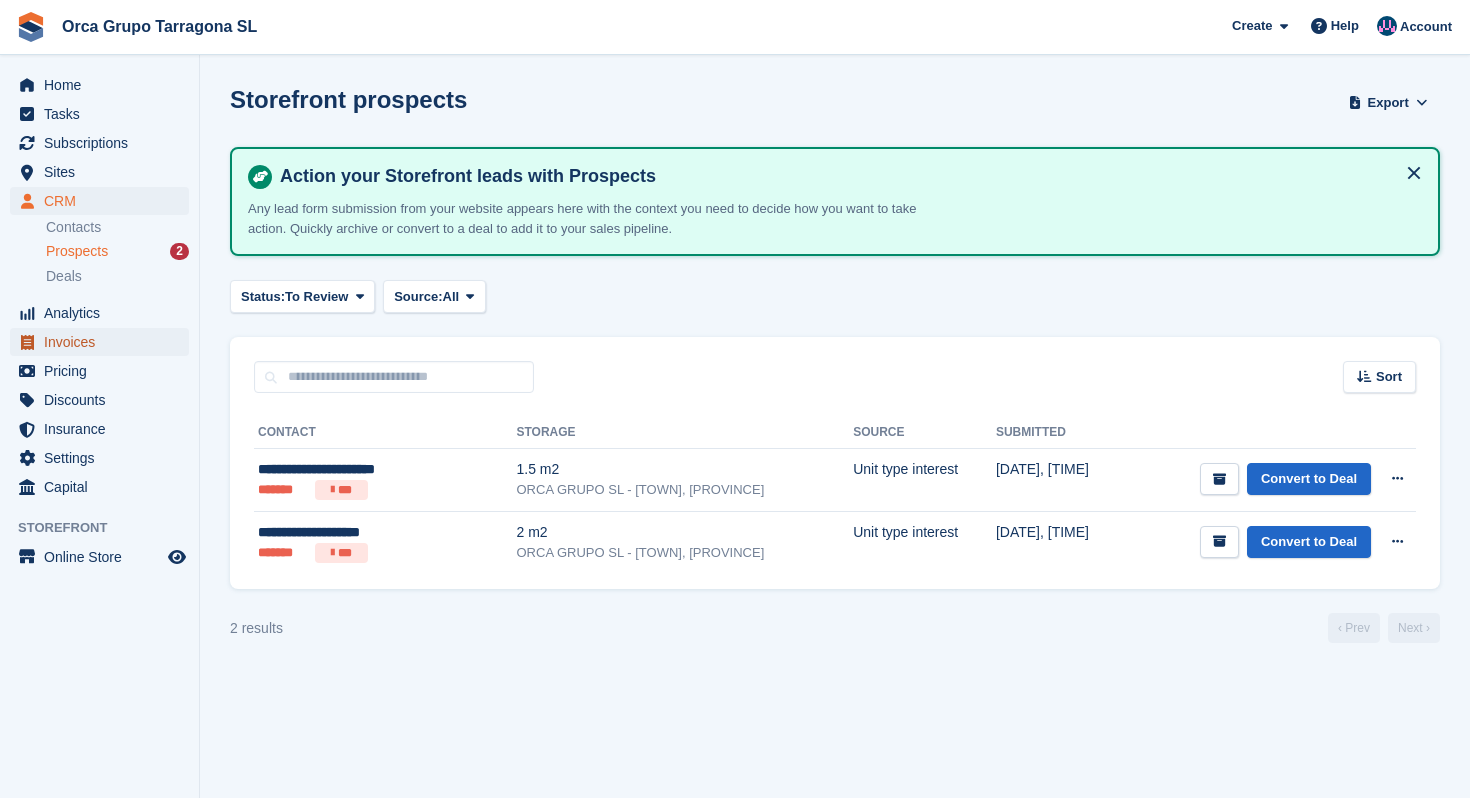 click on "Invoices" at bounding box center [104, 342] 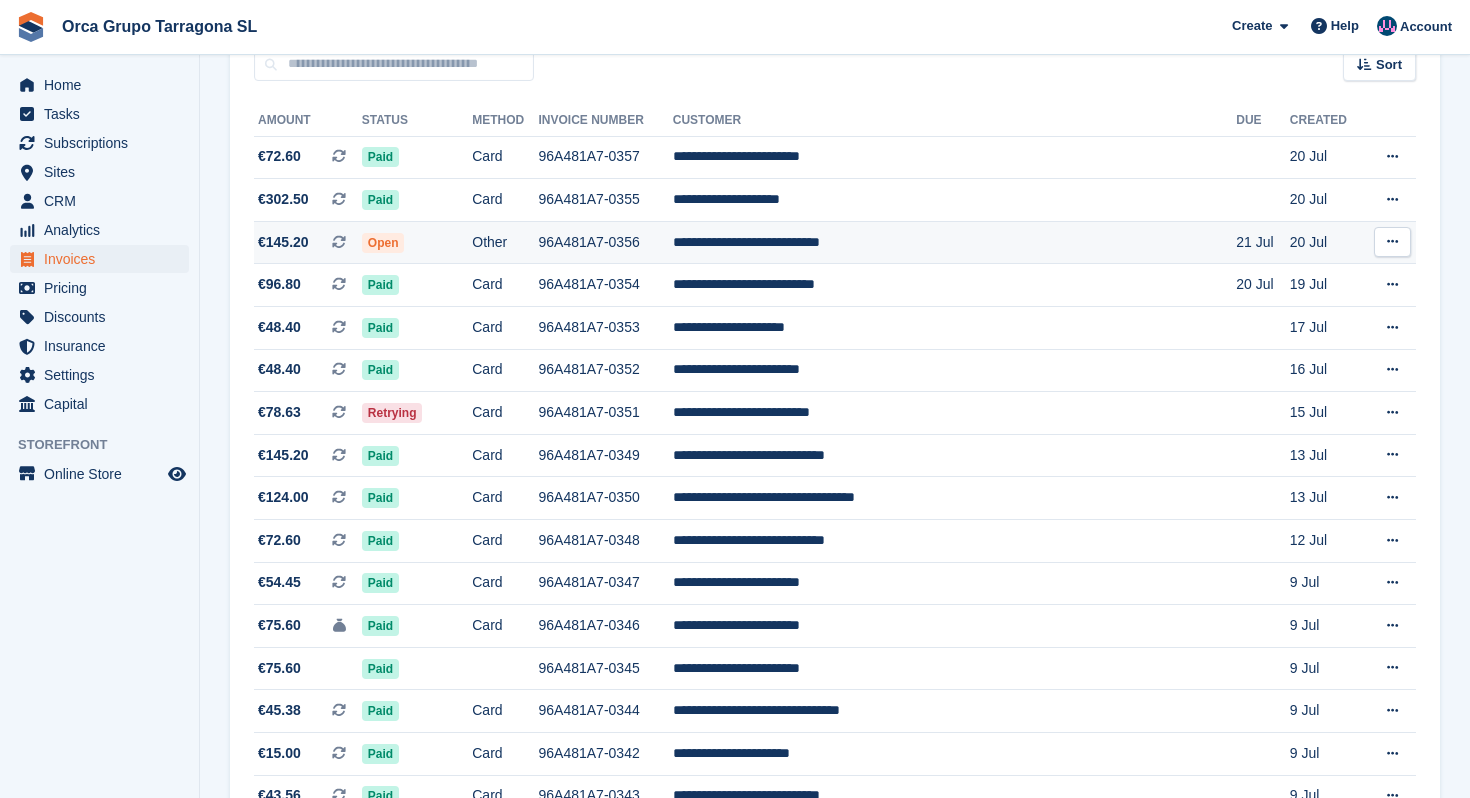 scroll, scrollTop: 203, scrollLeft: 0, axis: vertical 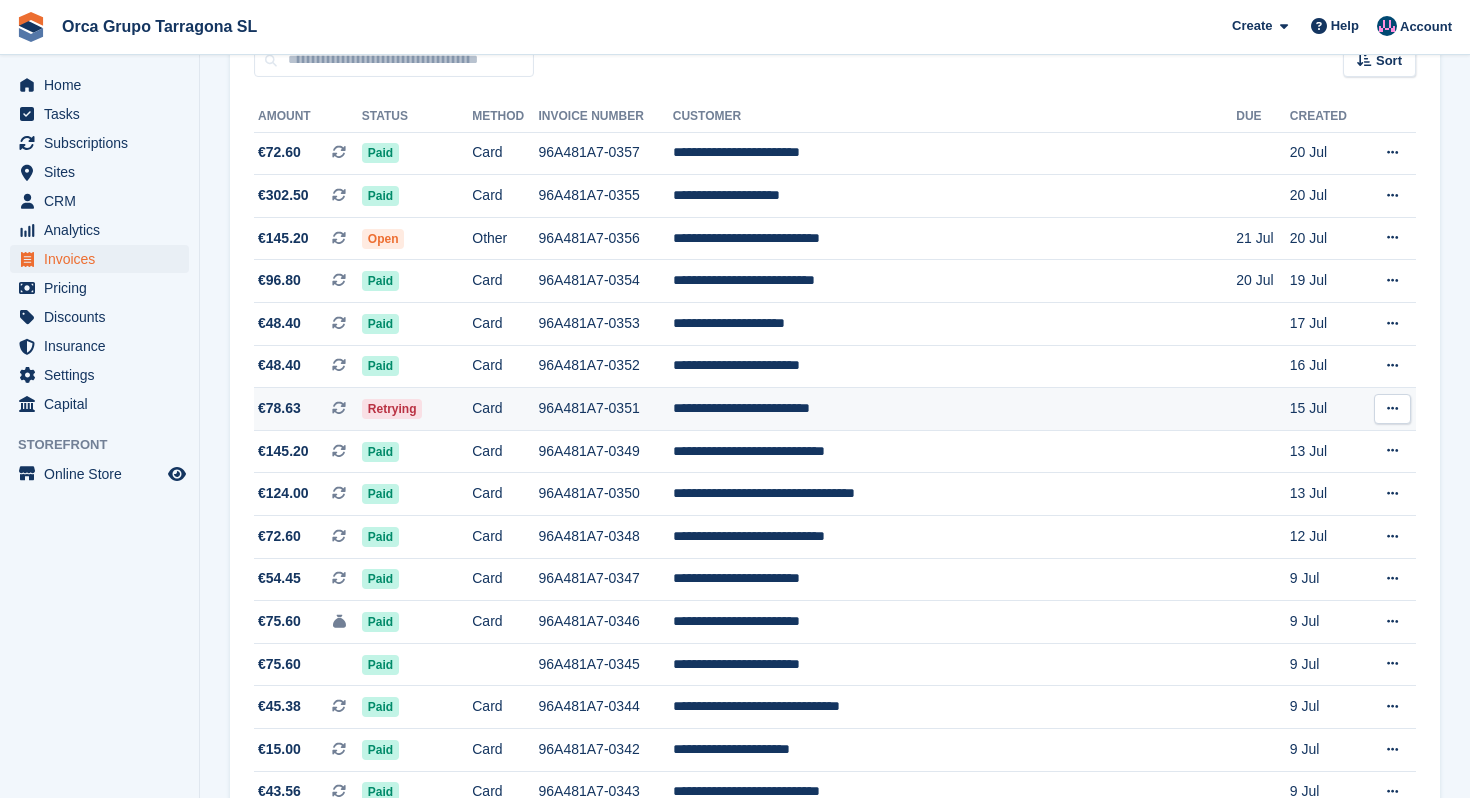click on "**********" at bounding box center (955, 409) 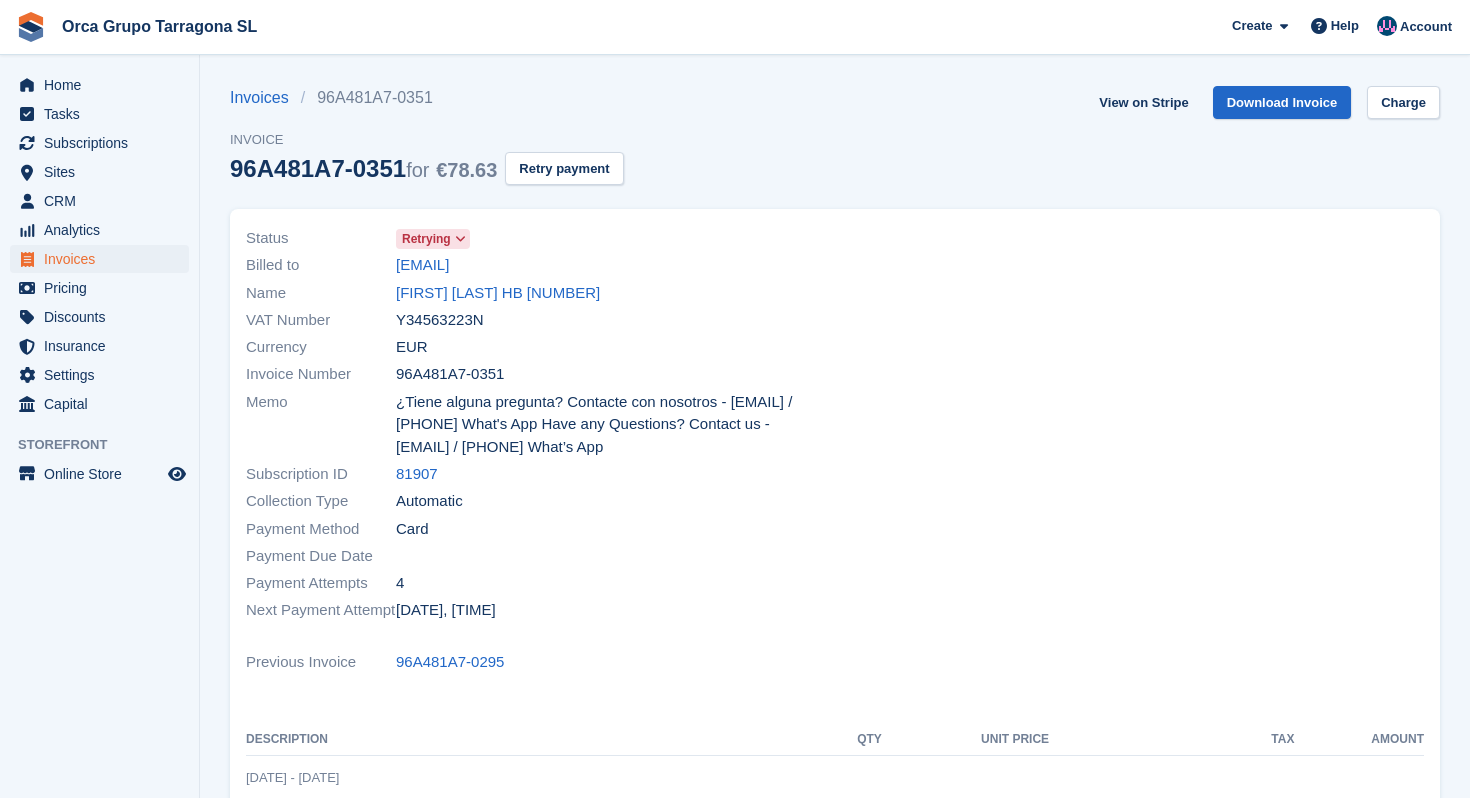 scroll, scrollTop: 0, scrollLeft: 0, axis: both 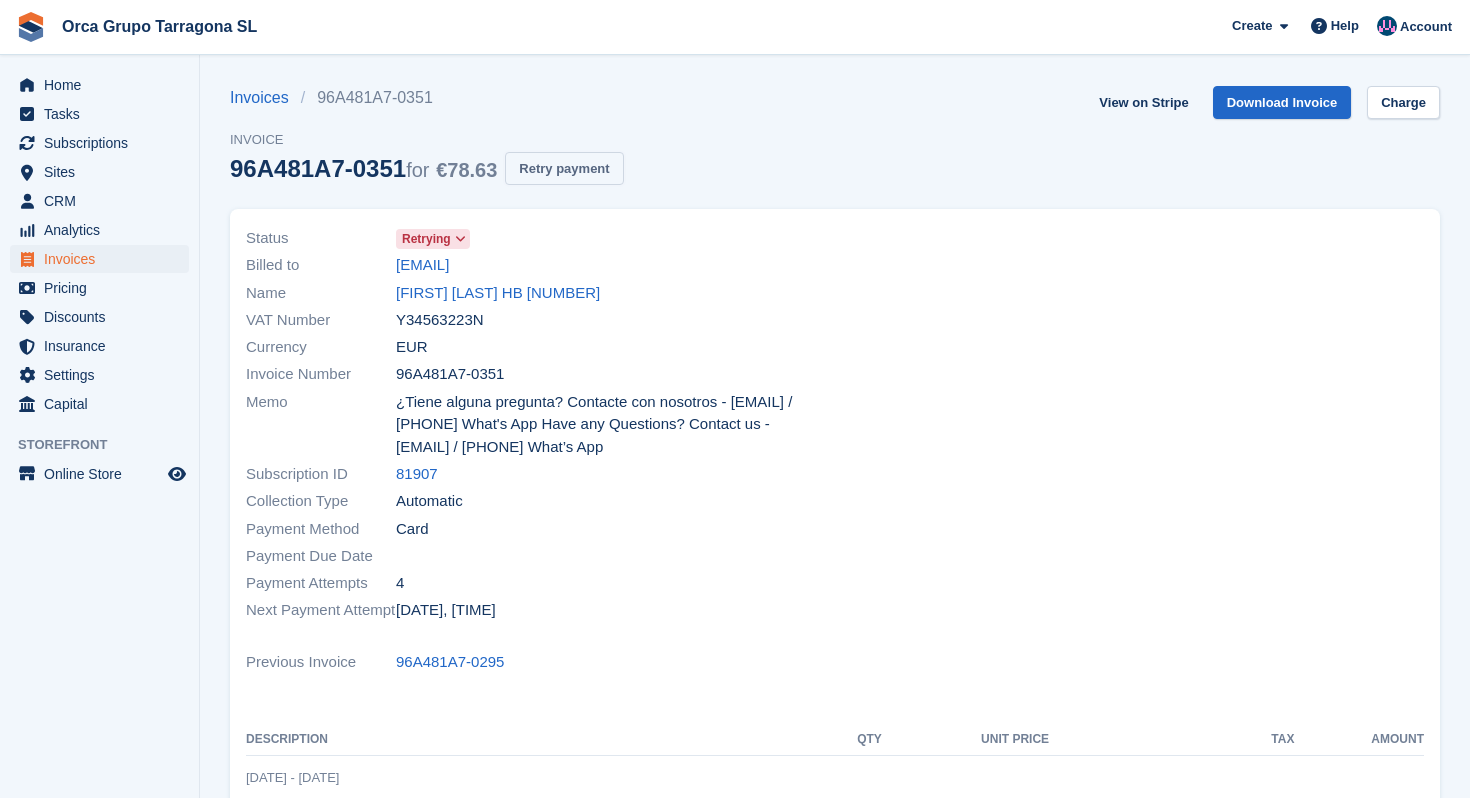 click on "Retry payment" at bounding box center [564, 168] 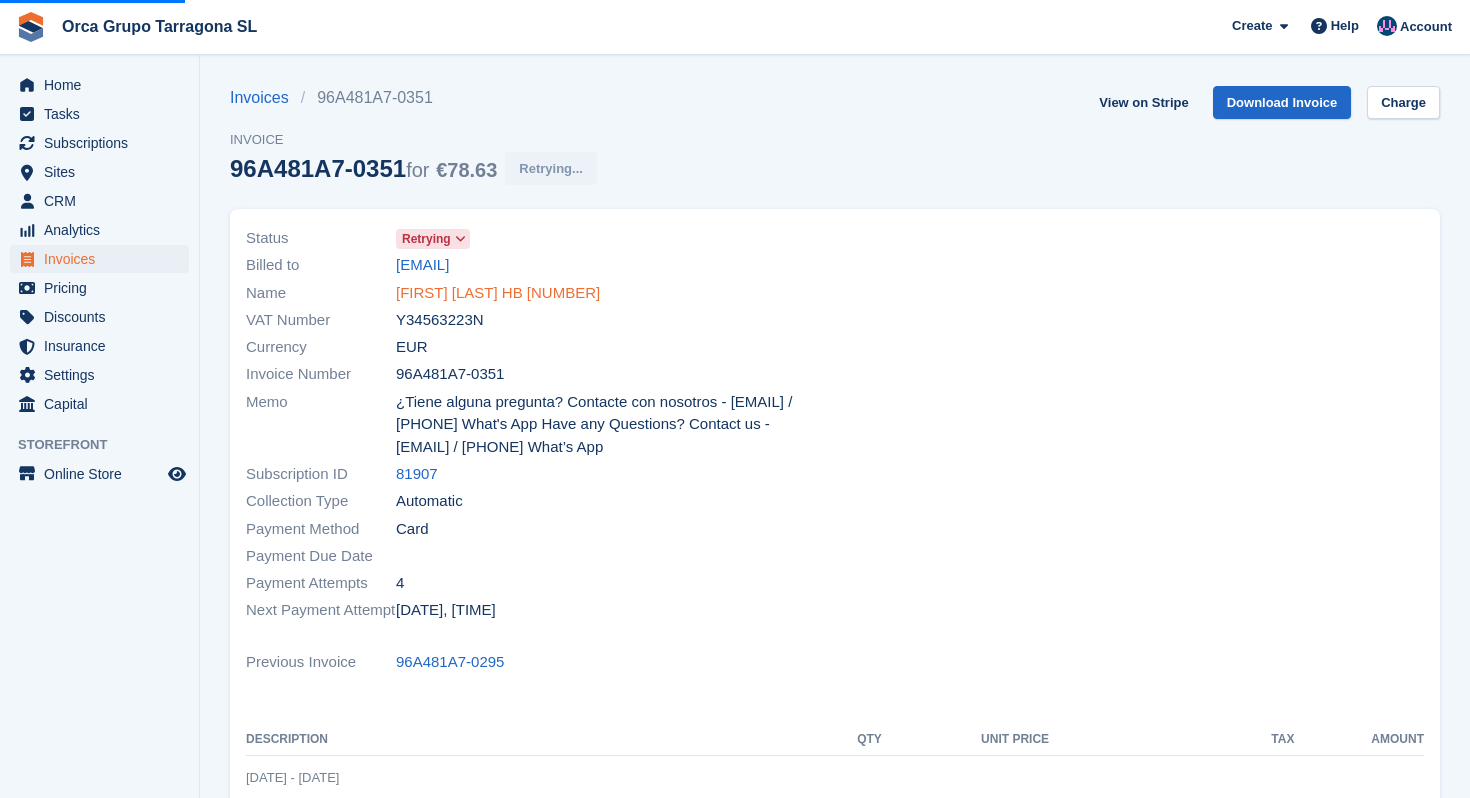 click on "KIRSTY LOUISE DOWNING HB 38" at bounding box center (498, 293) 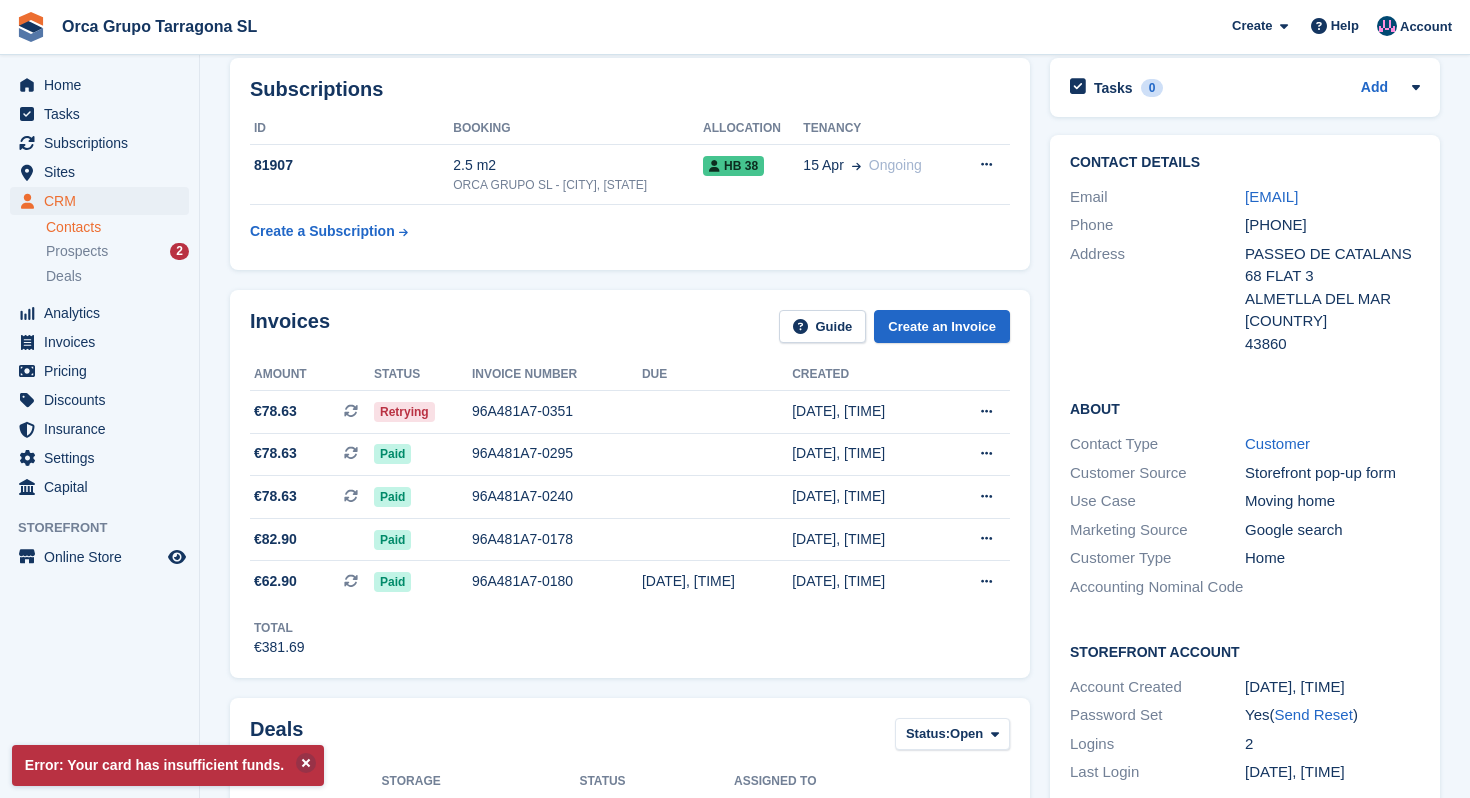 scroll, scrollTop: 0, scrollLeft: 0, axis: both 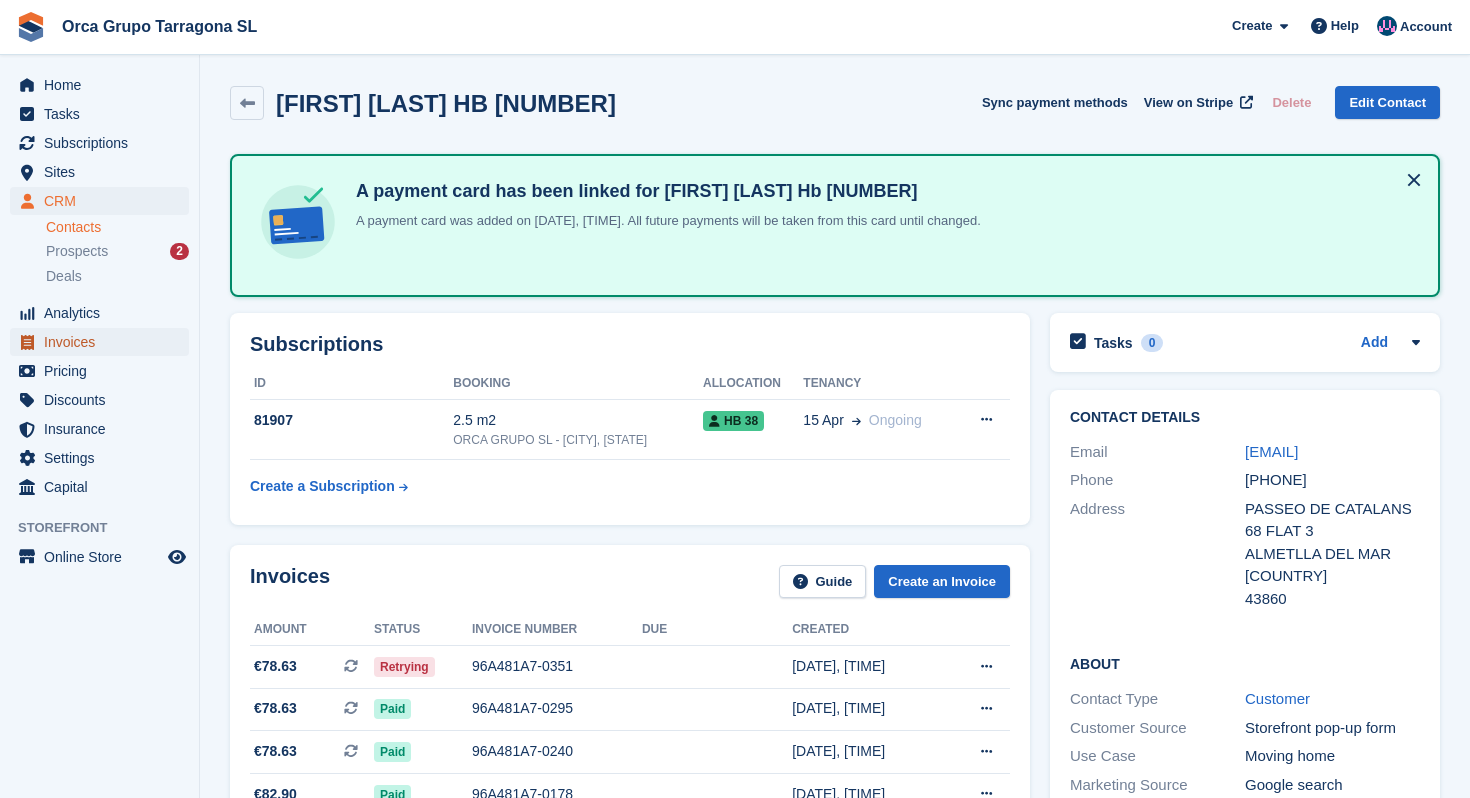 click on "Invoices" at bounding box center [104, 342] 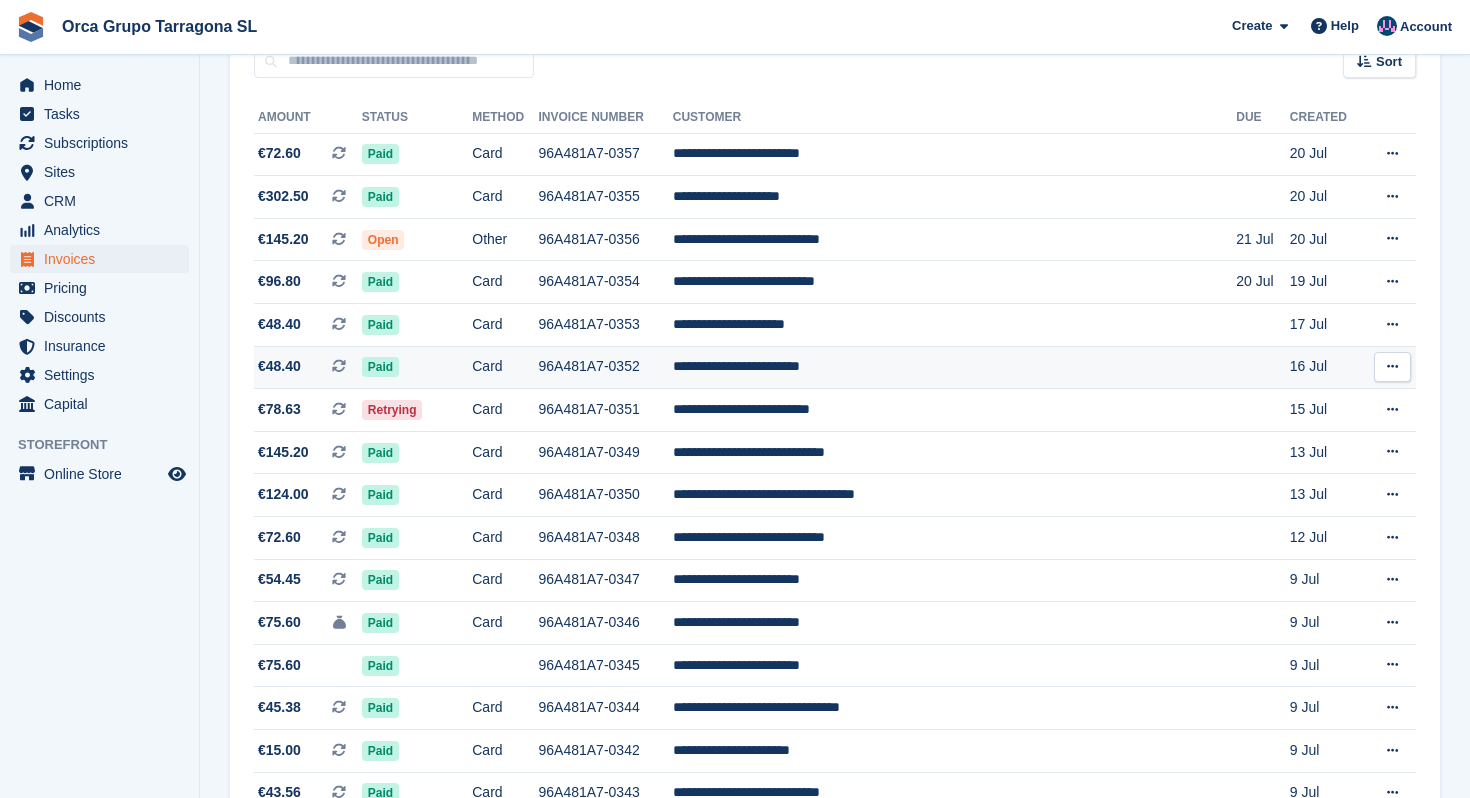 scroll, scrollTop: 205, scrollLeft: 0, axis: vertical 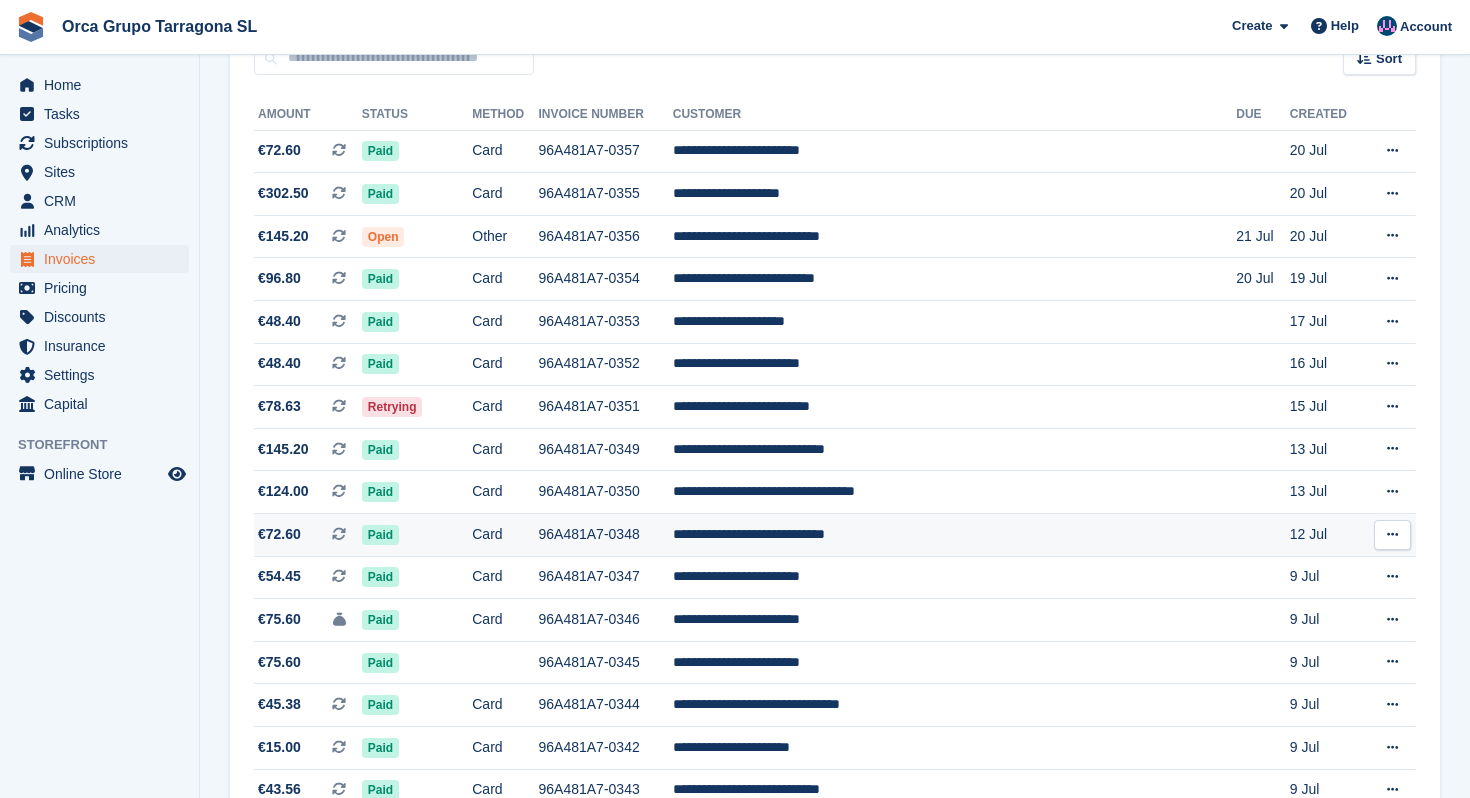 click on "**********" at bounding box center (955, 535) 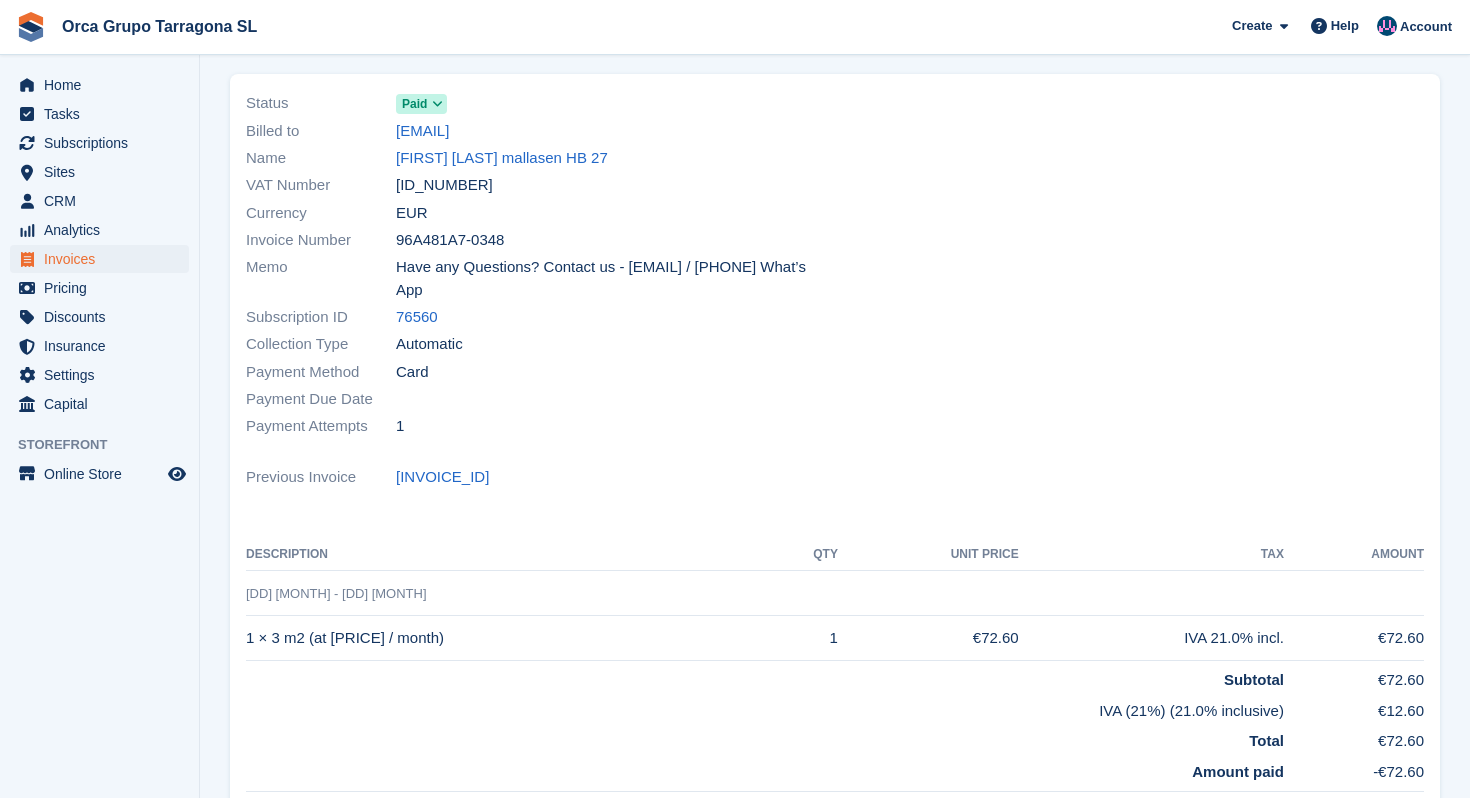 scroll, scrollTop: 0, scrollLeft: 0, axis: both 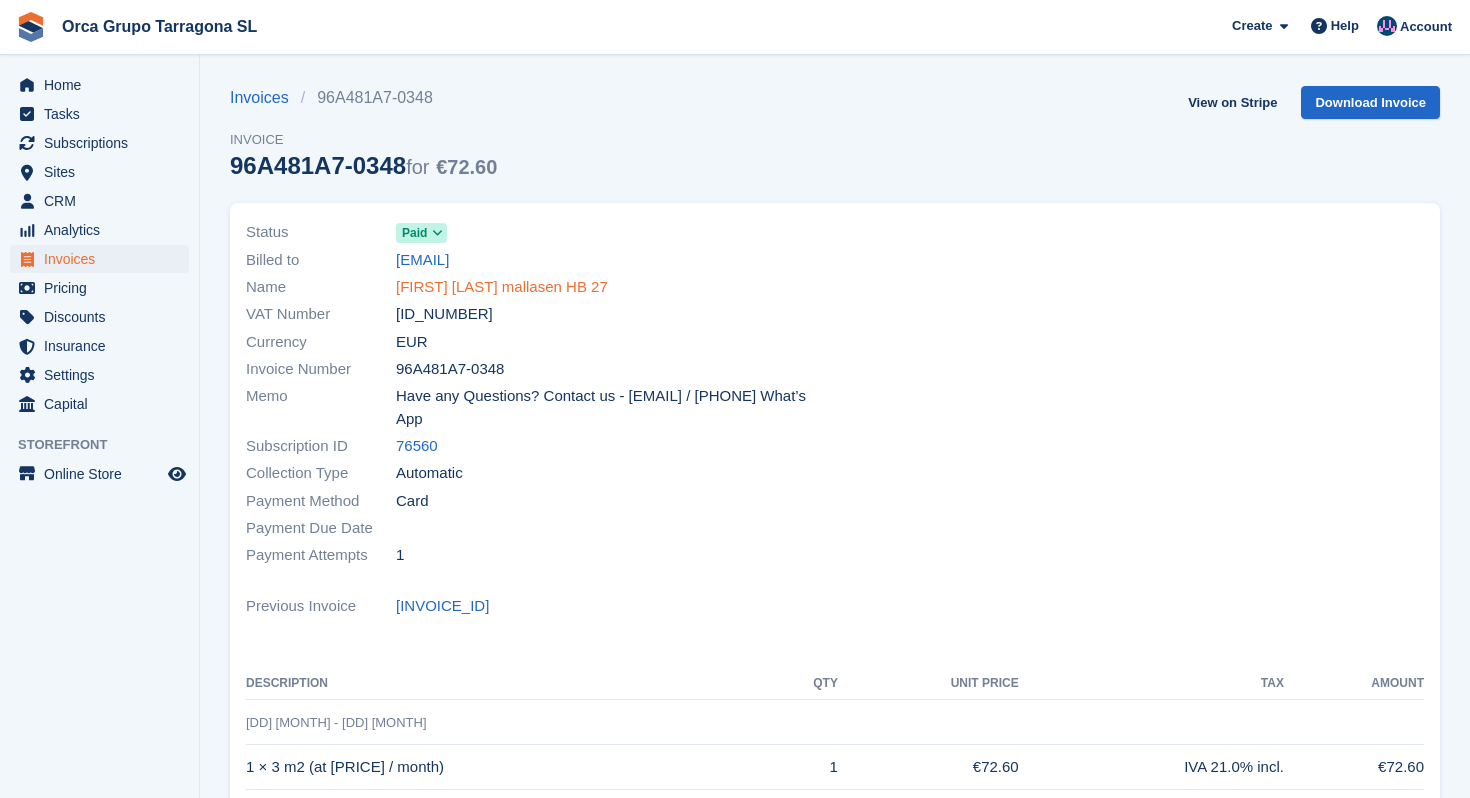 click on "Sandra Gallardo mallasen HB 27" at bounding box center [502, 287] 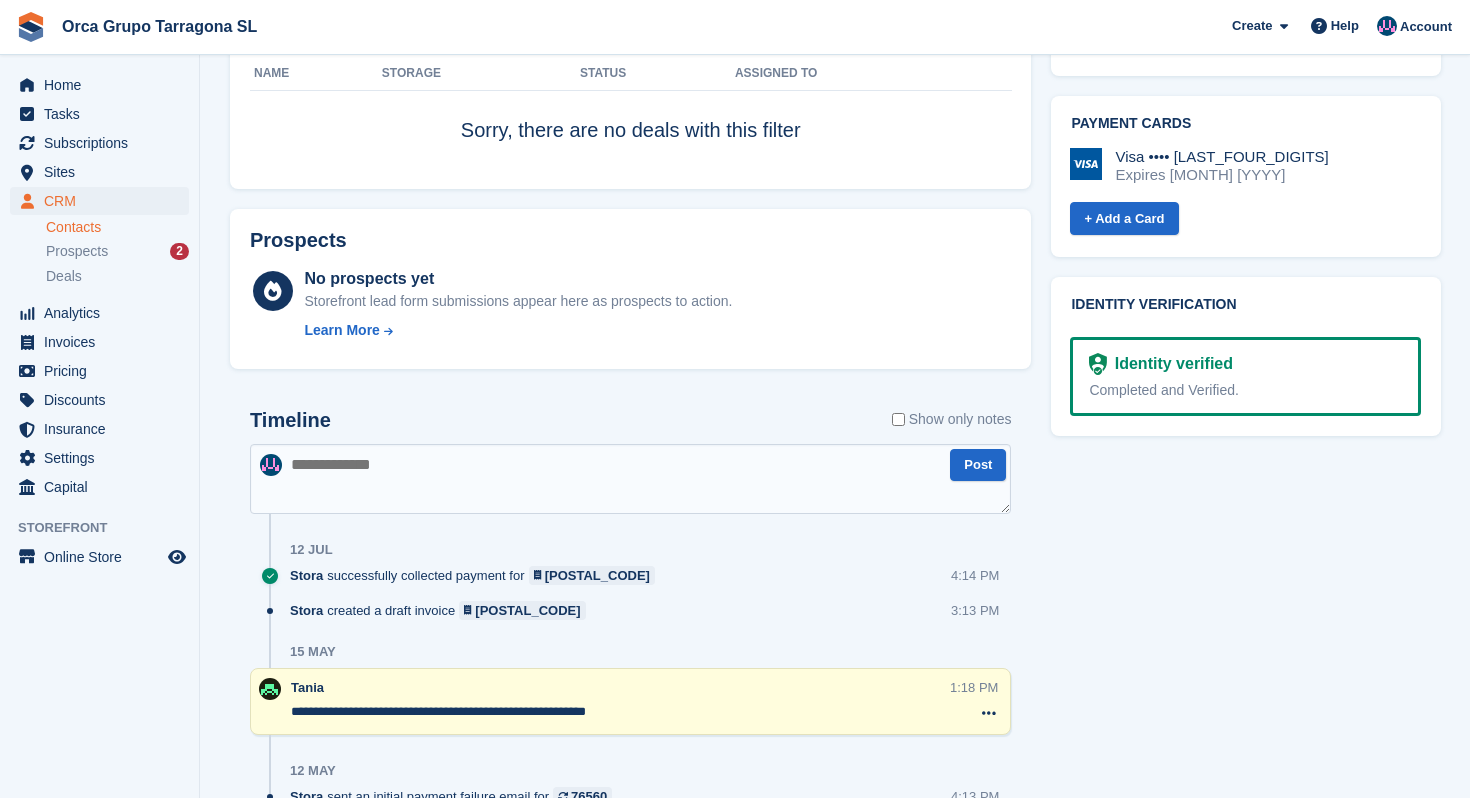 scroll, scrollTop: 801, scrollLeft: 0, axis: vertical 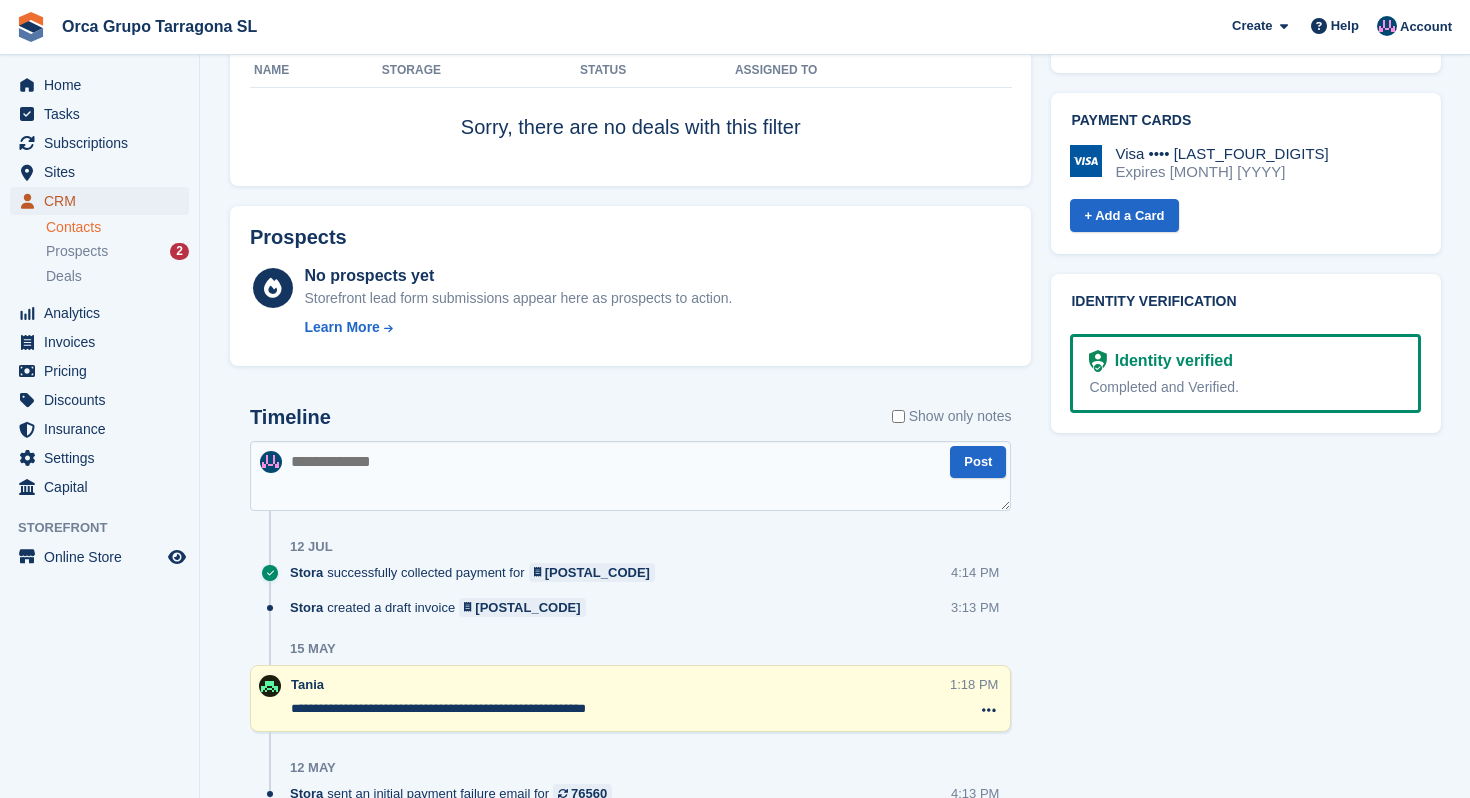 click on "CRM" at bounding box center [104, 201] 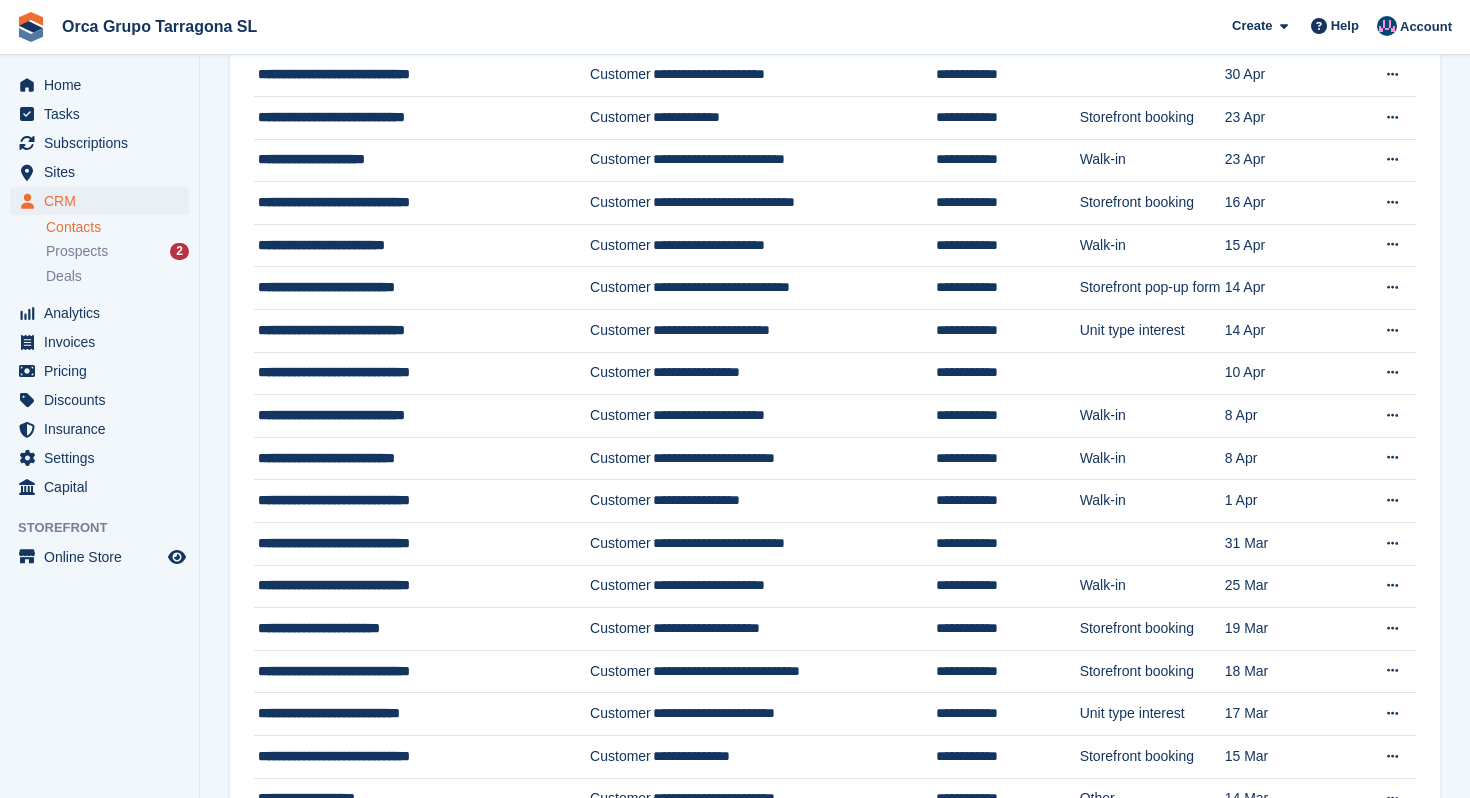scroll, scrollTop: 0, scrollLeft: 0, axis: both 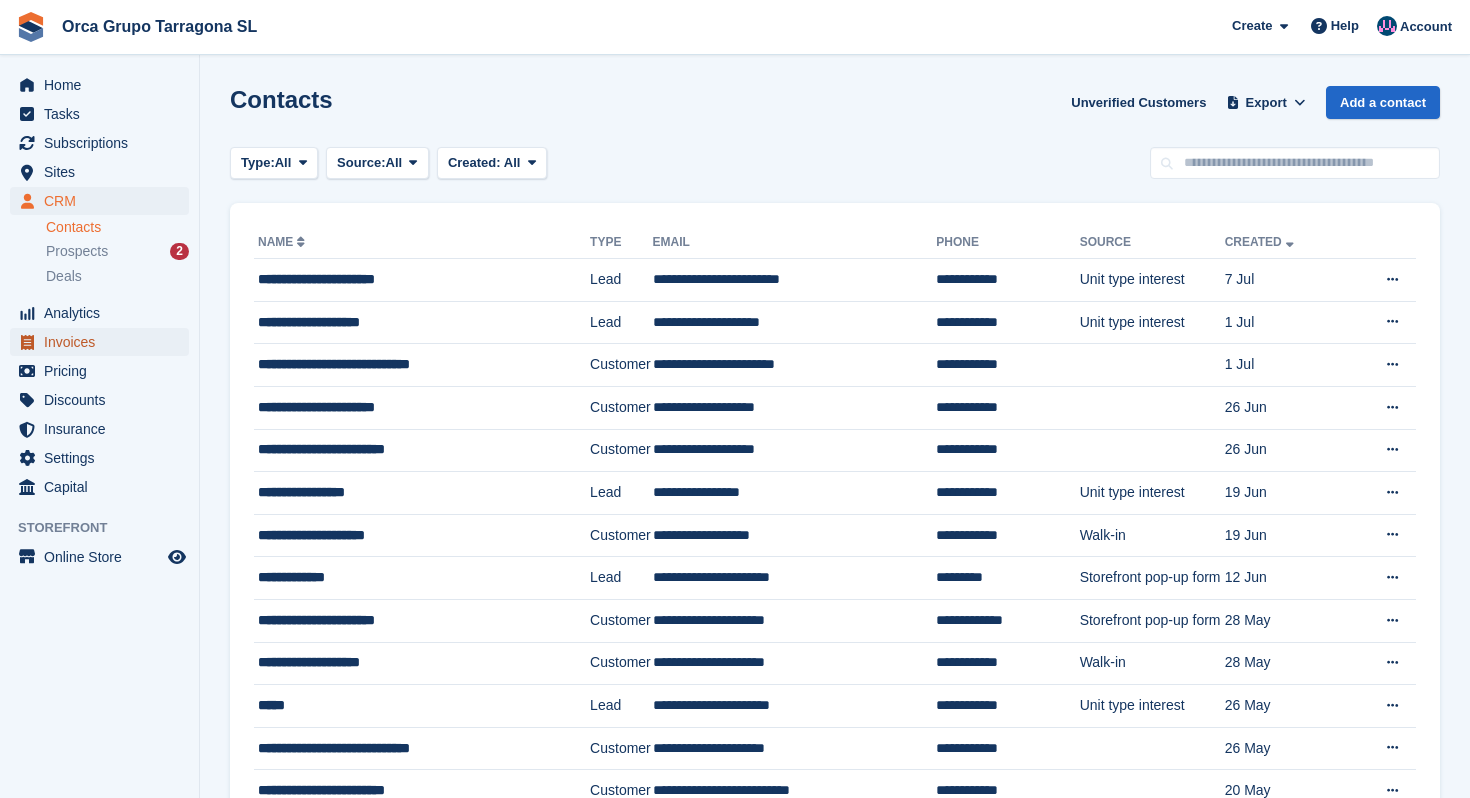 click on "Invoices" at bounding box center [104, 342] 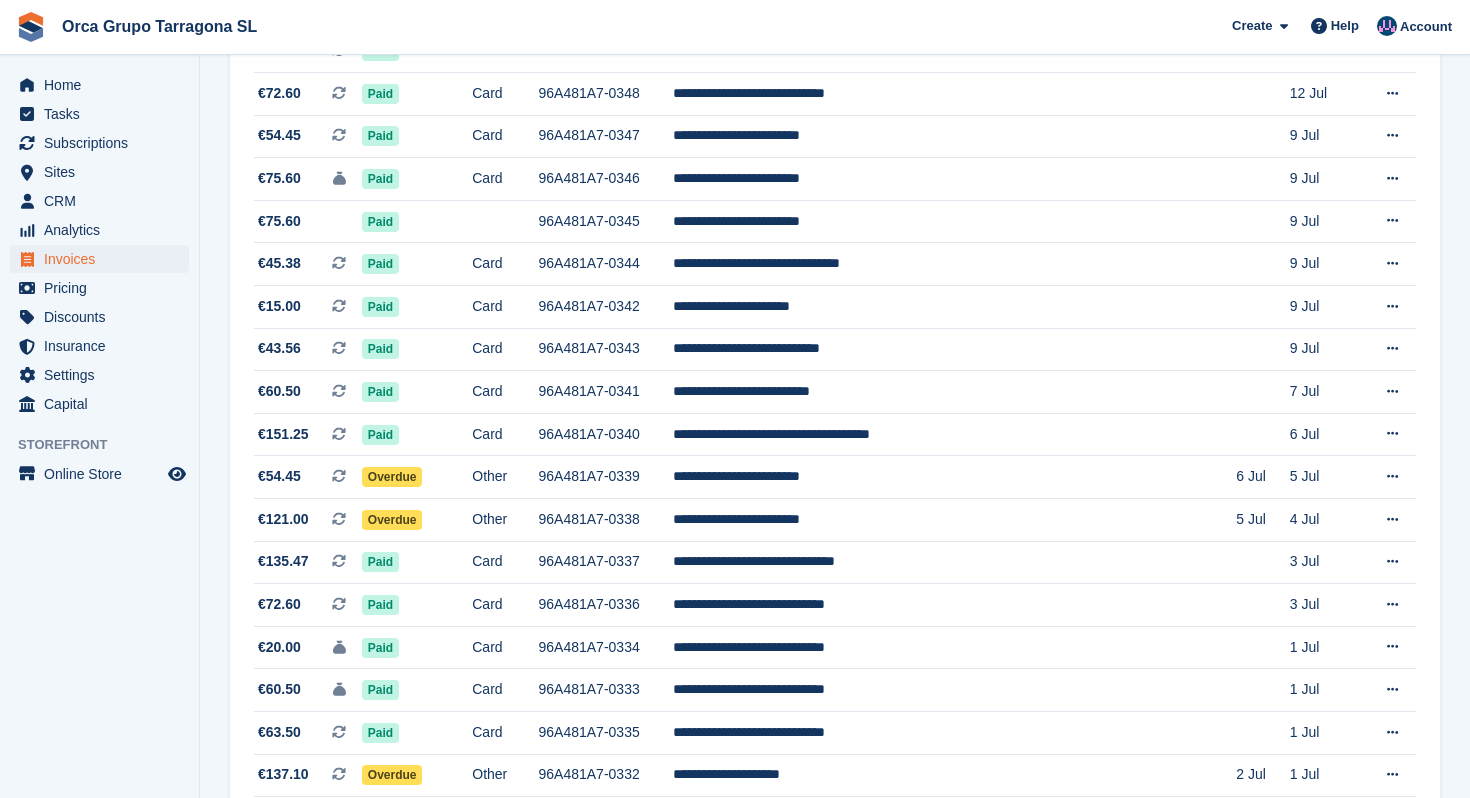 scroll, scrollTop: 648, scrollLeft: 0, axis: vertical 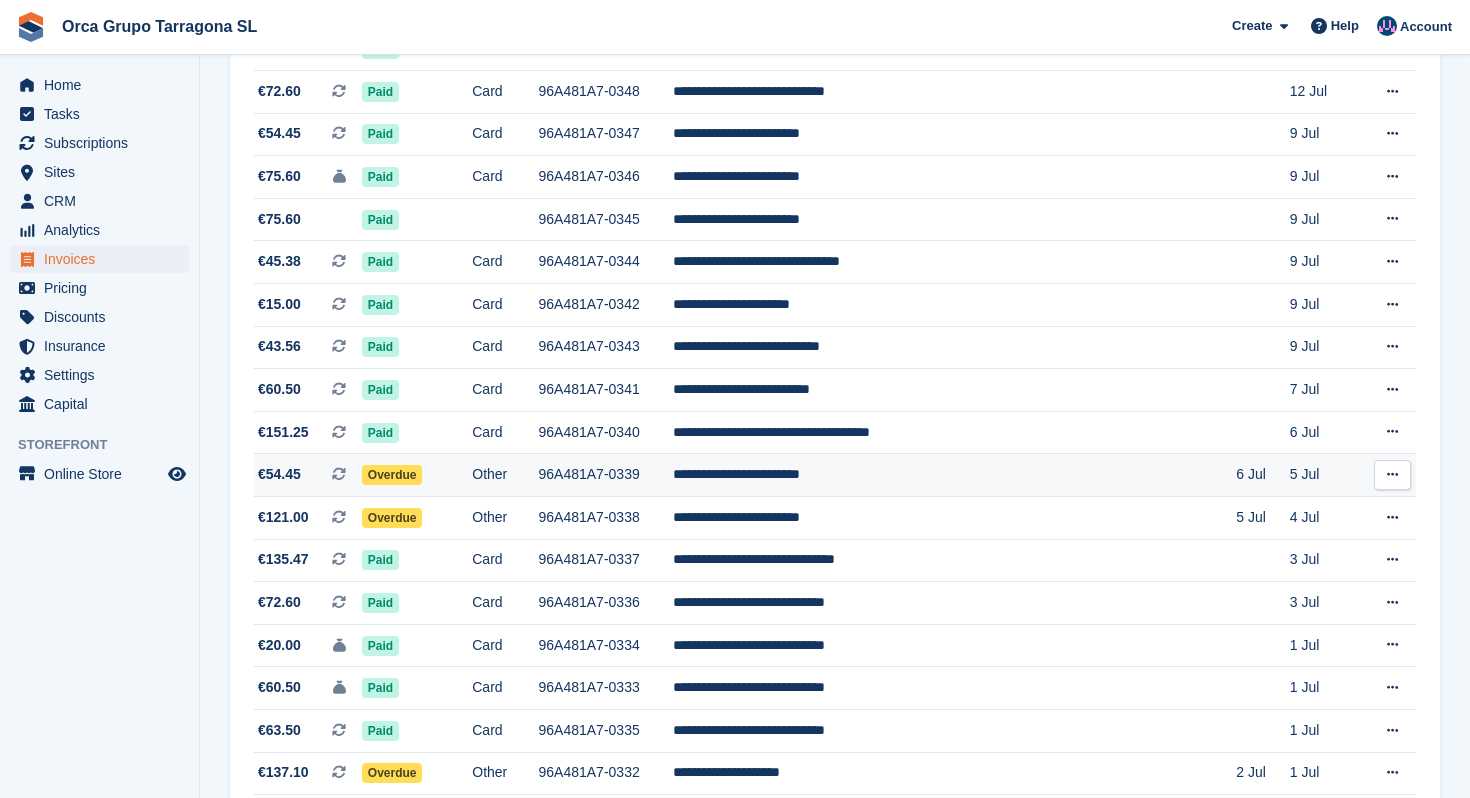 click on "**********" at bounding box center [955, 475] 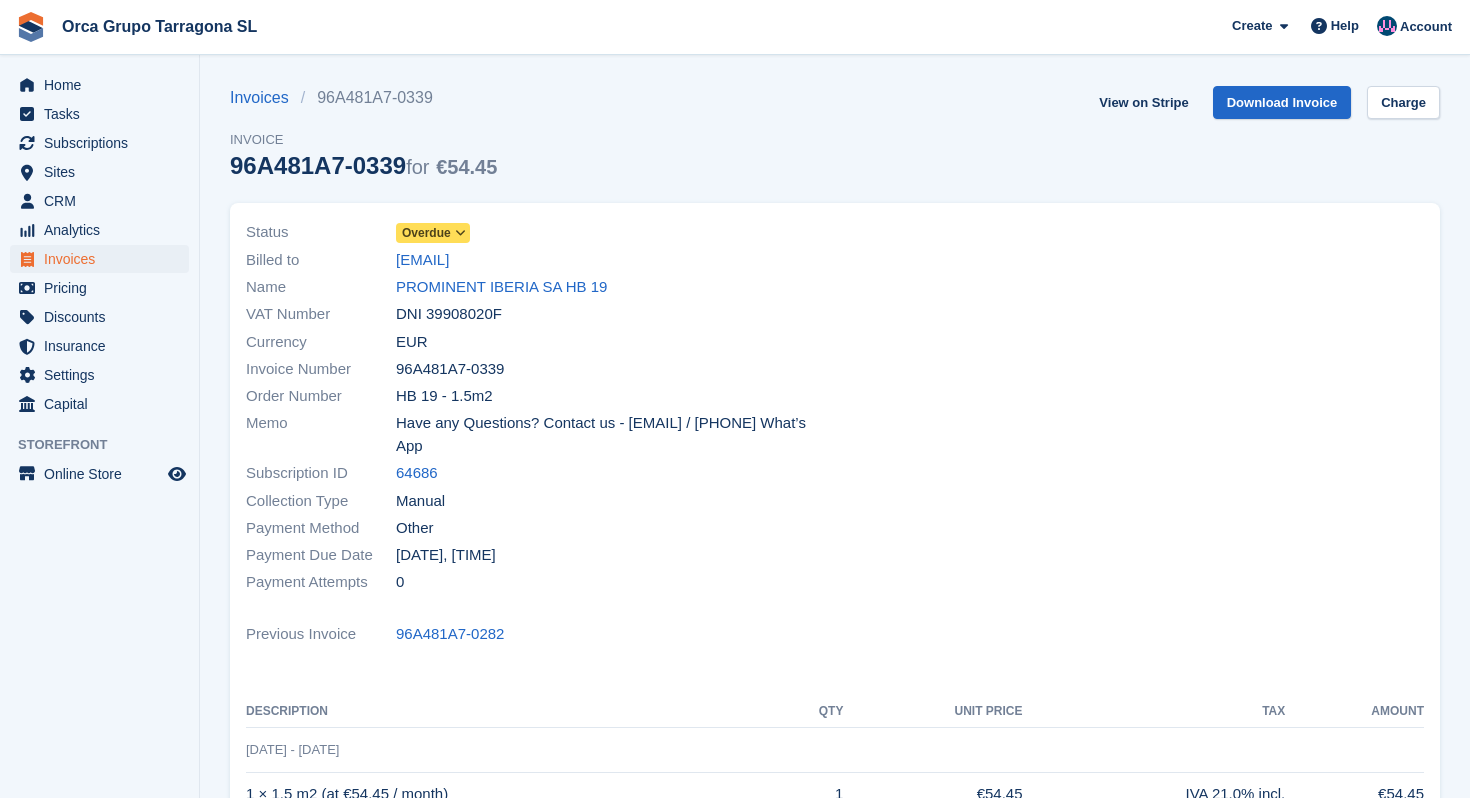 scroll, scrollTop: 0, scrollLeft: 0, axis: both 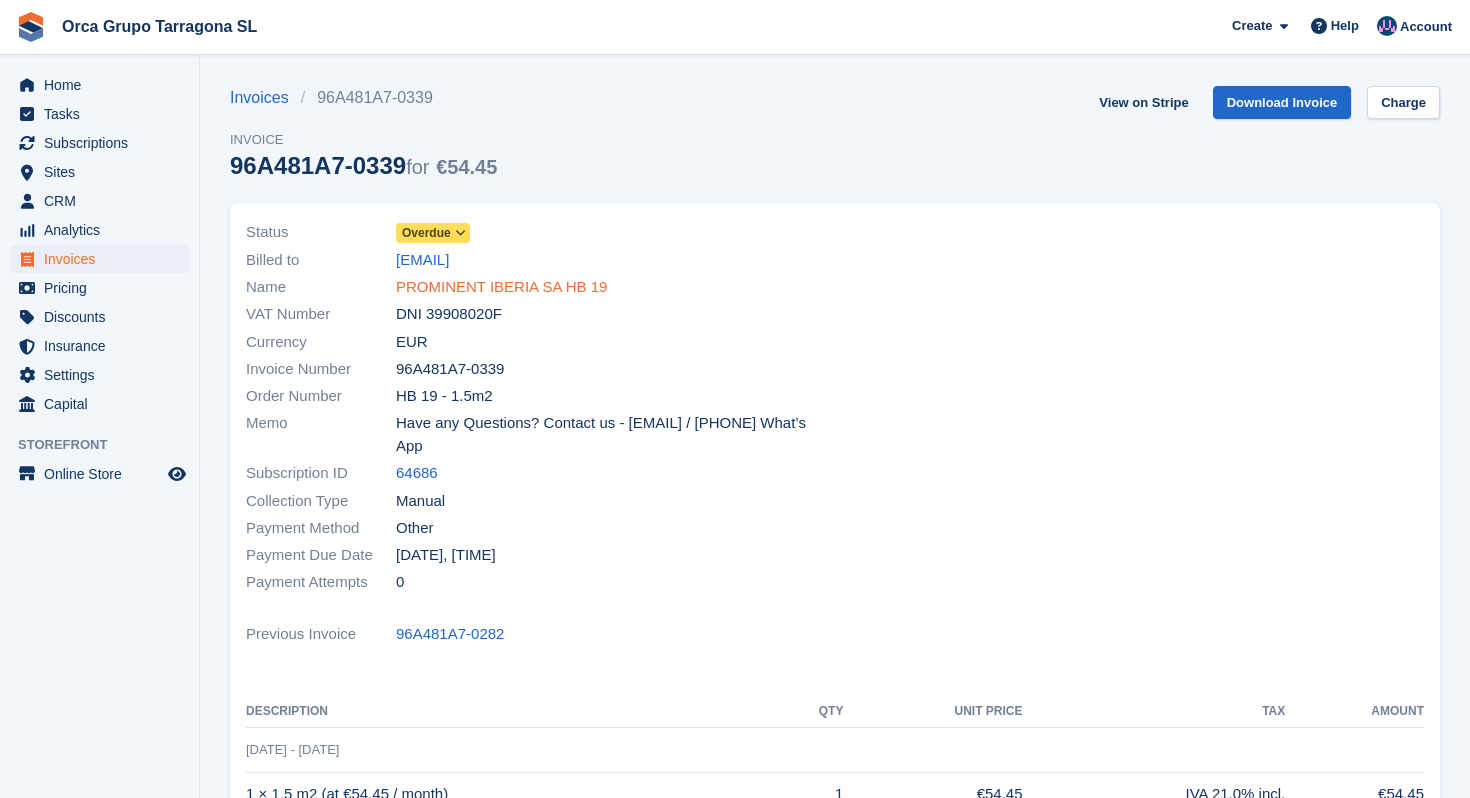 click on "PROMINENT IBERIA SA HB 19" at bounding box center (501, 287) 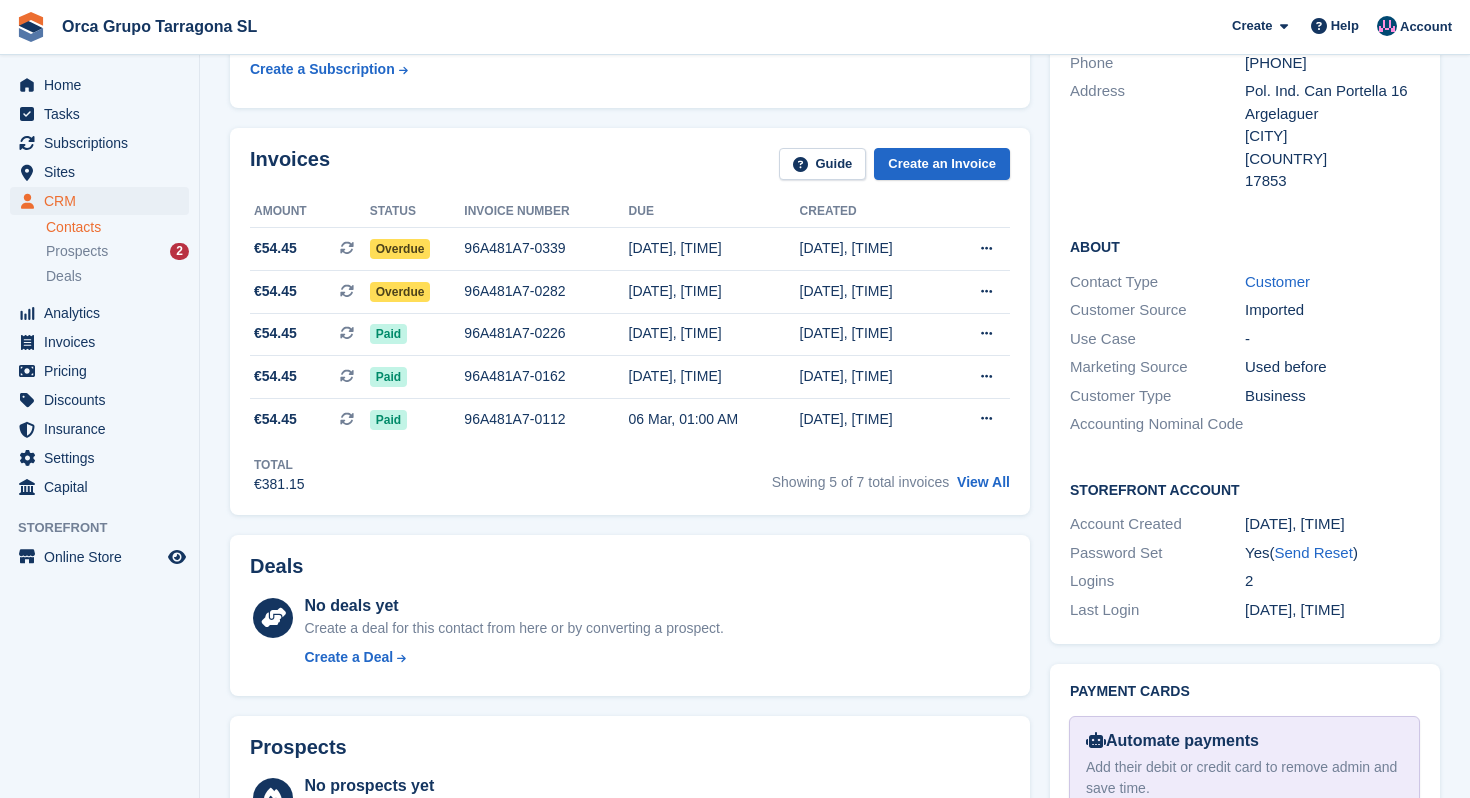 scroll, scrollTop: 128, scrollLeft: 0, axis: vertical 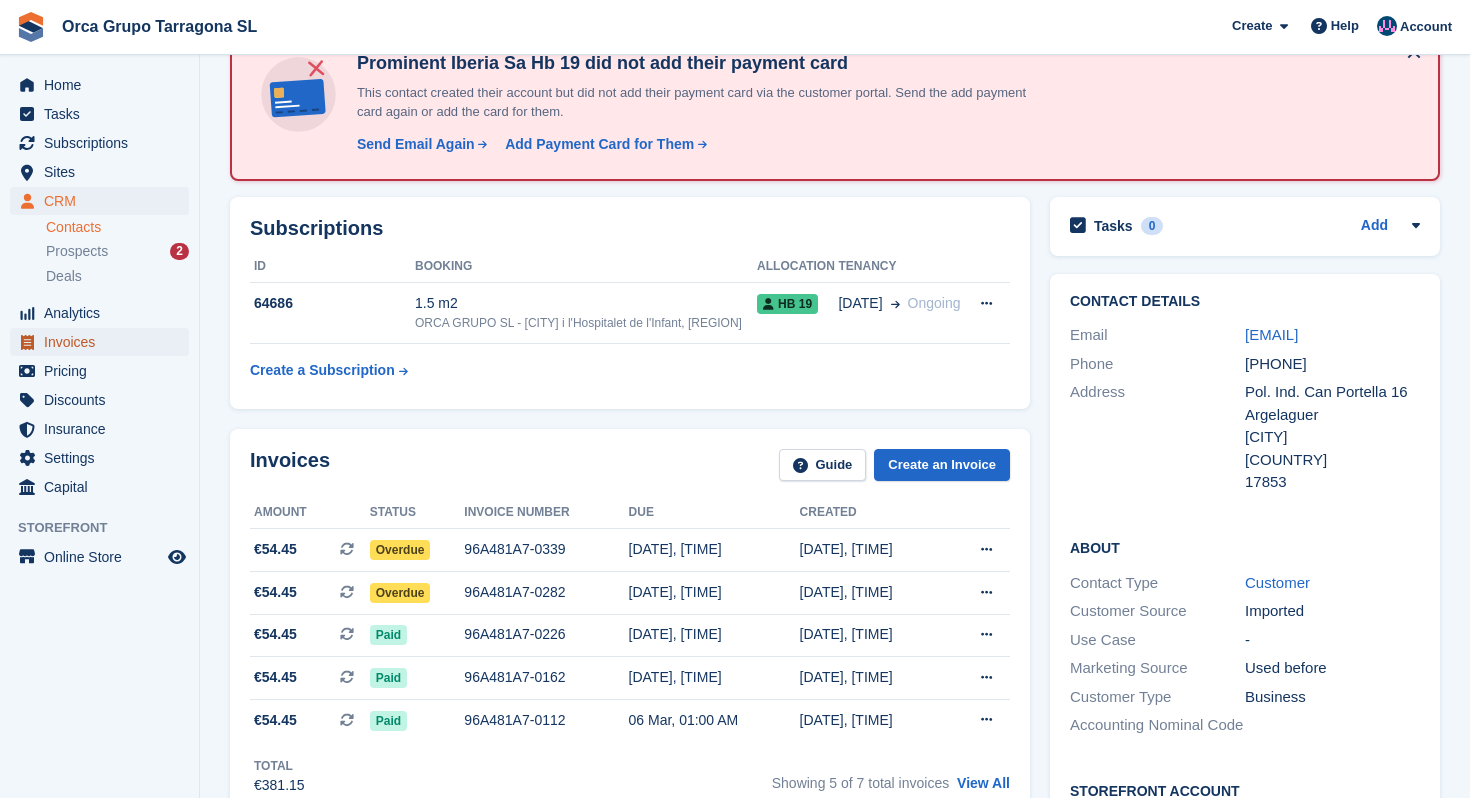 click on "Invoices" at bounding box center [104, 342] 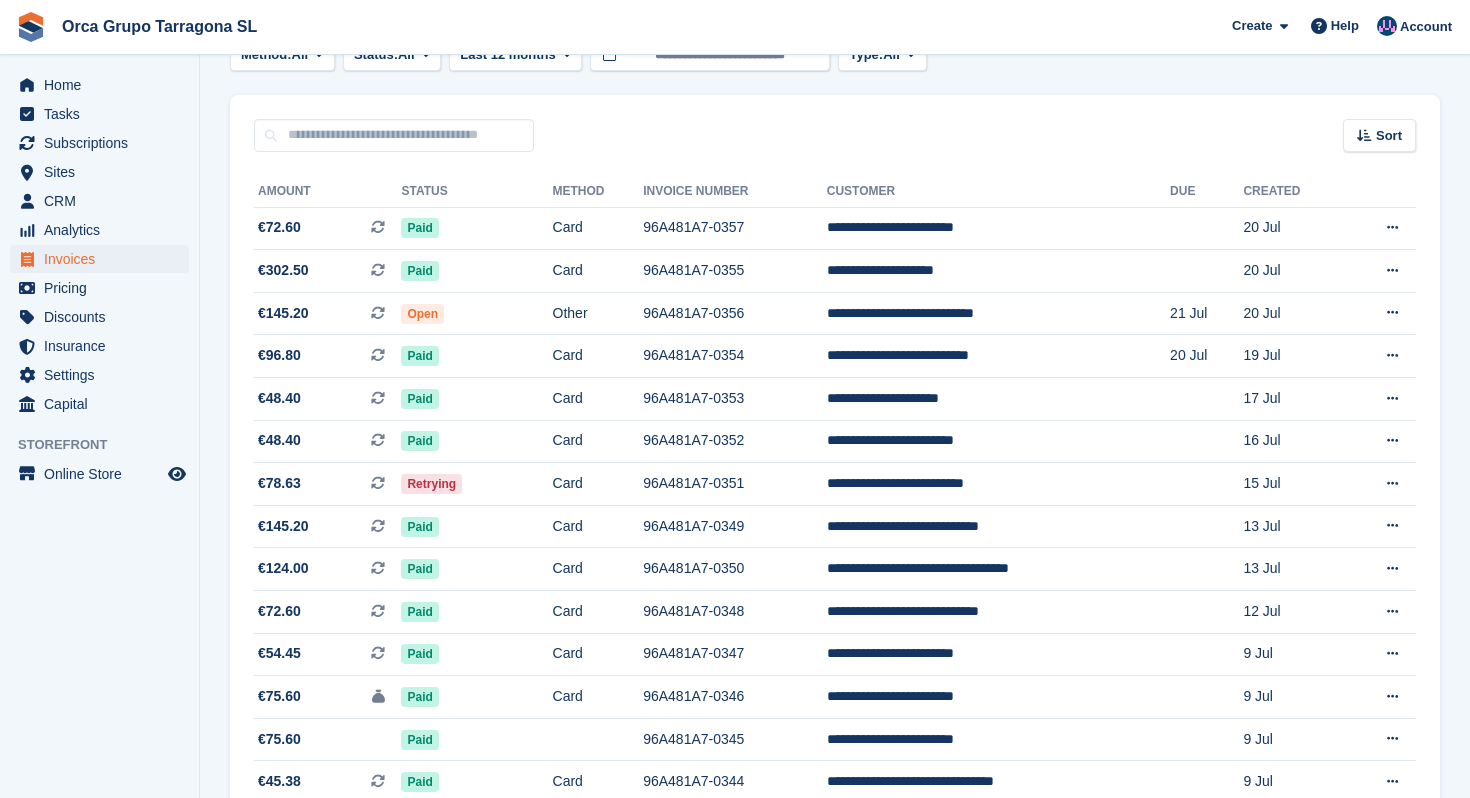 scroll, scrollTop: 0, scrollLeft: 0, axis: both 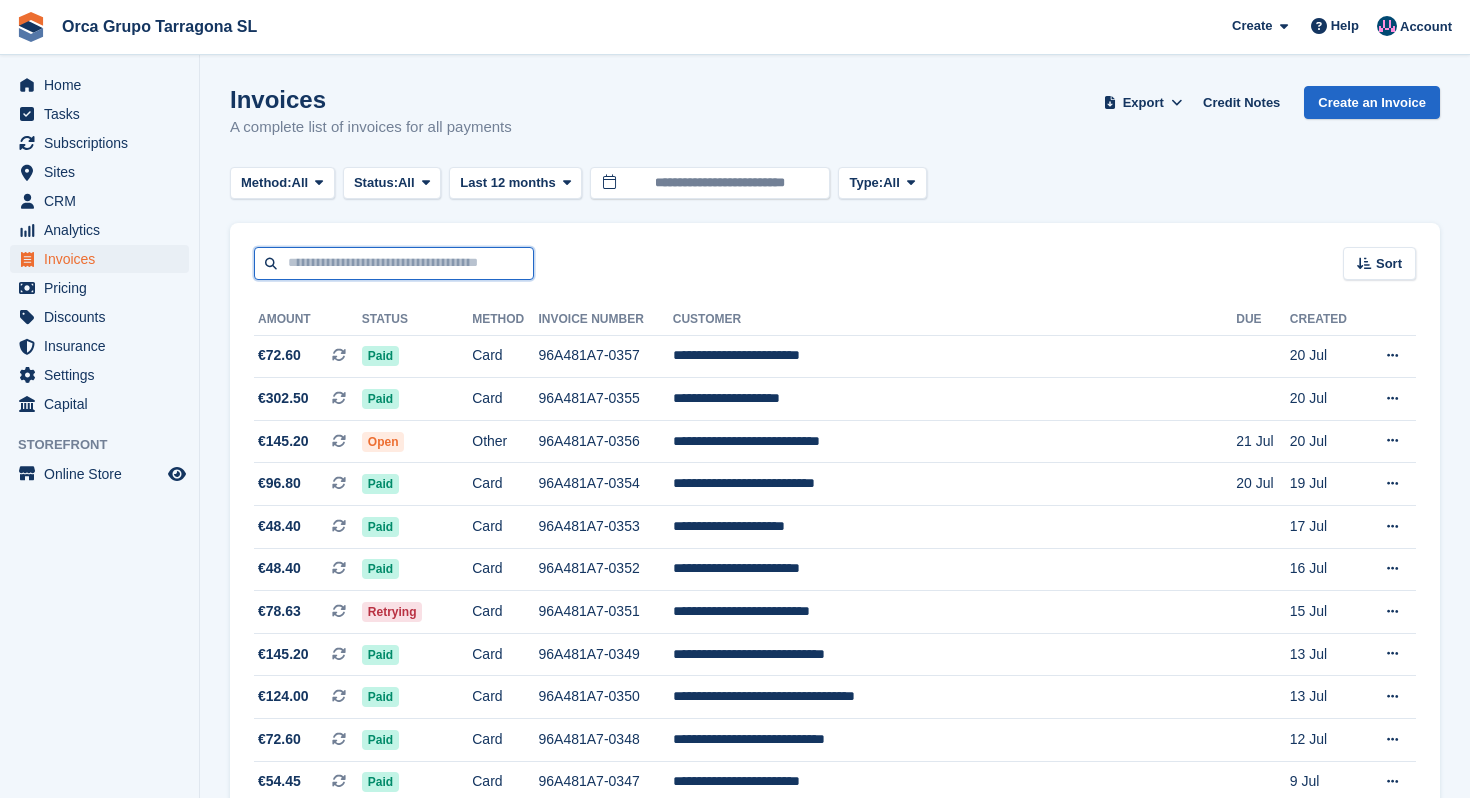 click at bounding box center [394, 263] 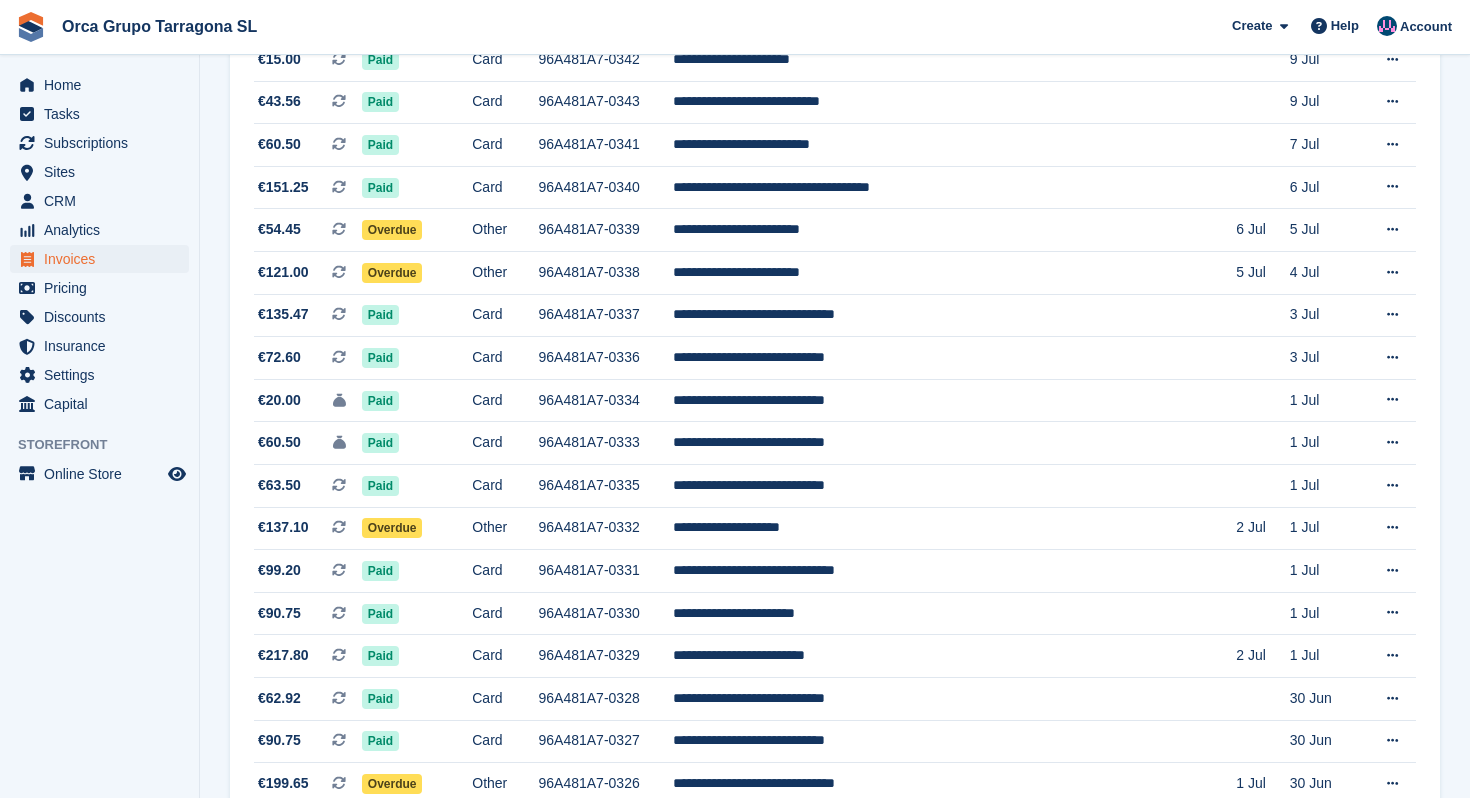scroll, scrollTop: 907, scrollLeft: 0, axis: vertical 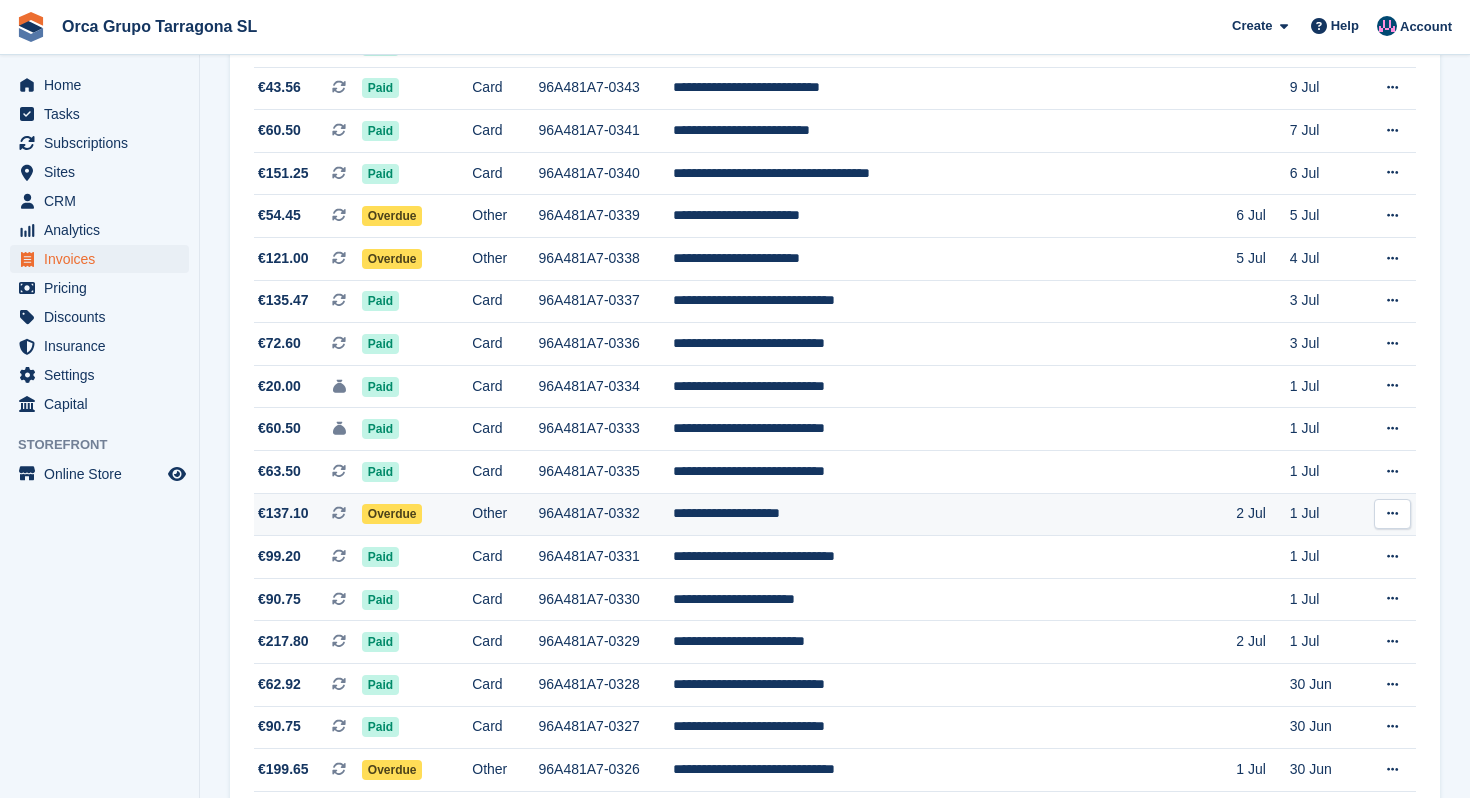 click on "**********" at bounding box center [955, 514] 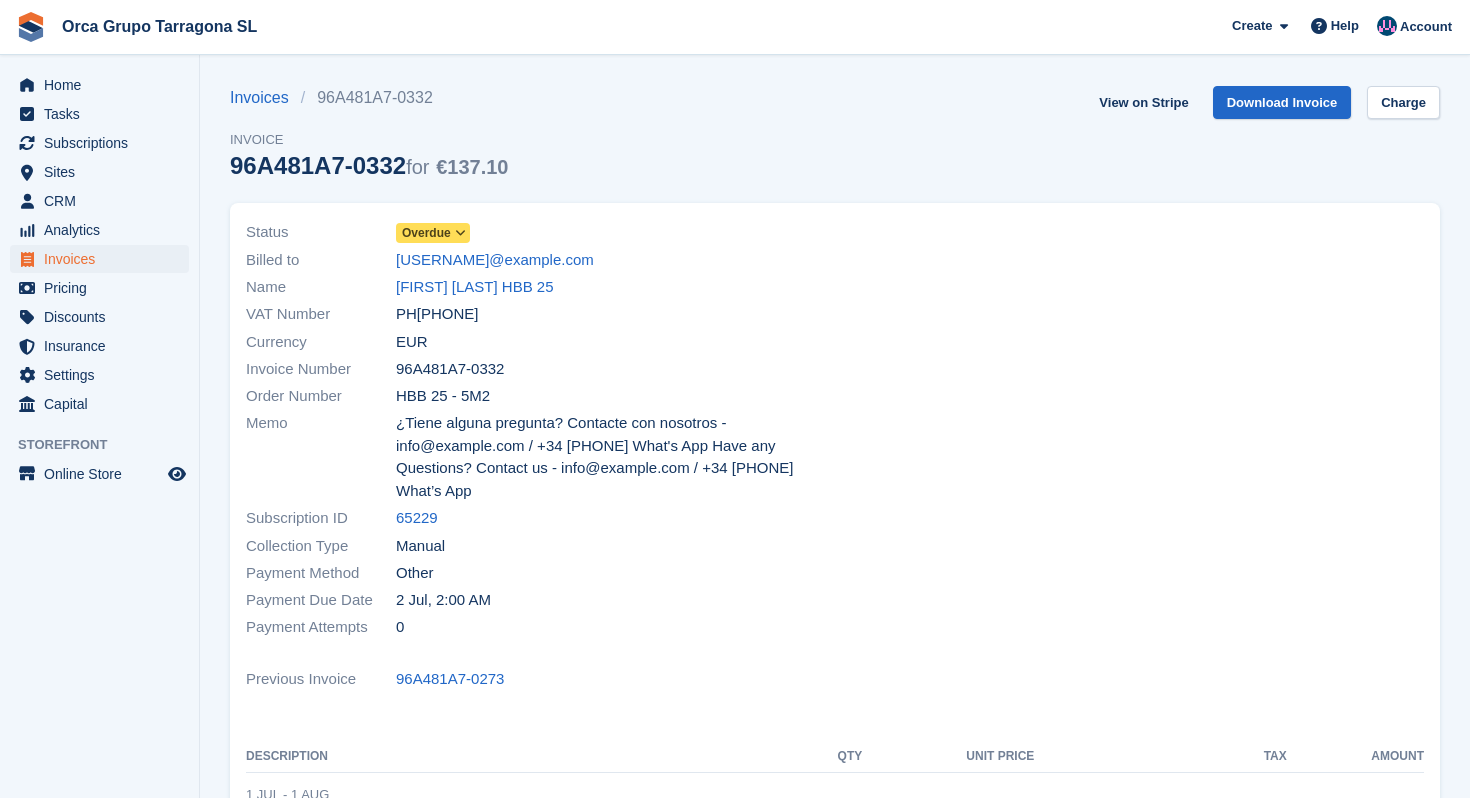 scroll, scrollTop: 0, scrollLeft: 0, axis: both 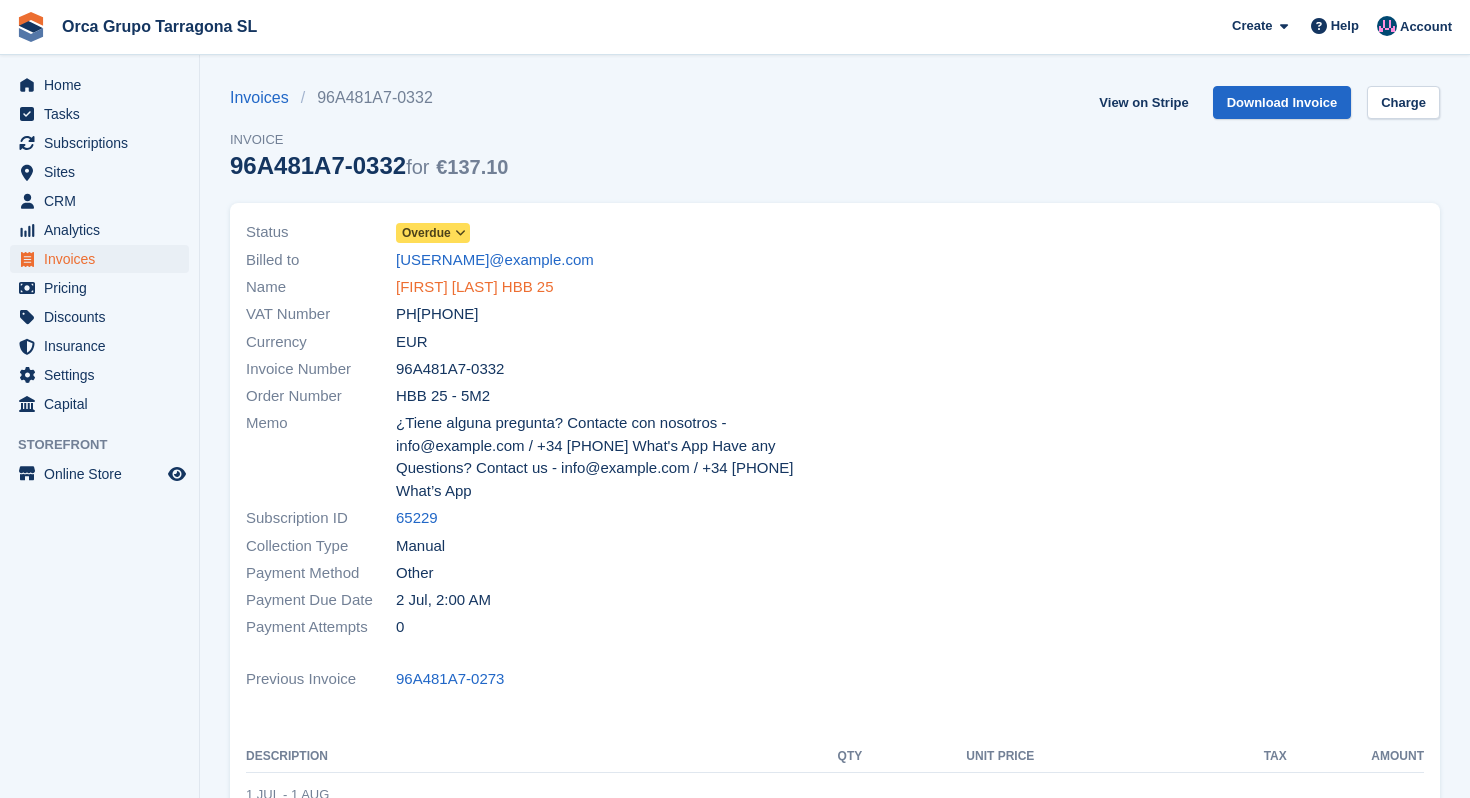 click on "[FIRST] [LAST] HBB 25" at bounding box center [475, 287] 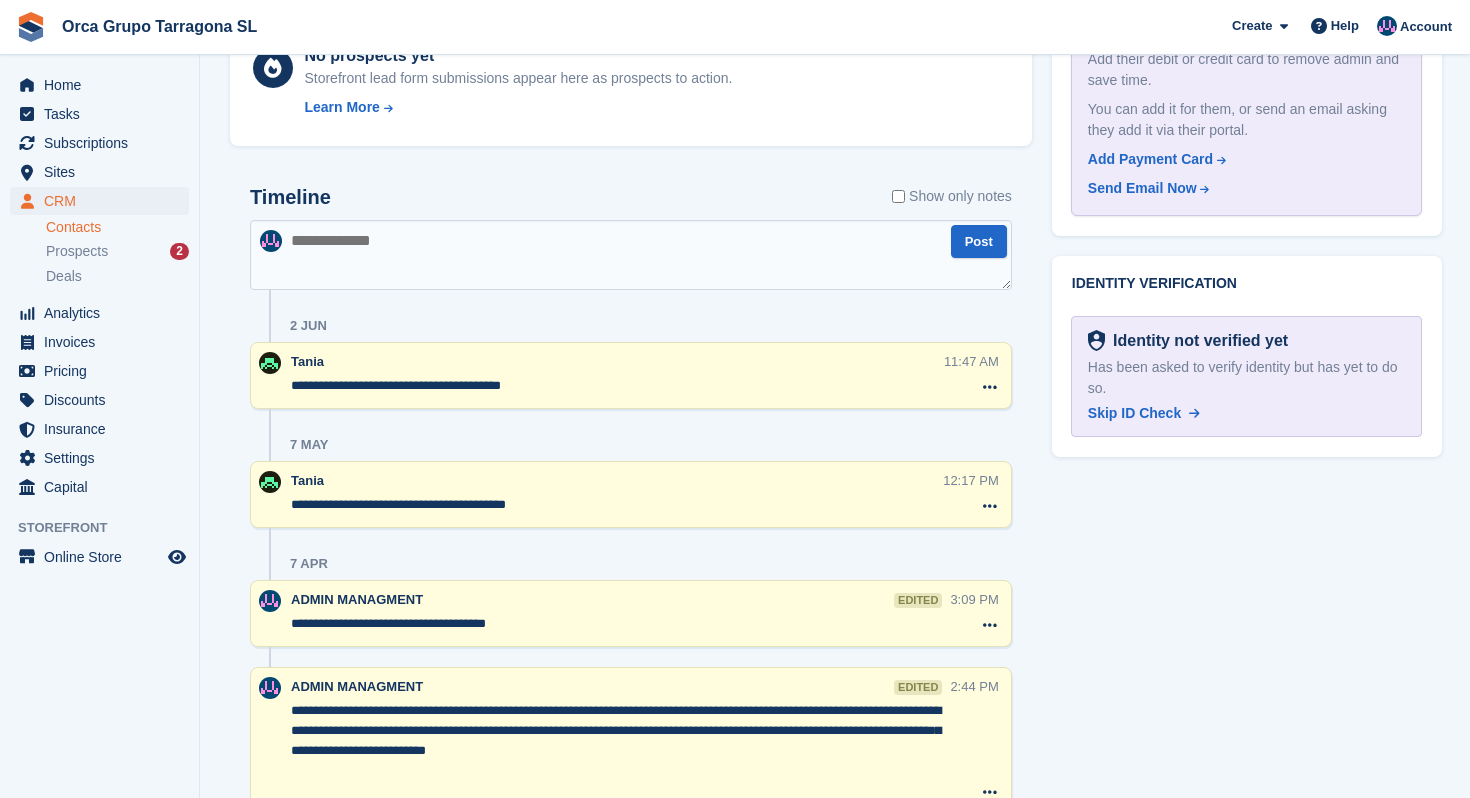 scroll, scrollTop: 1209, scrollLeft: 0, axis: vertical 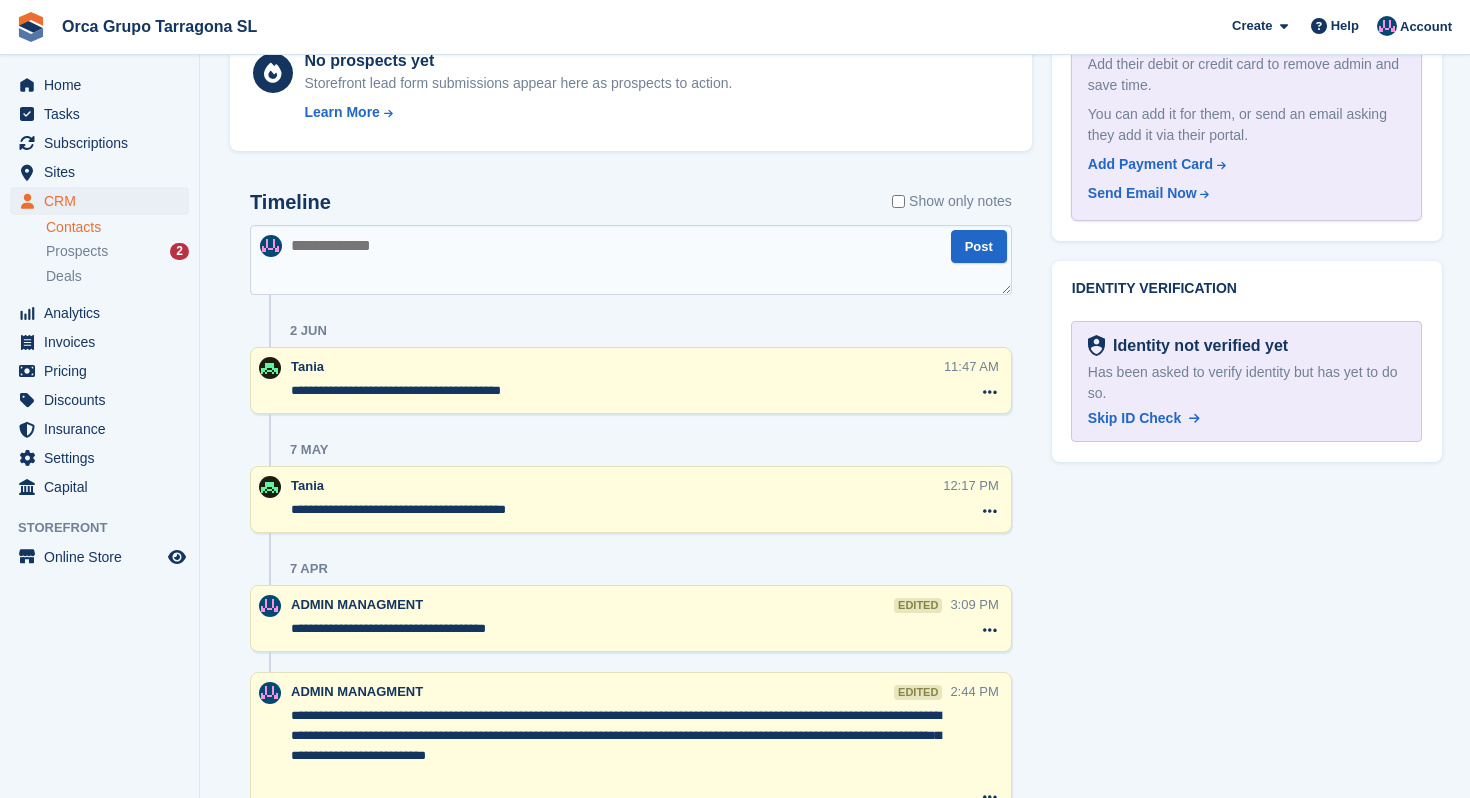 click at bounding box center [631, 260] 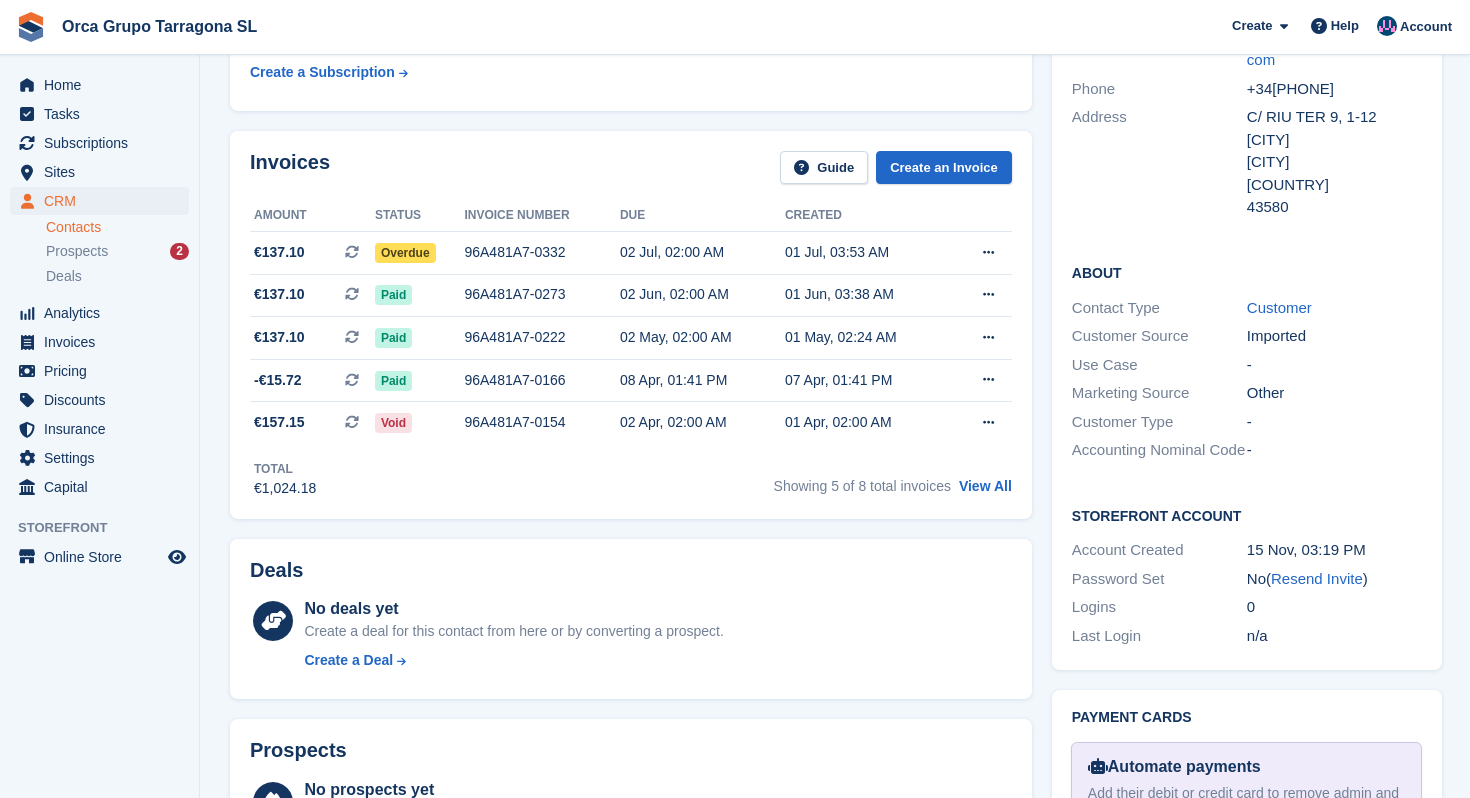 scroll, scrollTop: 316, scrollLeft: 0, axis: vertical 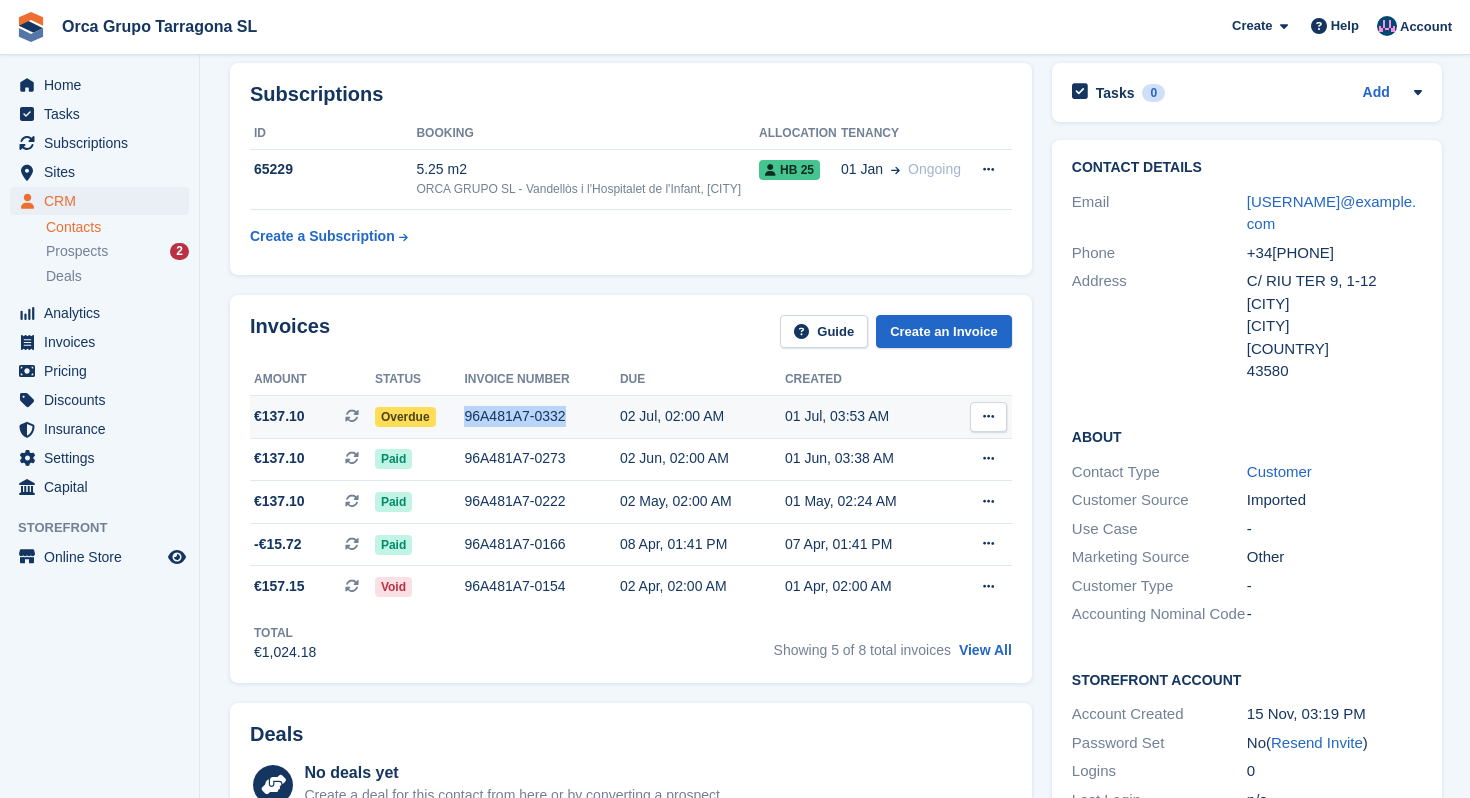 drag, startPoint x: 582, startPoint y: 453, endPoint x: 460, endPoint y: 457, distance: 122.06556 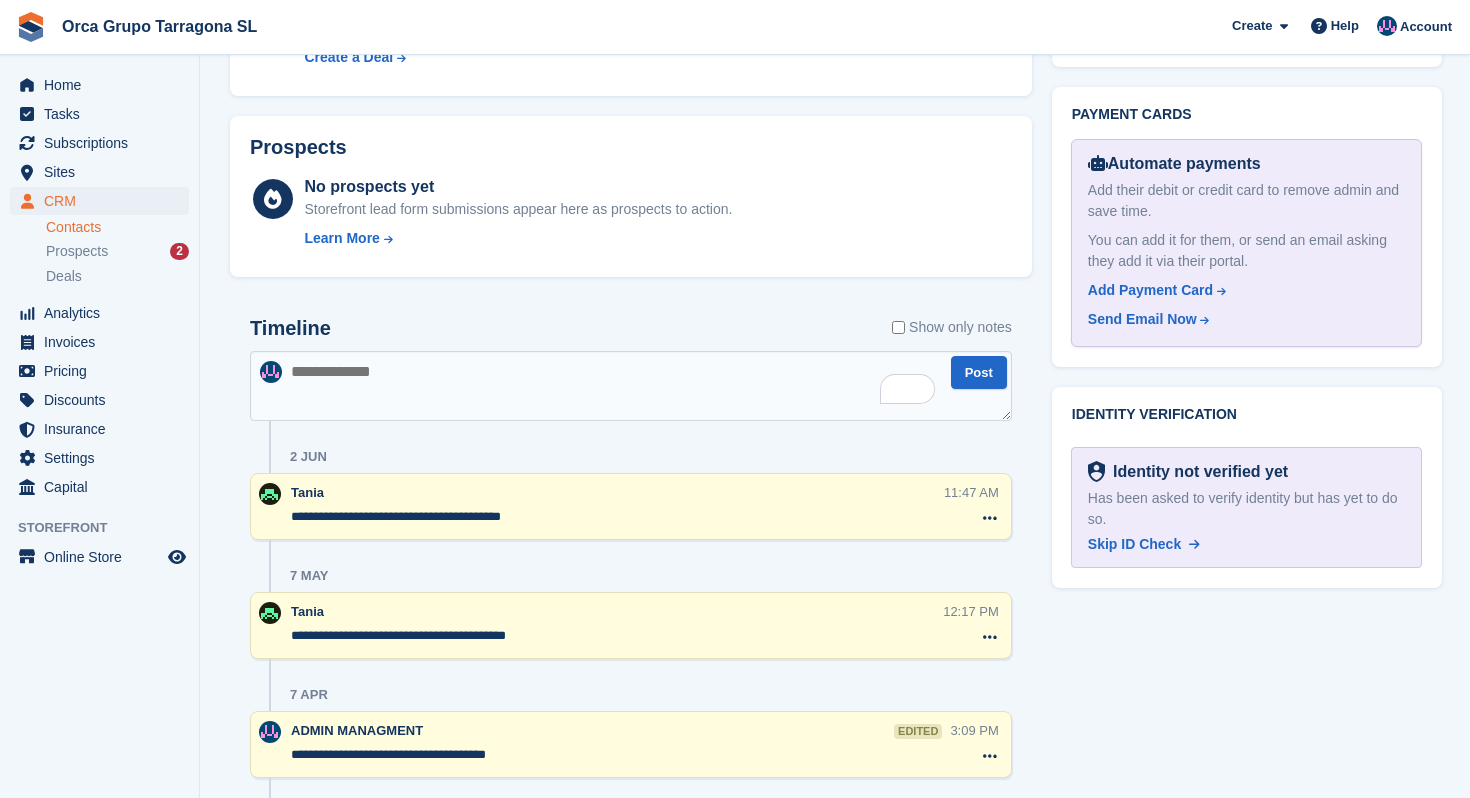 scroll, scrollTop: 1119, scrollLeft: 0, axis: vertical 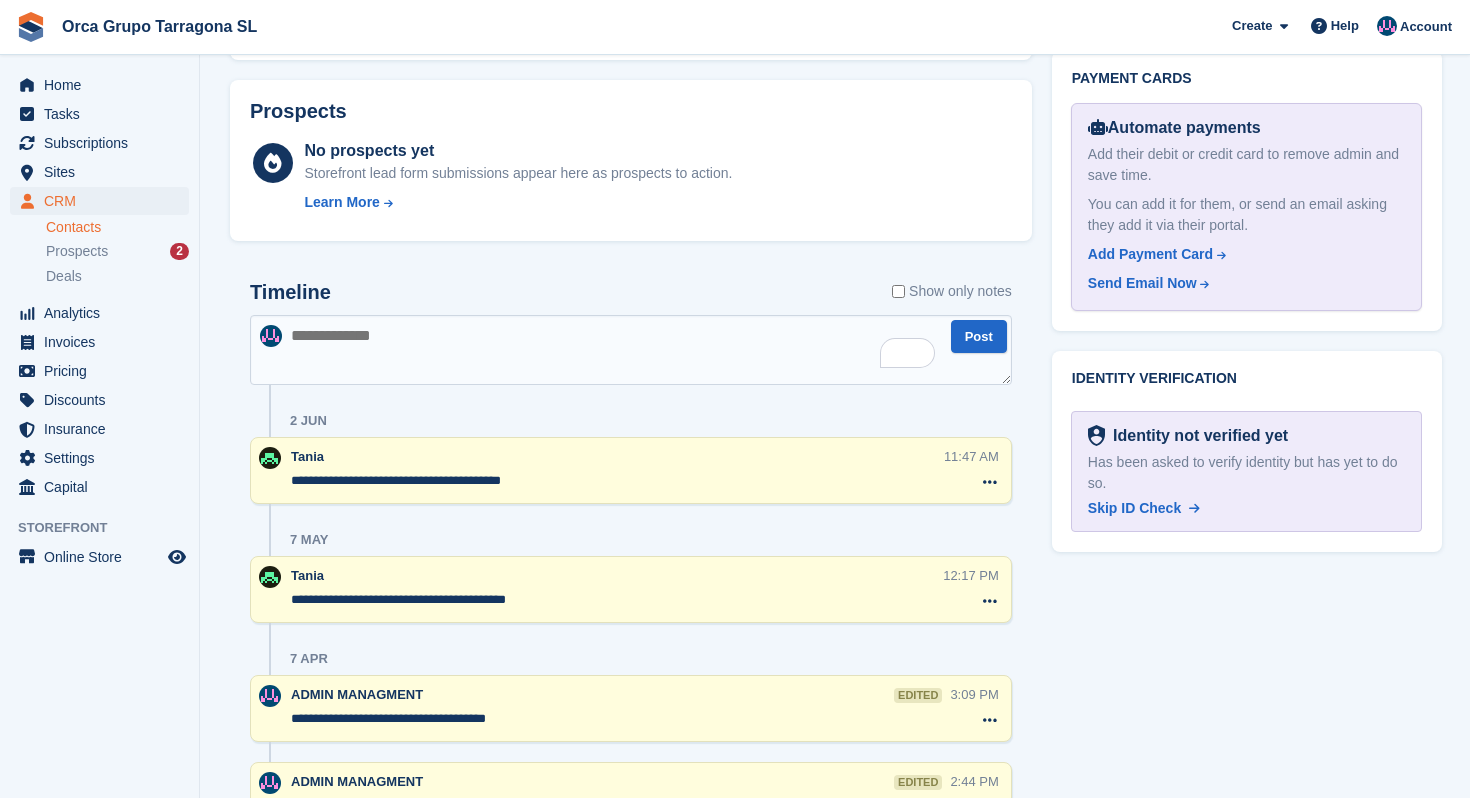 click at bounding box center (631, 350) 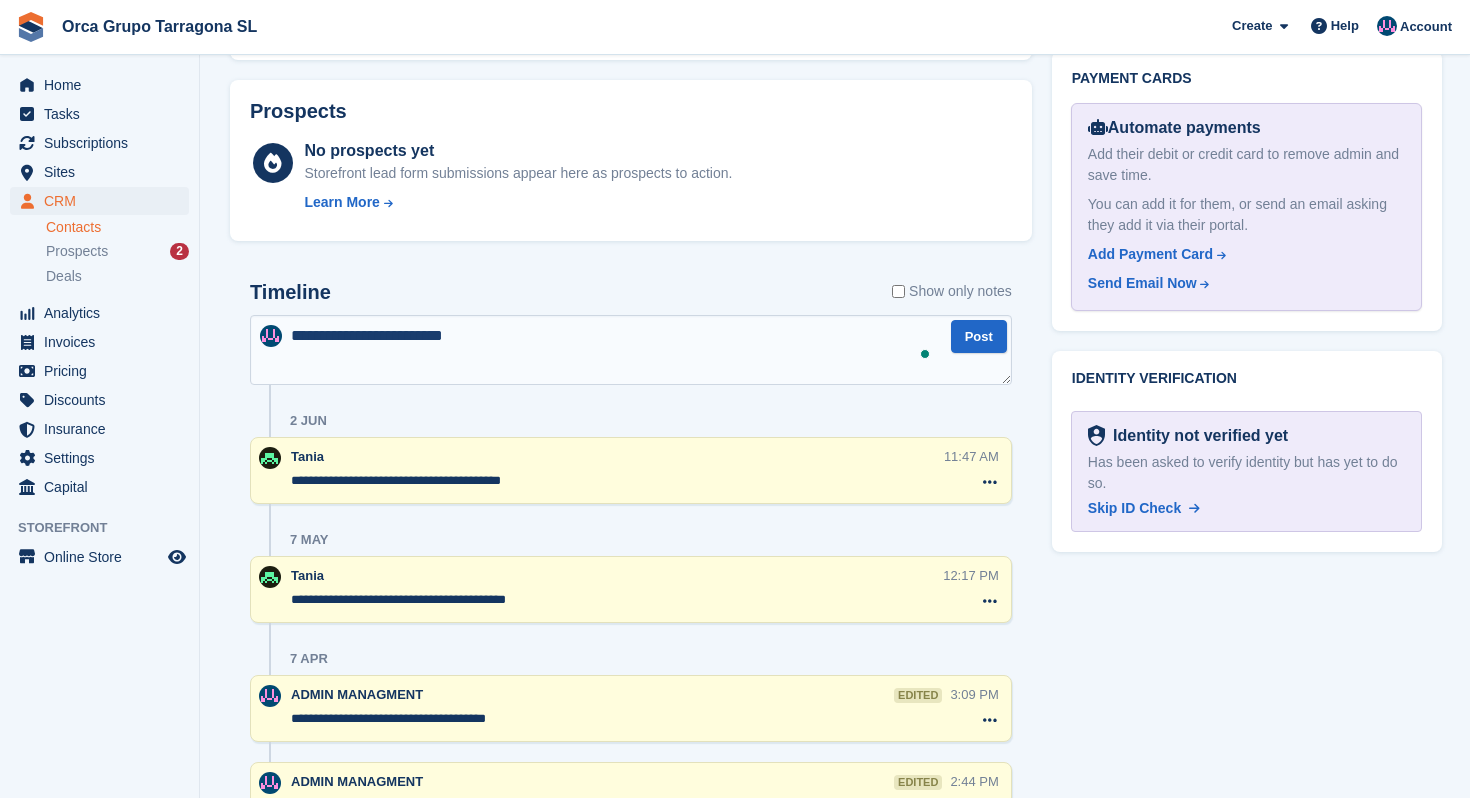 paste on "**********" 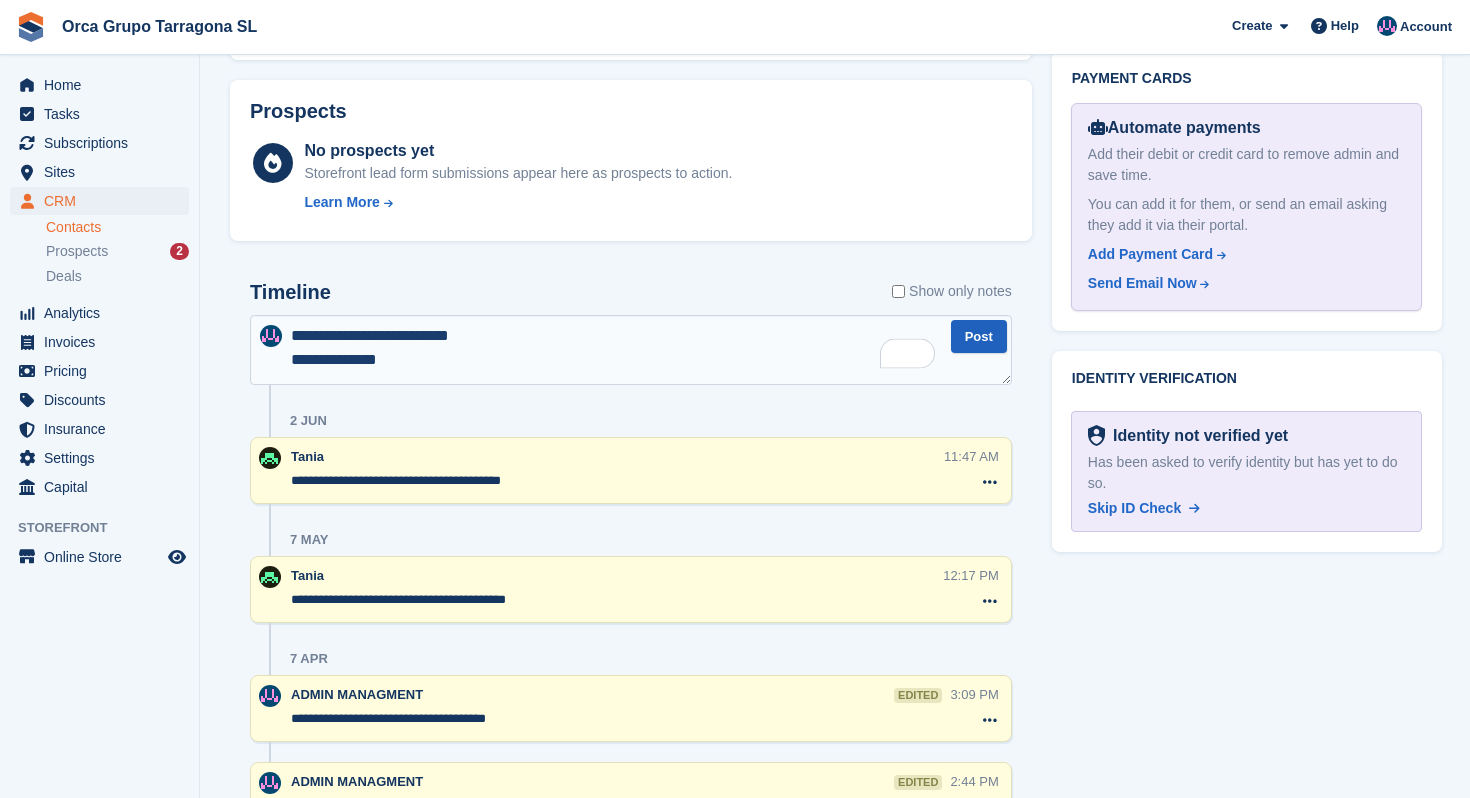 type on "**********" 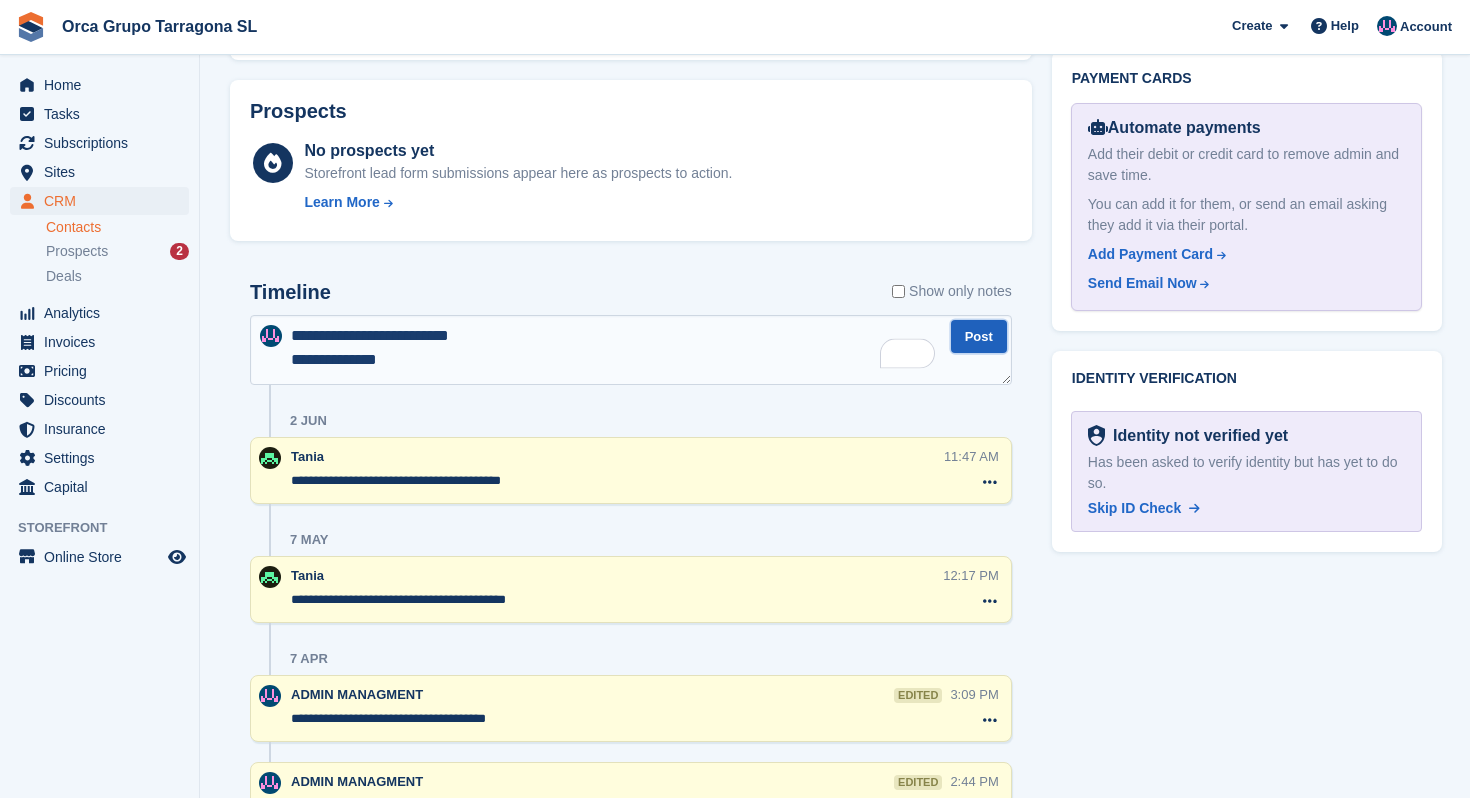 click on "Post" at bounding box center [979, 336] 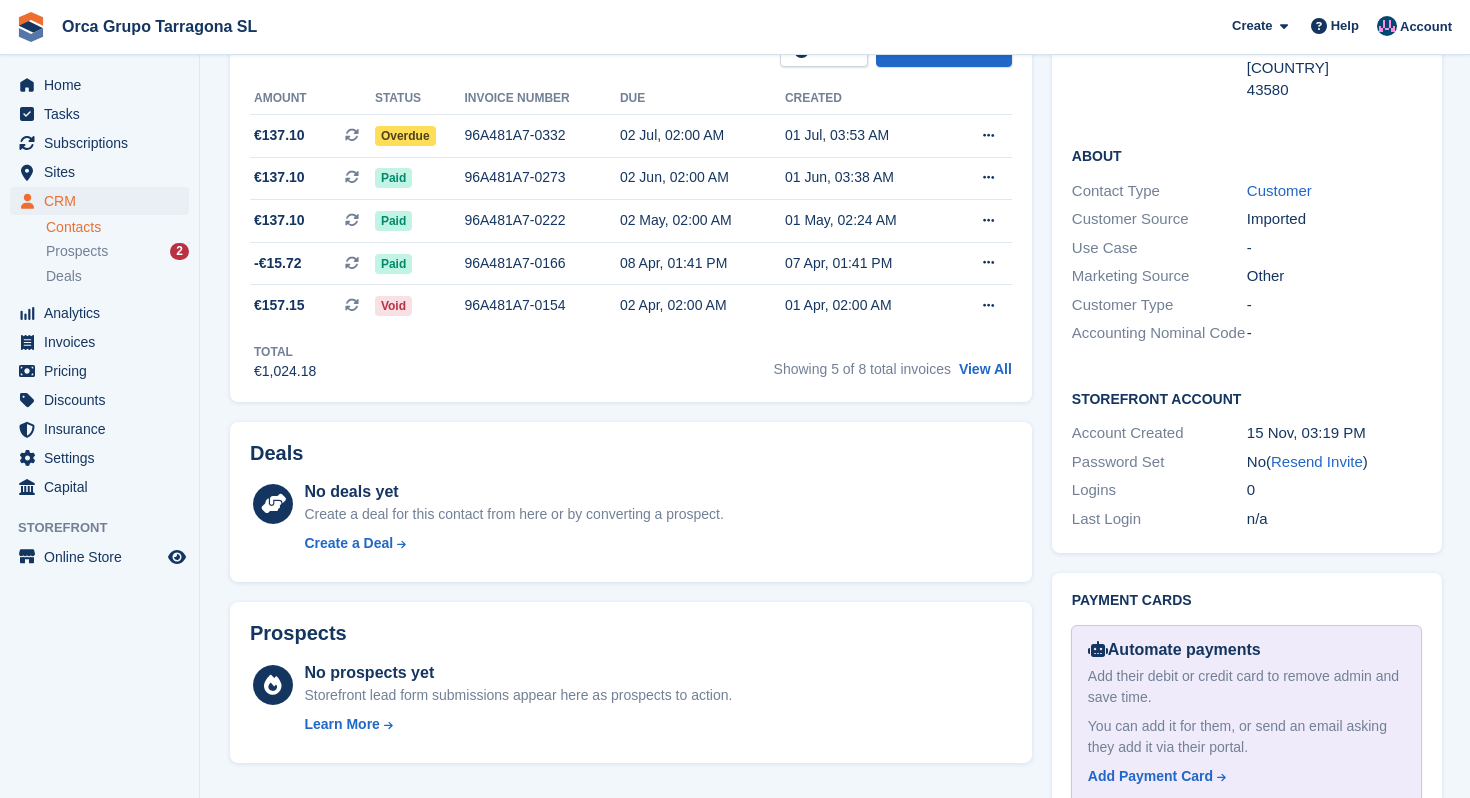 scroll, scrollTop: 582, scrollLeft: 0, axis: vertical 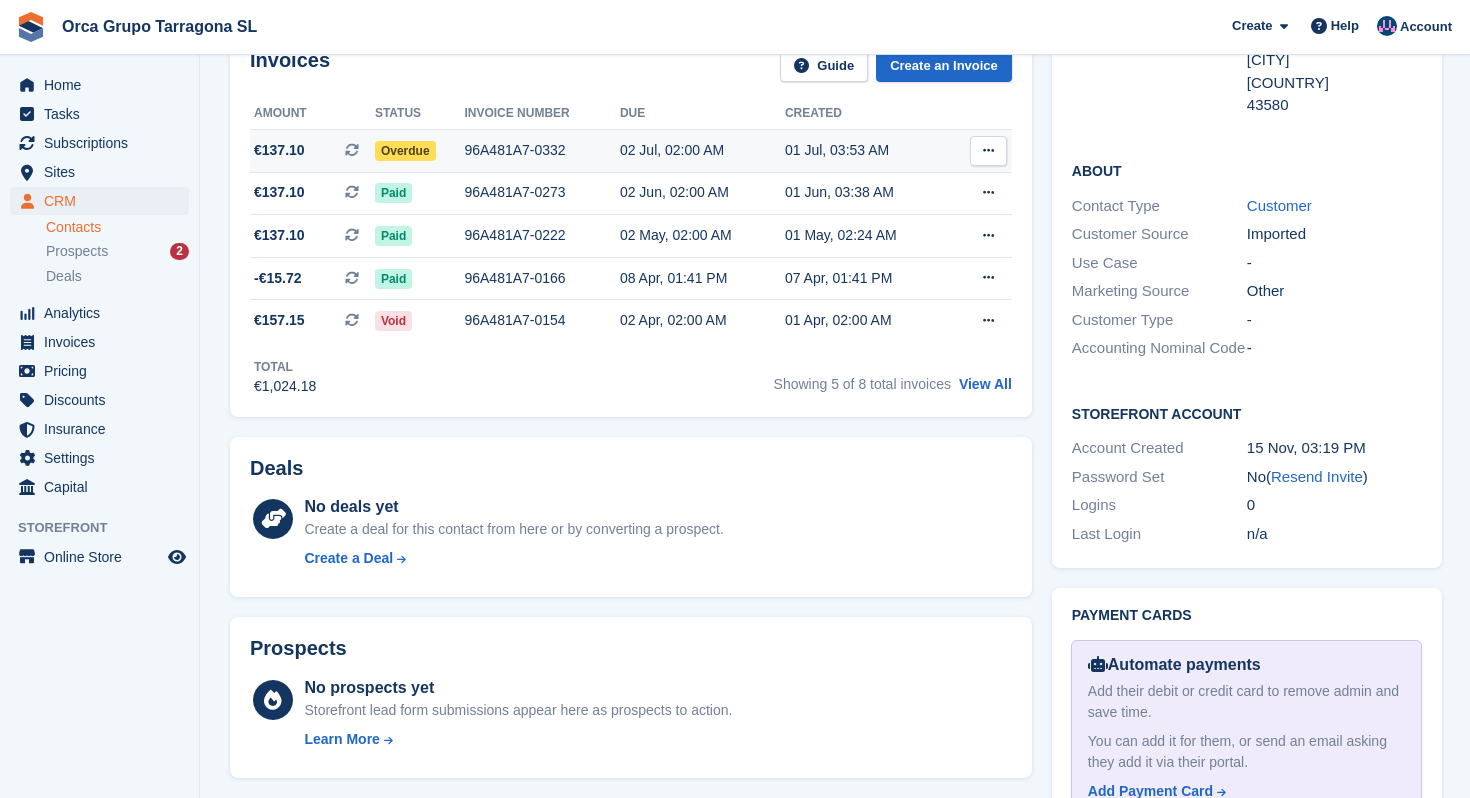 click at bounding box center [988, 150] 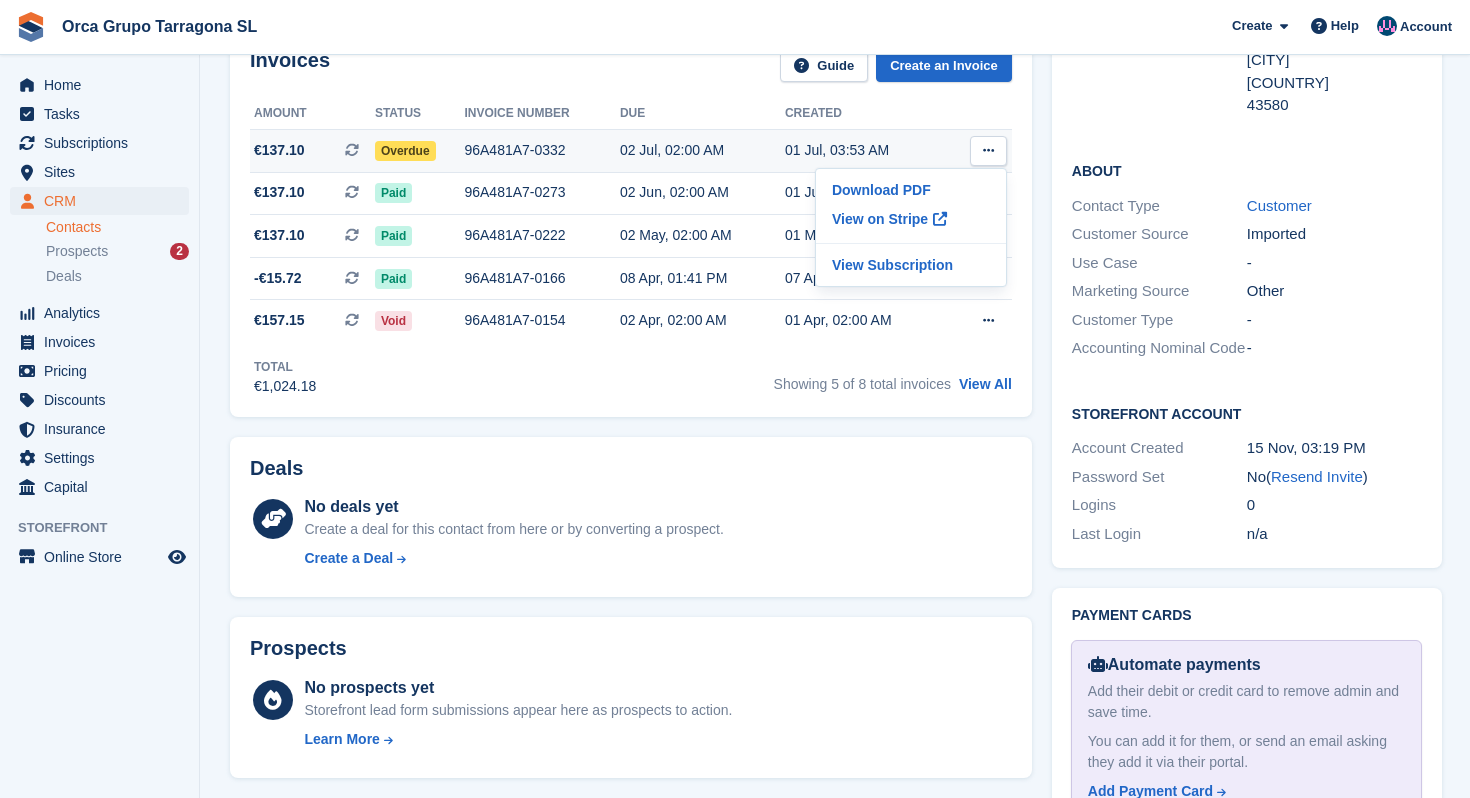 click on "02 Jul, 02:00 AM" at bounding box center (702, 150) 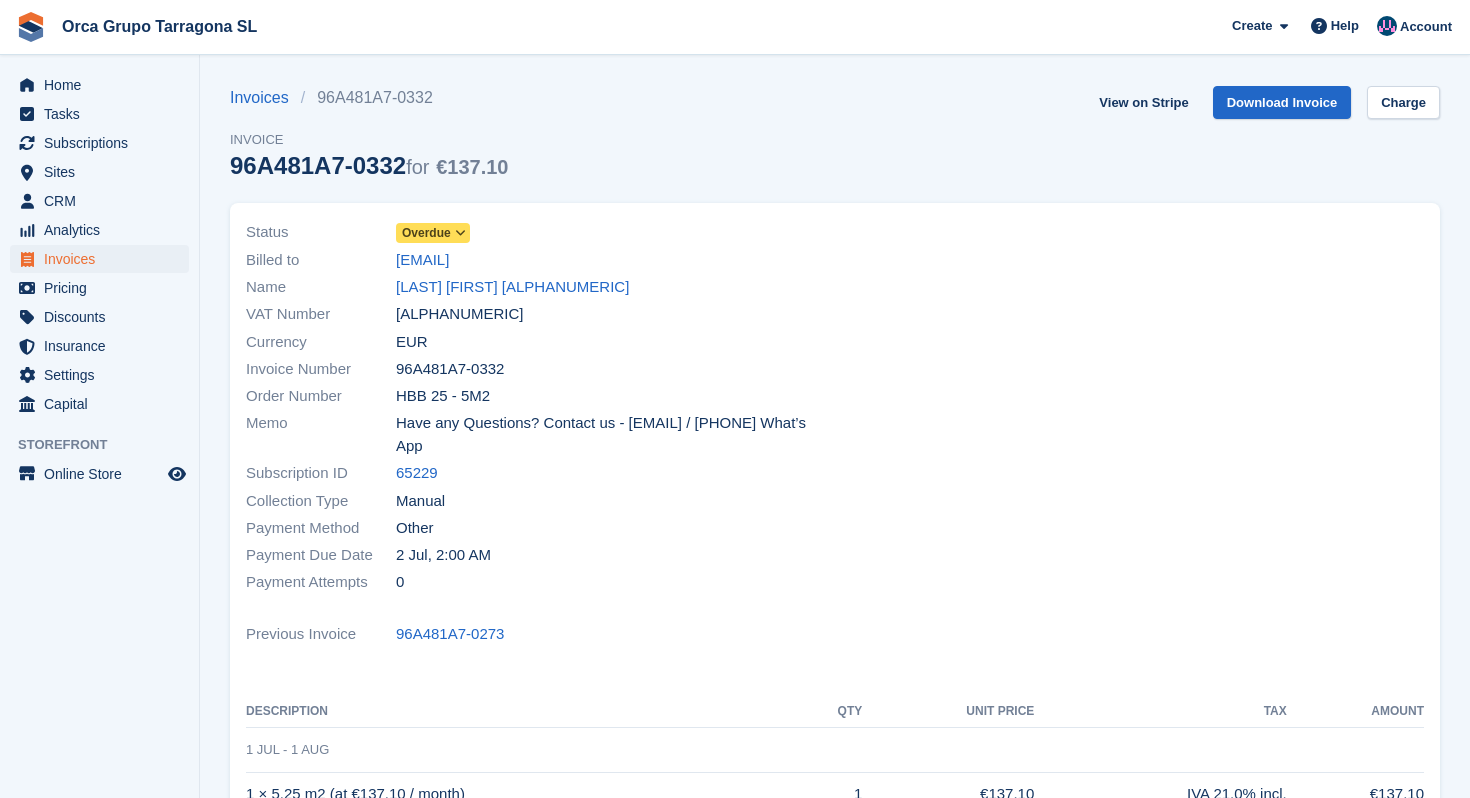 scroll, scrollTop: 0, scrollLeft: 0, axis: both 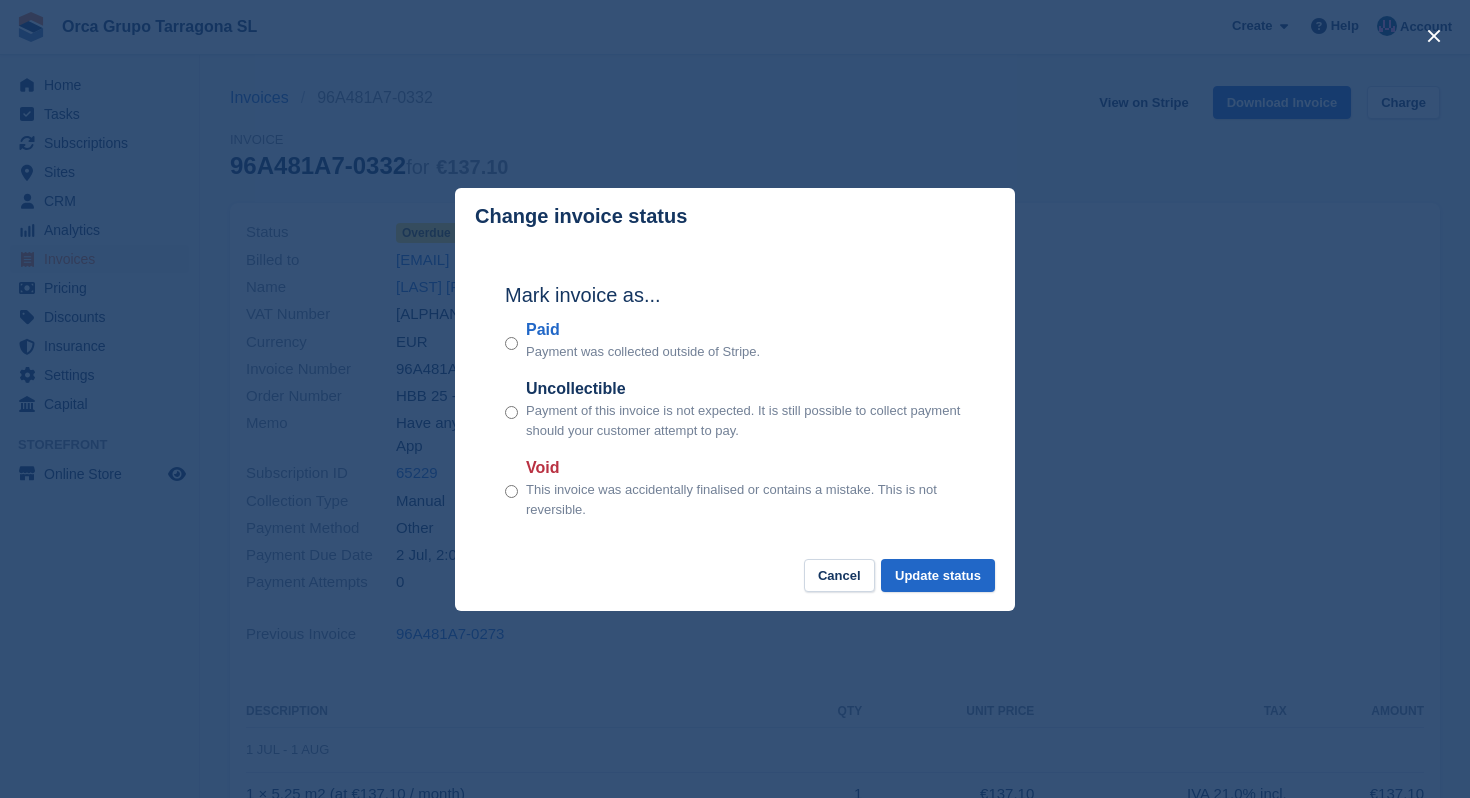 click on "Paid" at bounding box center [643, 330] 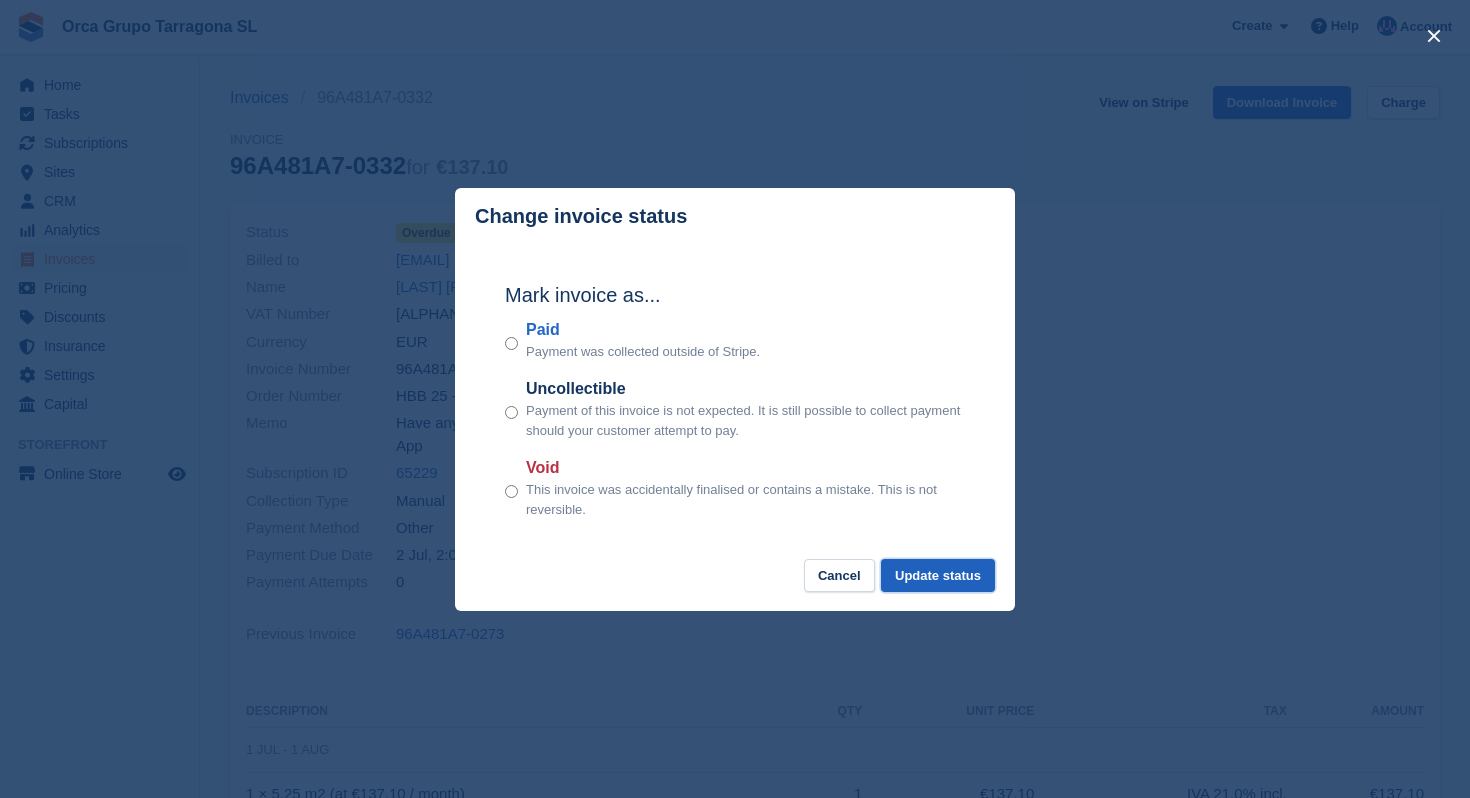 click on "Update status" at bounding box center (938, 575) 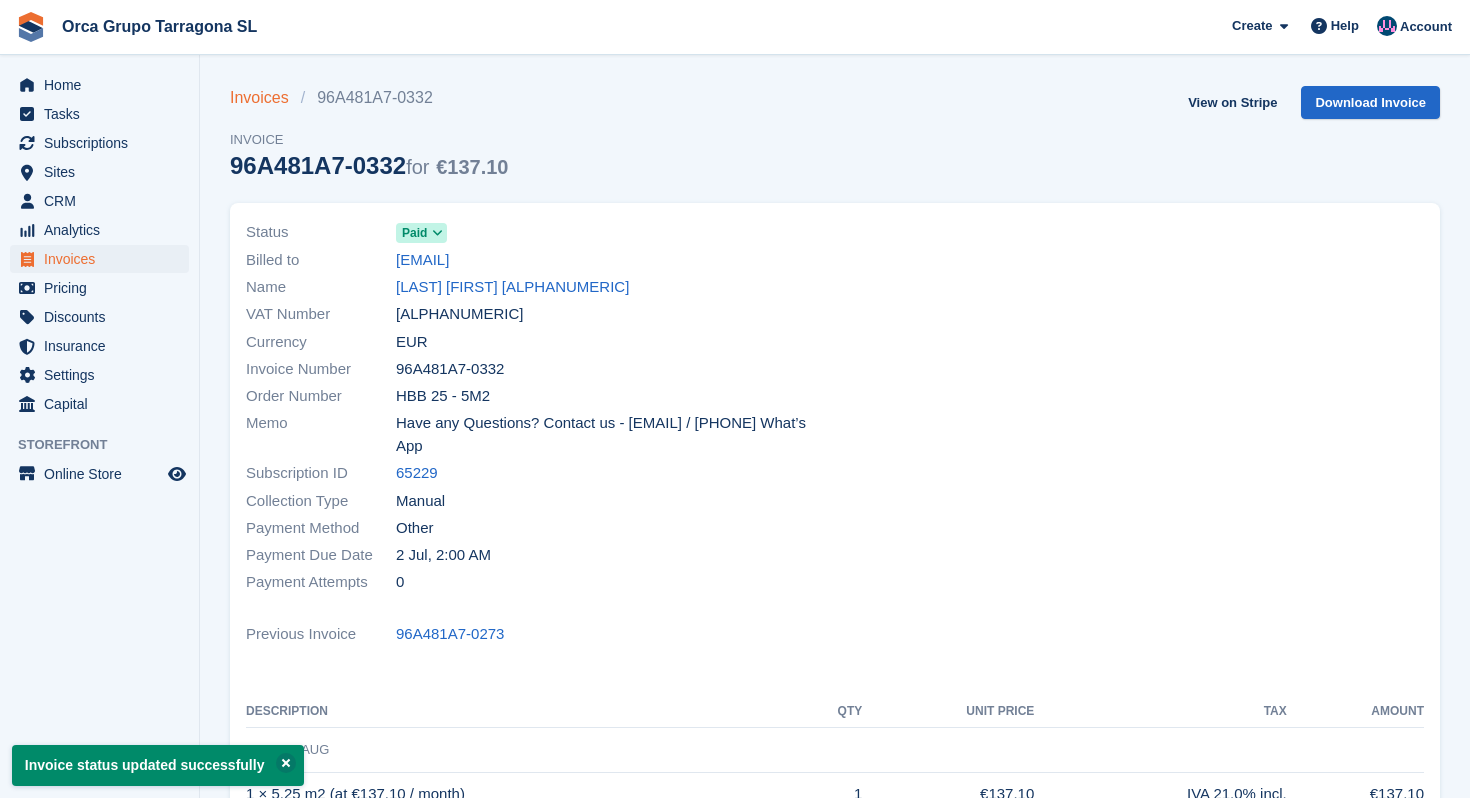 click on "Invoices" at bounding box center (265, 98) 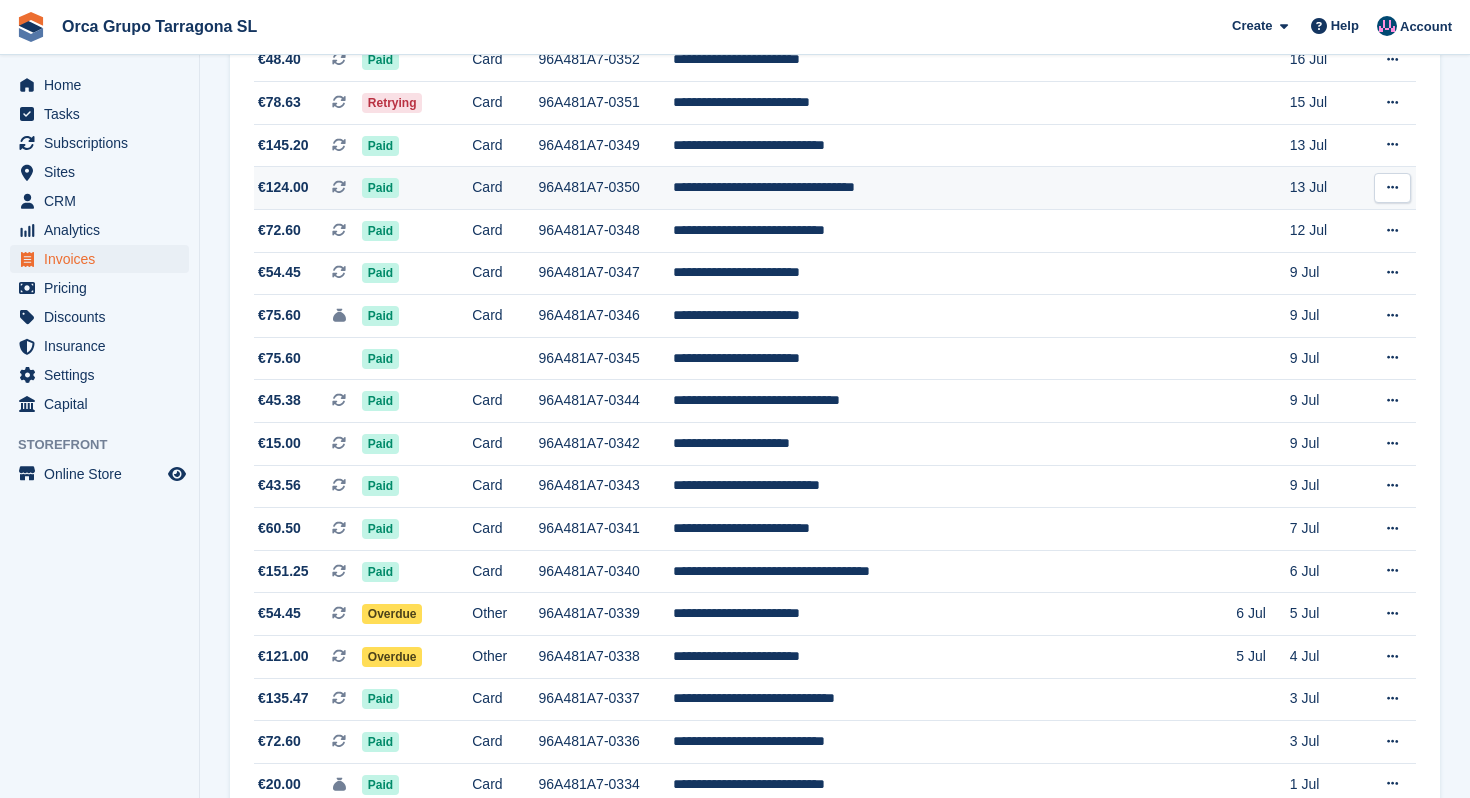 scroll, scrollTop: 513, scrollLeft: 0, axis: vertical 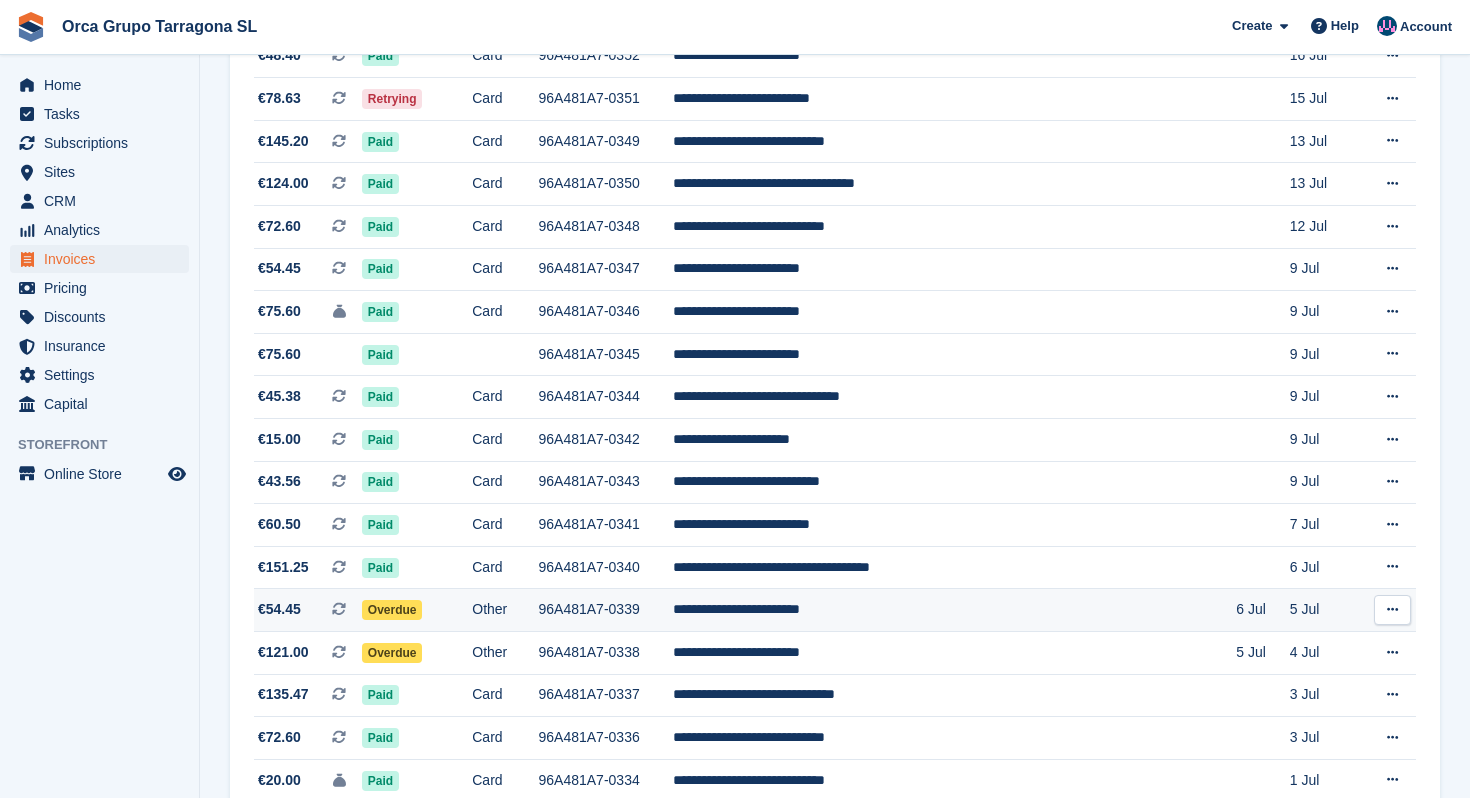 click on "**********" at bounding box center (955, 610) 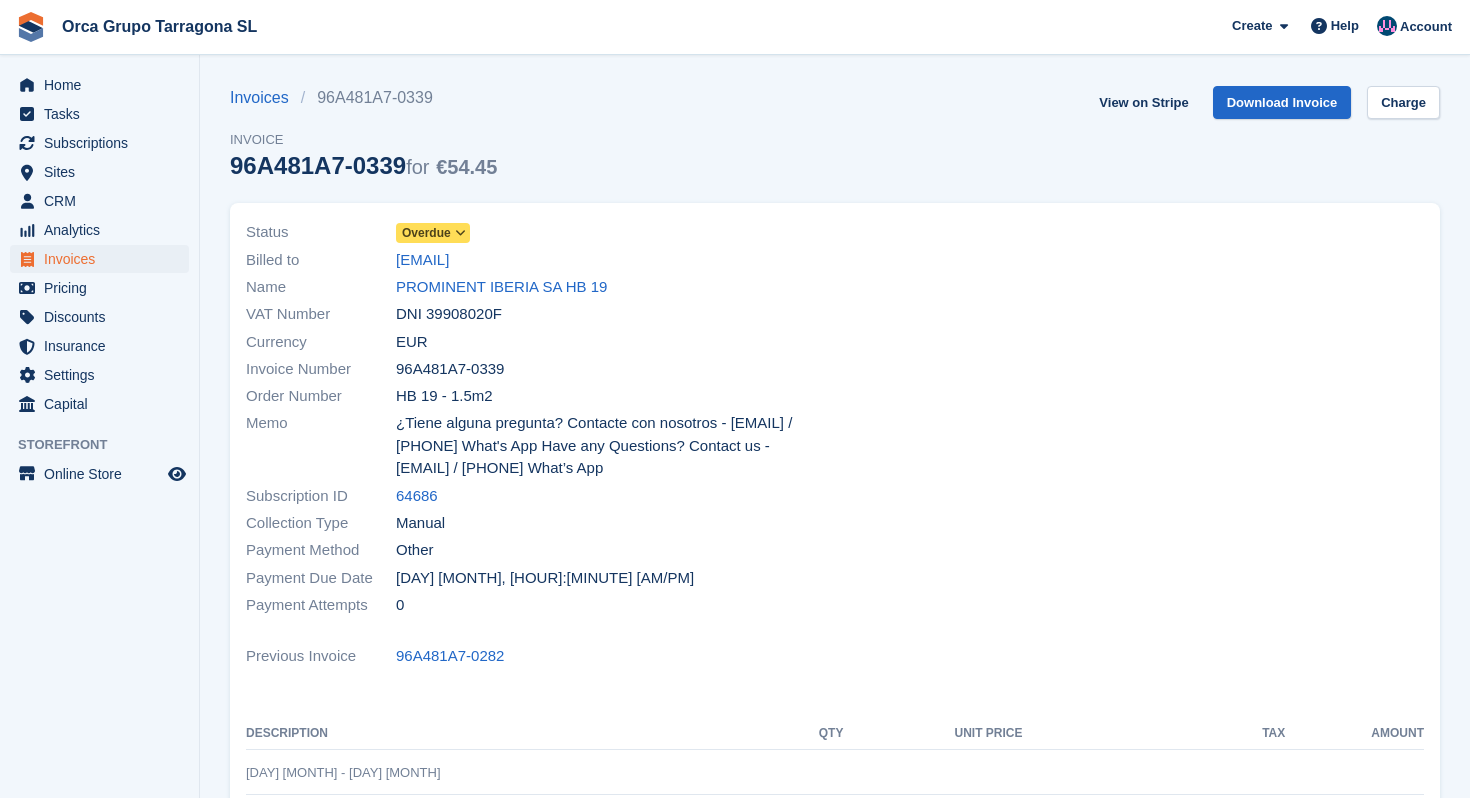 scroll, scrollTop: 0, scrollLeft: 0, axis: both 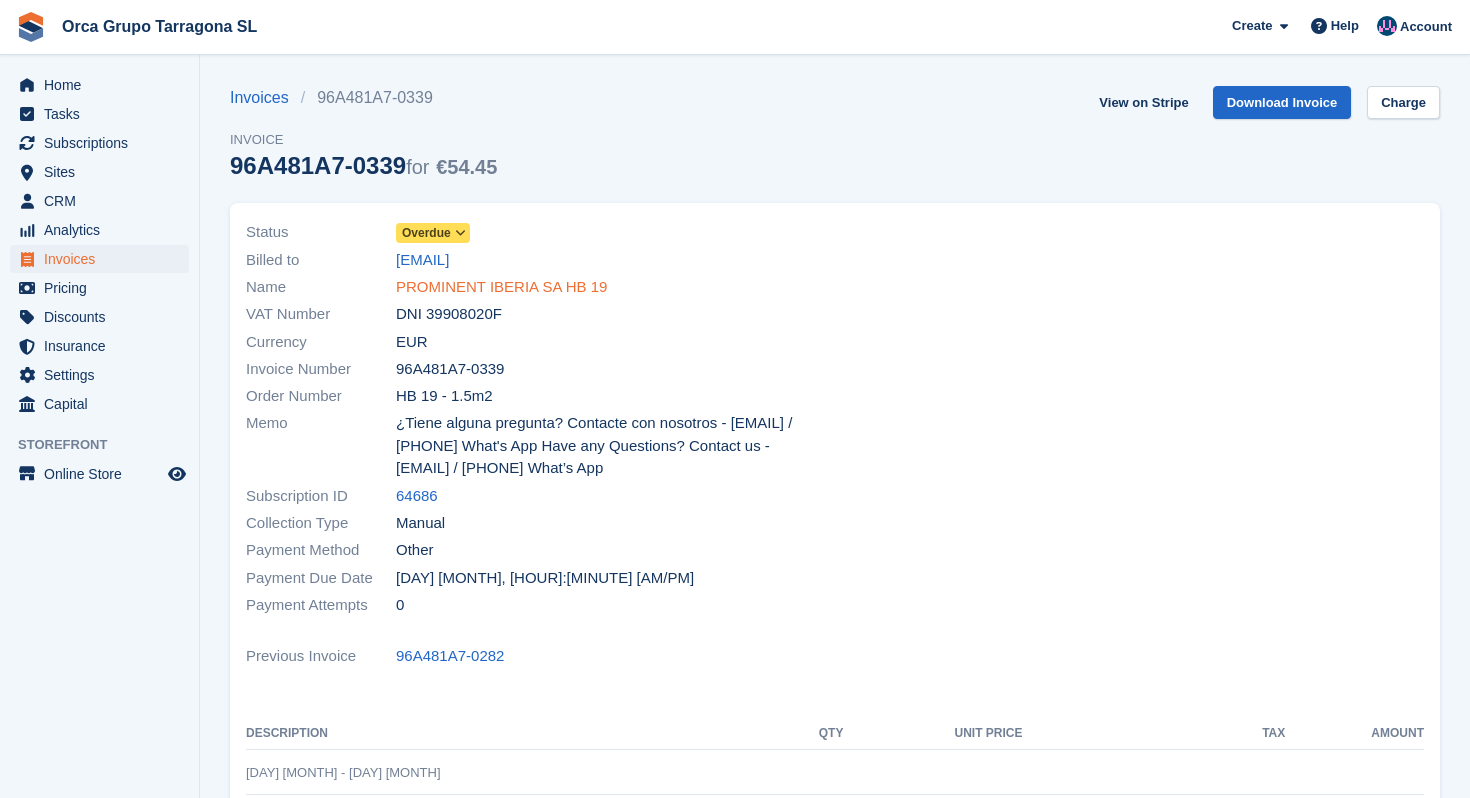 click on "PROMINENT IBERIA SA HB 19" at bounding box center (501, 287) 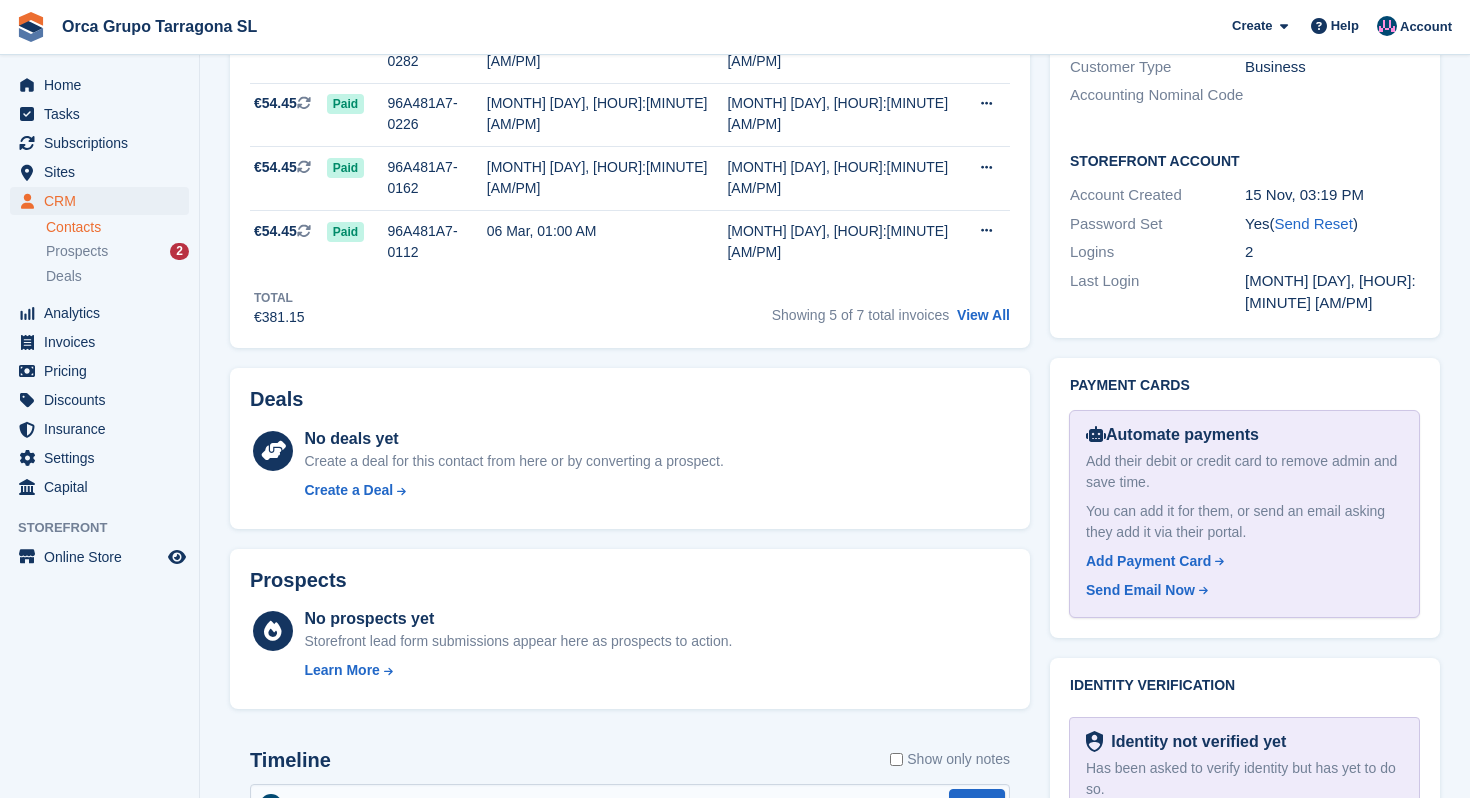 scroll, scrollTop: 759, scrollLeft: 0, axis: vertical 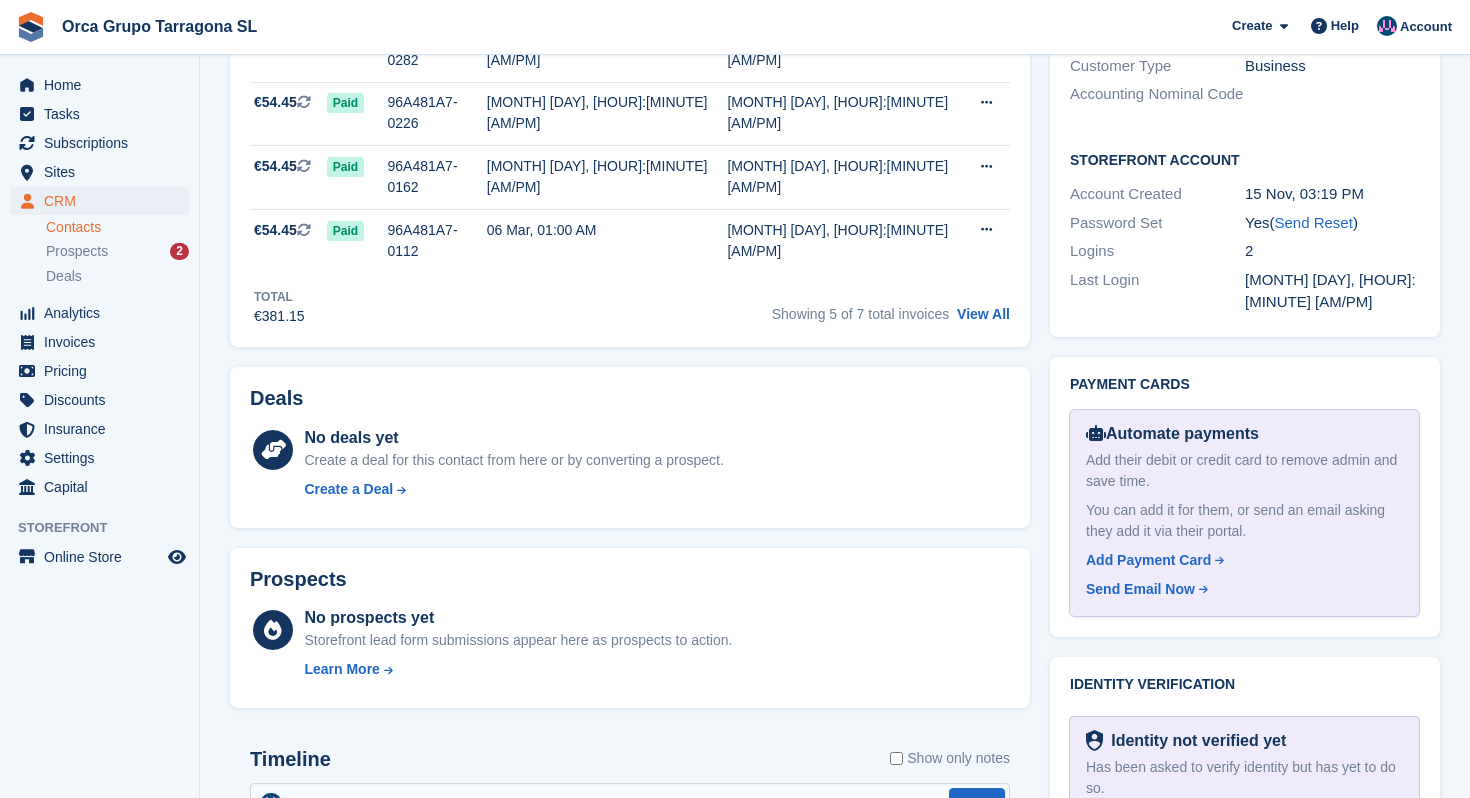 click at bounding box center (630, 818) 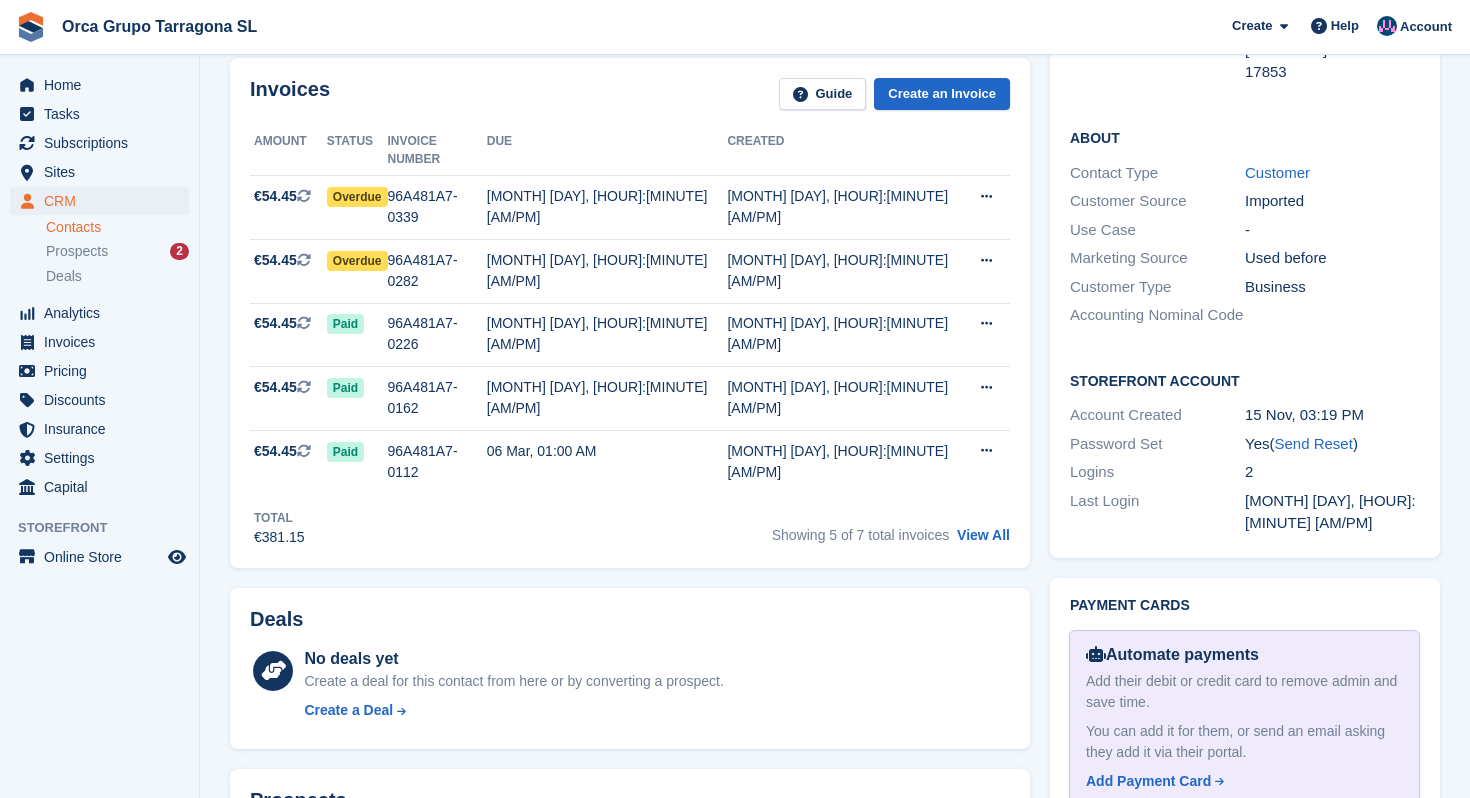 scroll, scrollTop: 509, scrollLeft: 0, axis: vertical 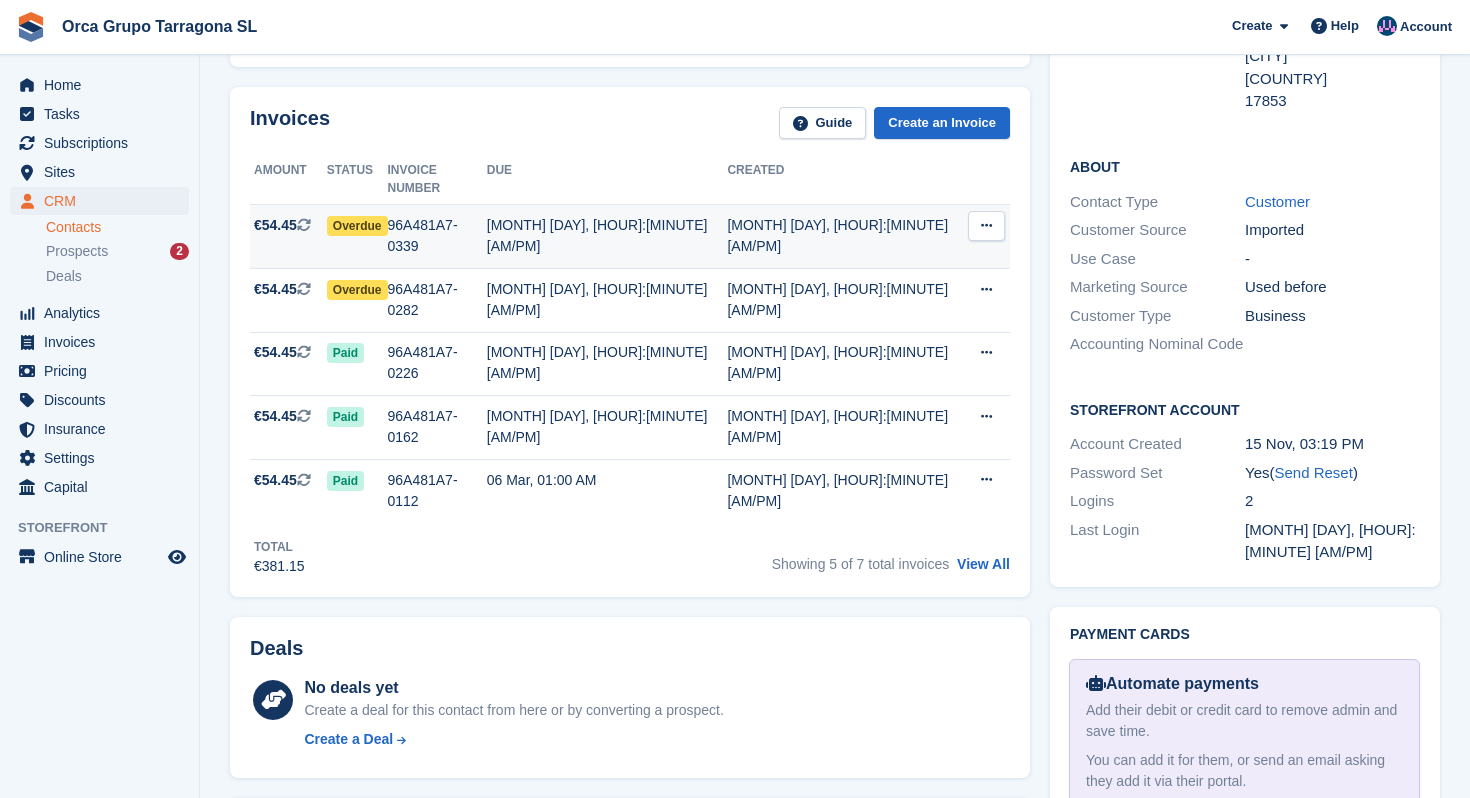 type on "**********" 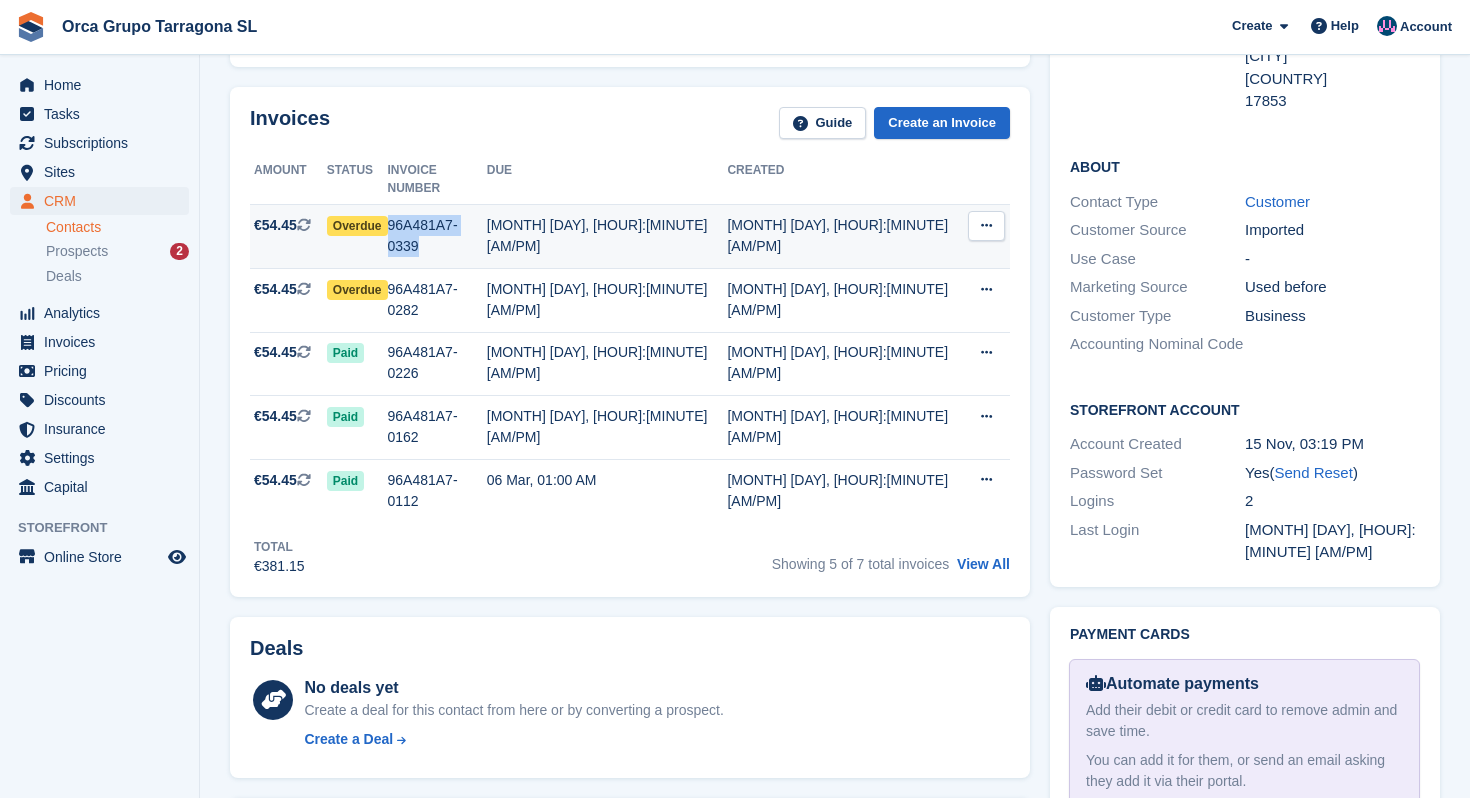 drag, startPoint x: 578, startPoint y: 211, endPoint x: 460, endPoint y: 208, distance: 118.03813 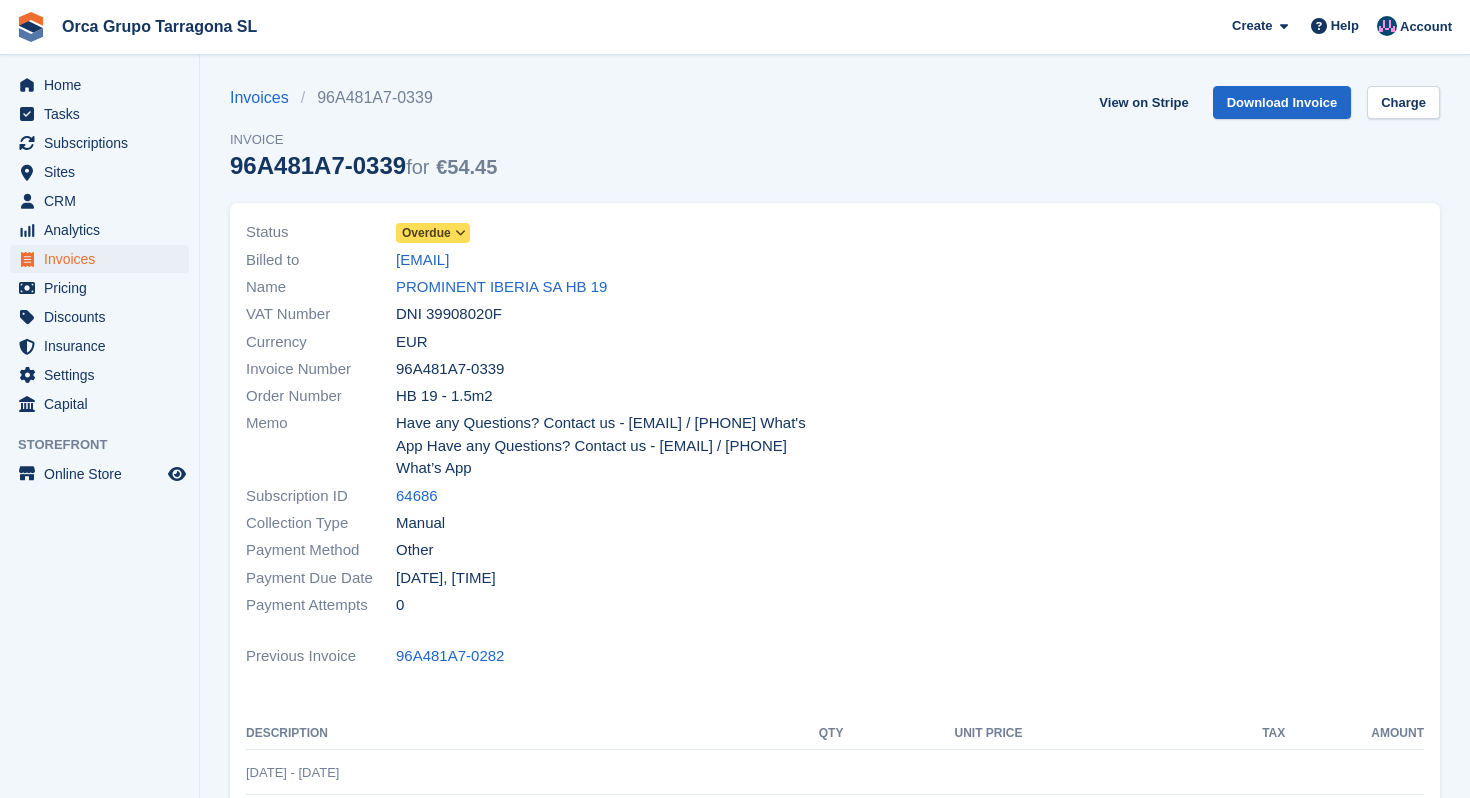 scroll, scrollTop: 0, scrollLeft: 0, axis: both 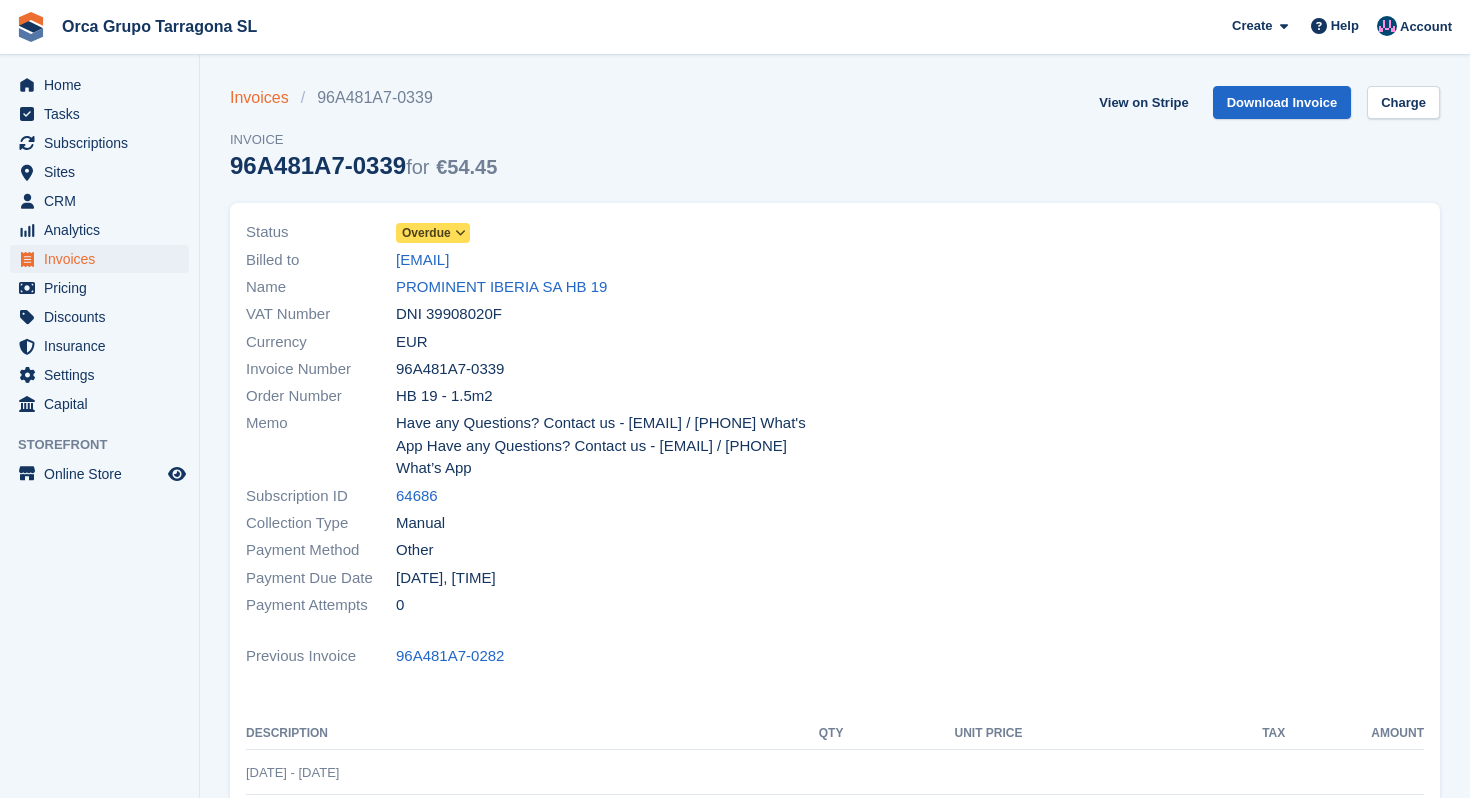 click on "Invoices" at bounding box center (265, 98) 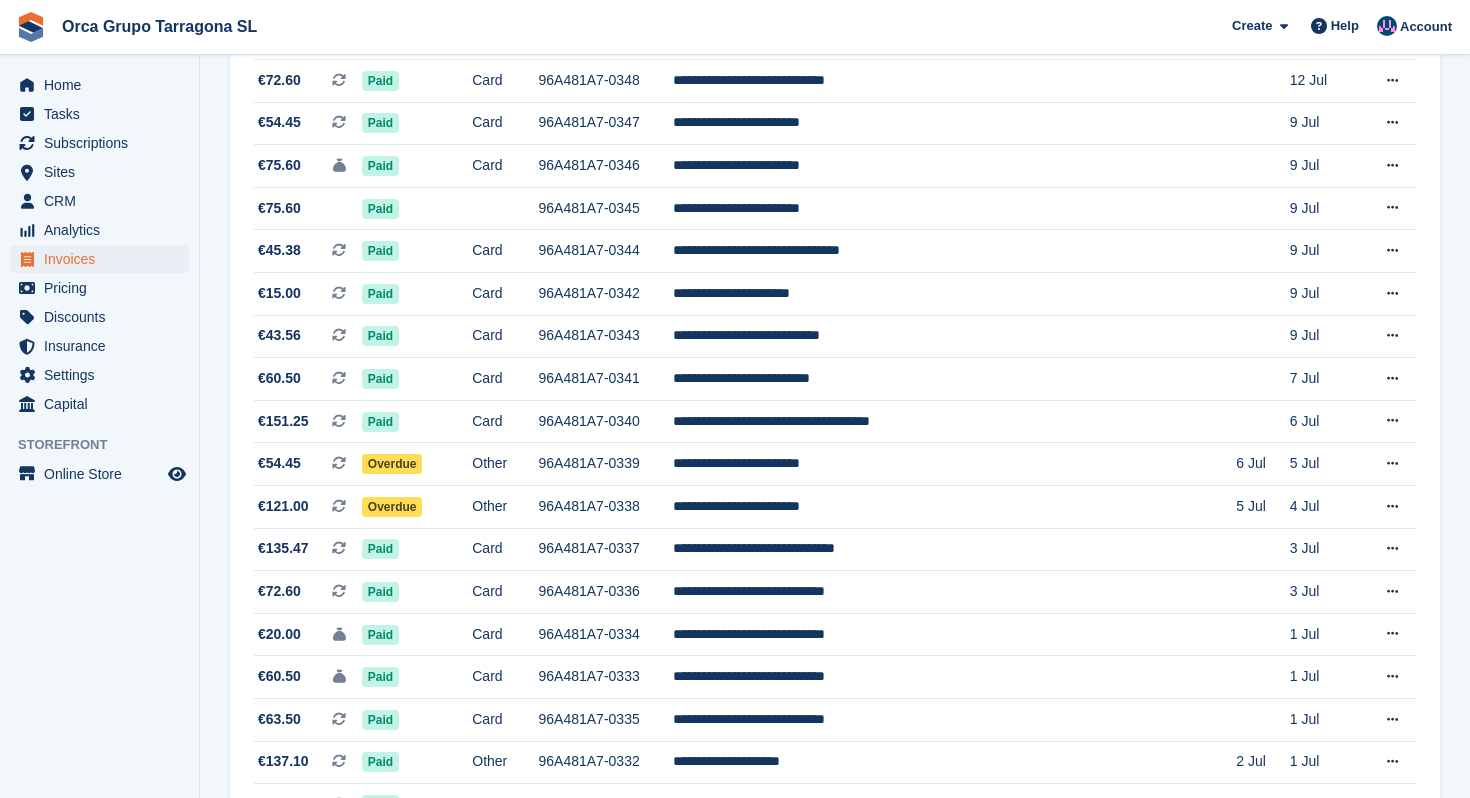 scroll, scrollTop: 781, scrollLeft: 0, axis: vertical 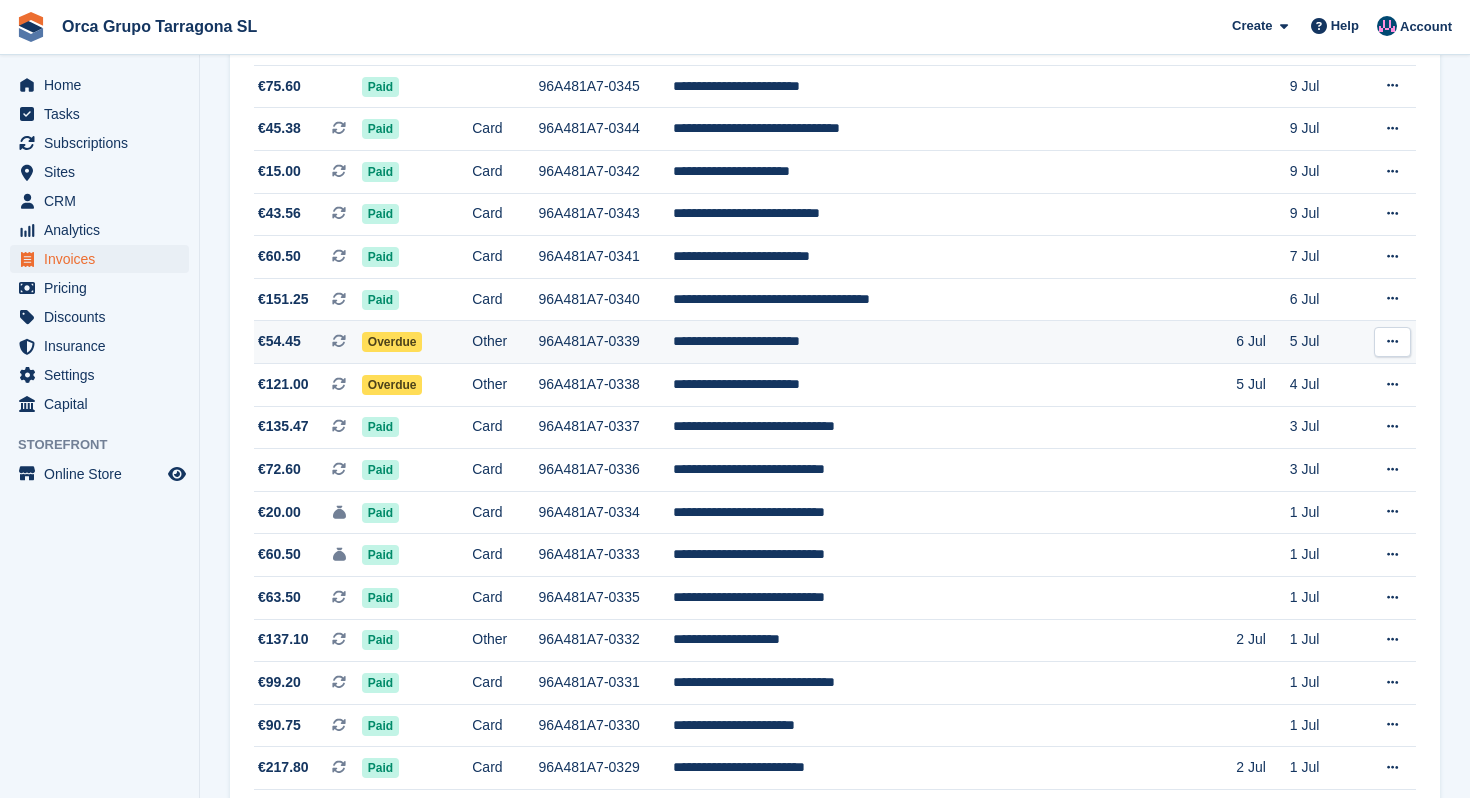 click on "**********" at bounding box center (955, 342) 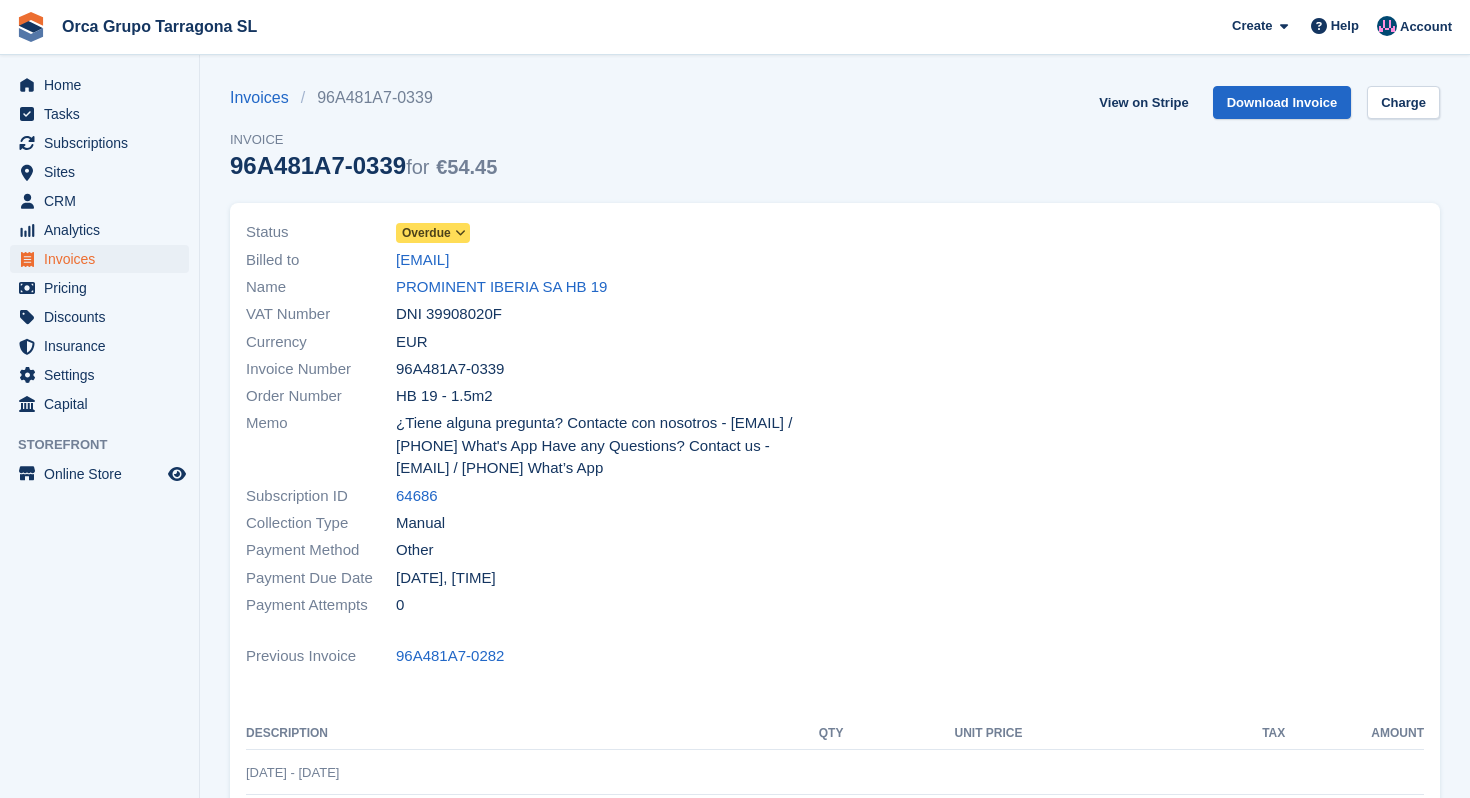 scroll, scrollTop: 0, scrollLeft: 0, axis: both 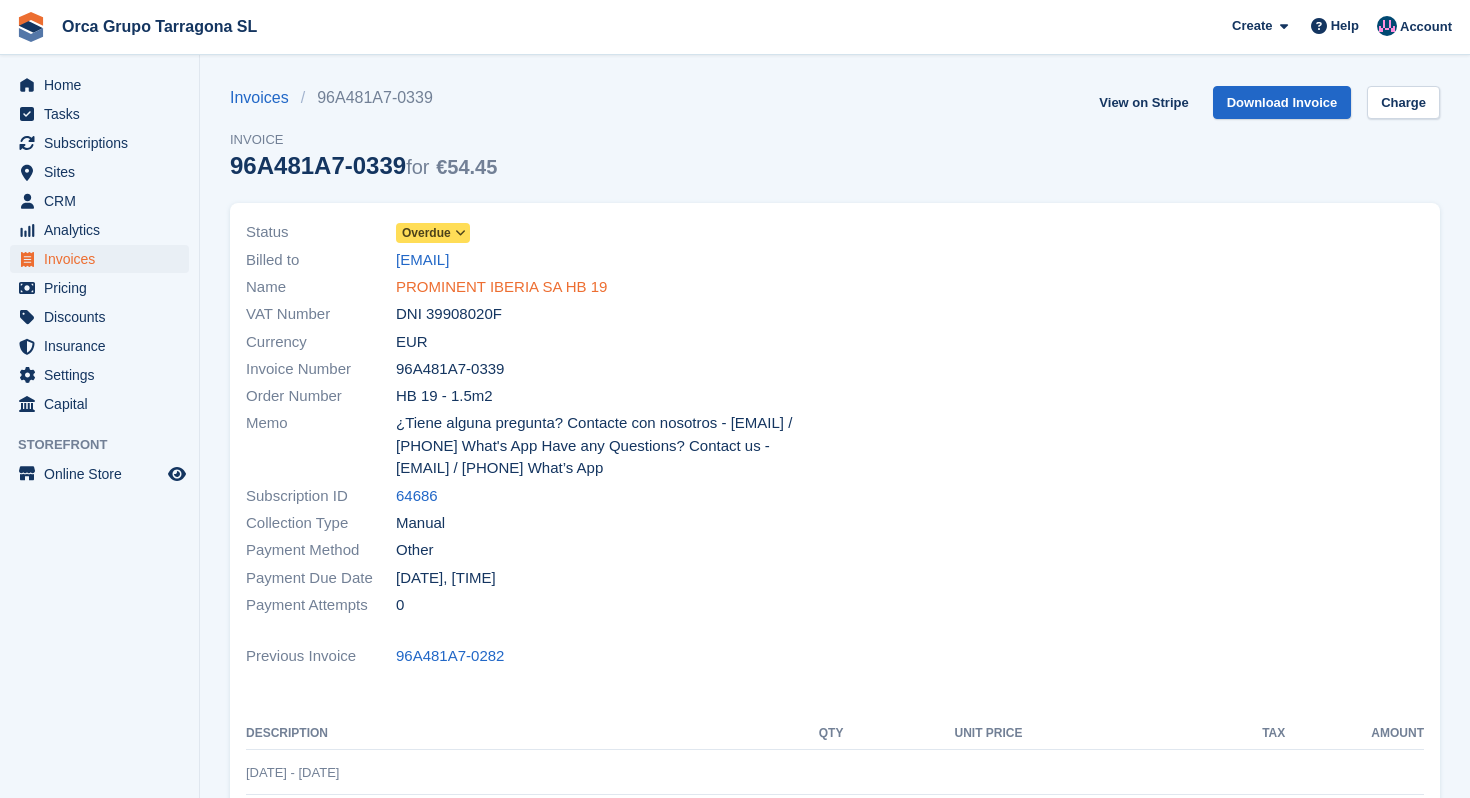 click on "PROMINENT IBERIA SA HB 19" at bounding box center [501, 287] 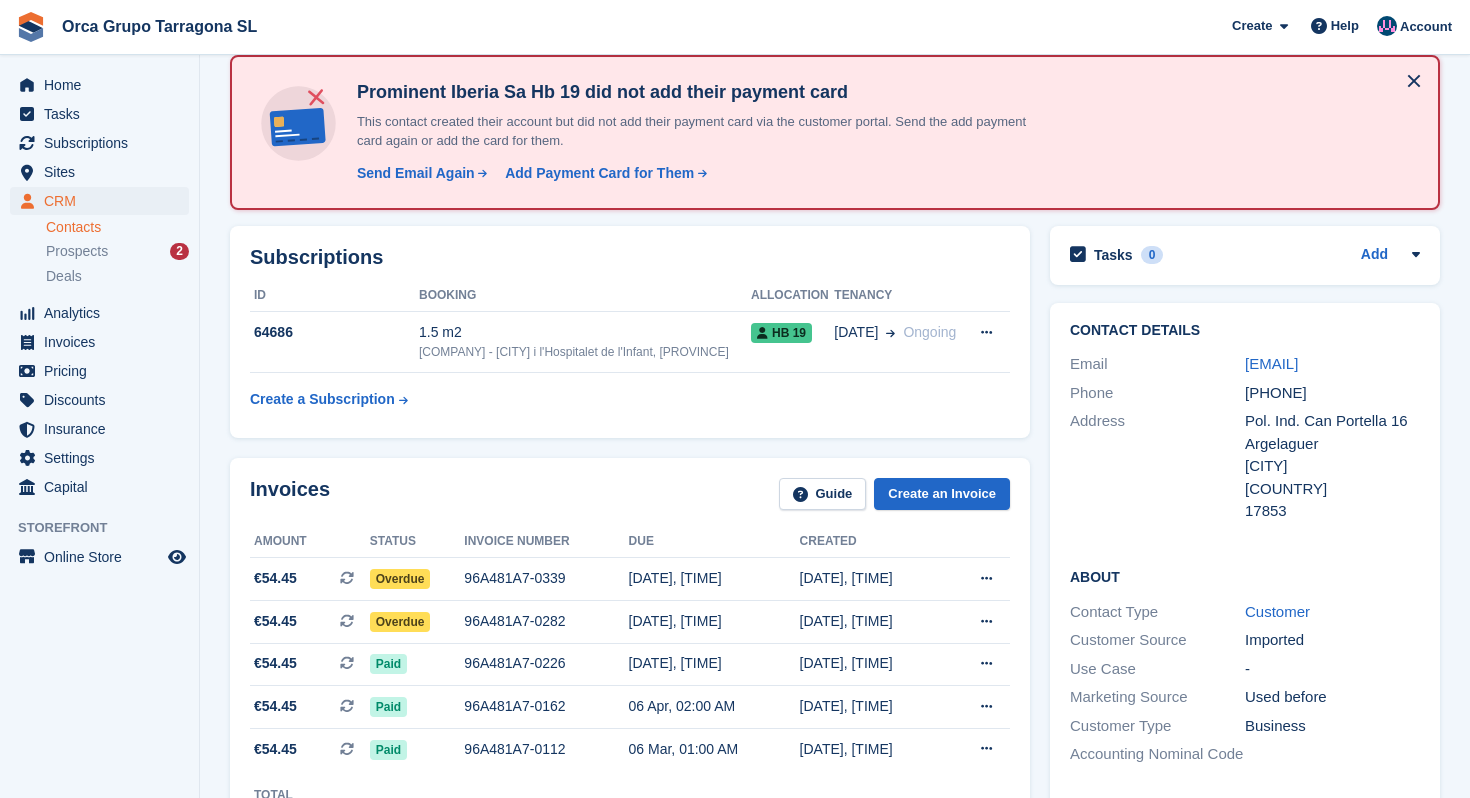 scroll, scrollTop: 104, scrollLeft: 0, axis: vertical 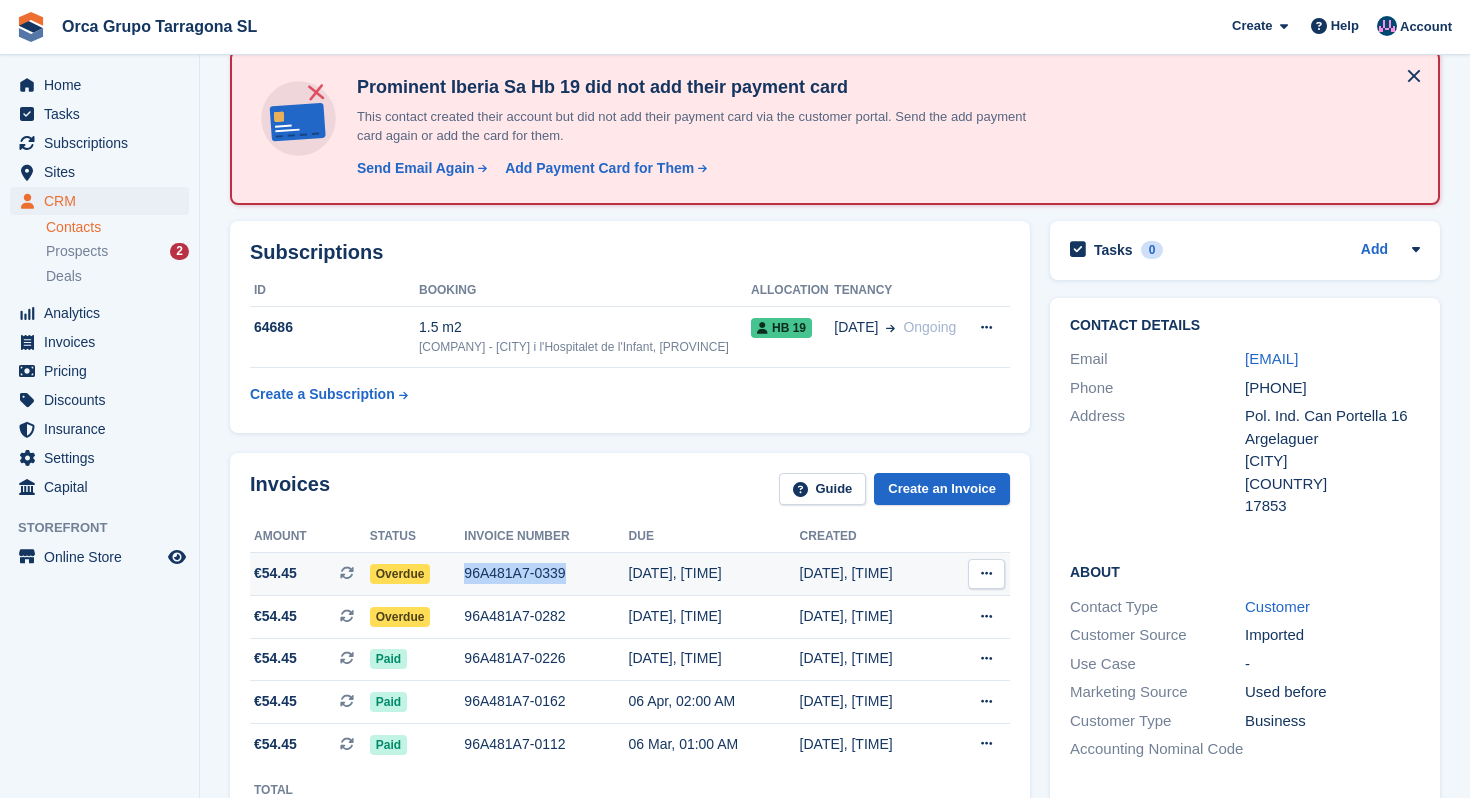 drag, startPoint x: 572, startPoint y: 611, endPoint x: 459, endPoint y: 608, distance: 113.03982 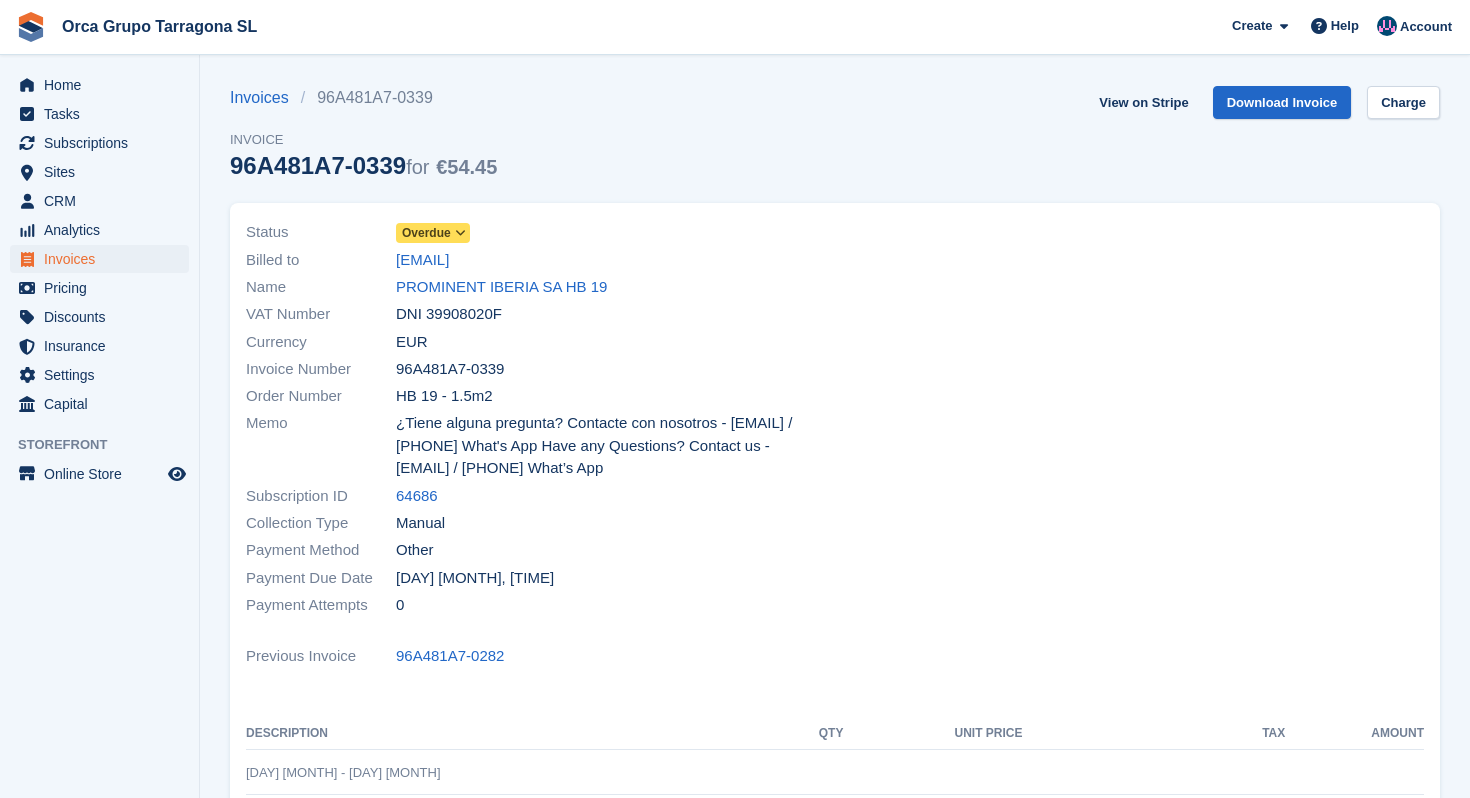 scroll, scrollTop: 0, scrollLeft: 0, axis: both 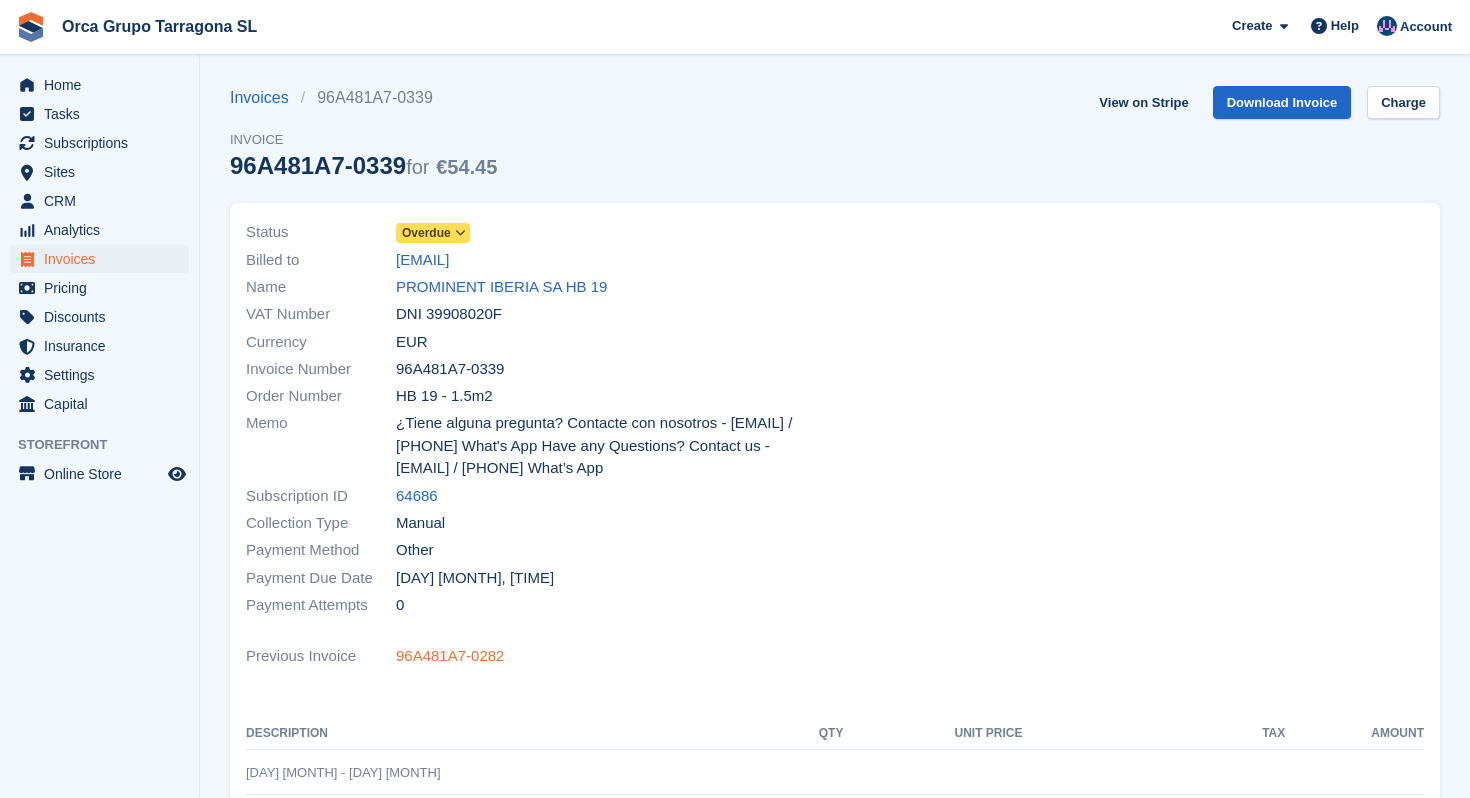 click on "96A481A7-0282" at bounding box center [450, 656] 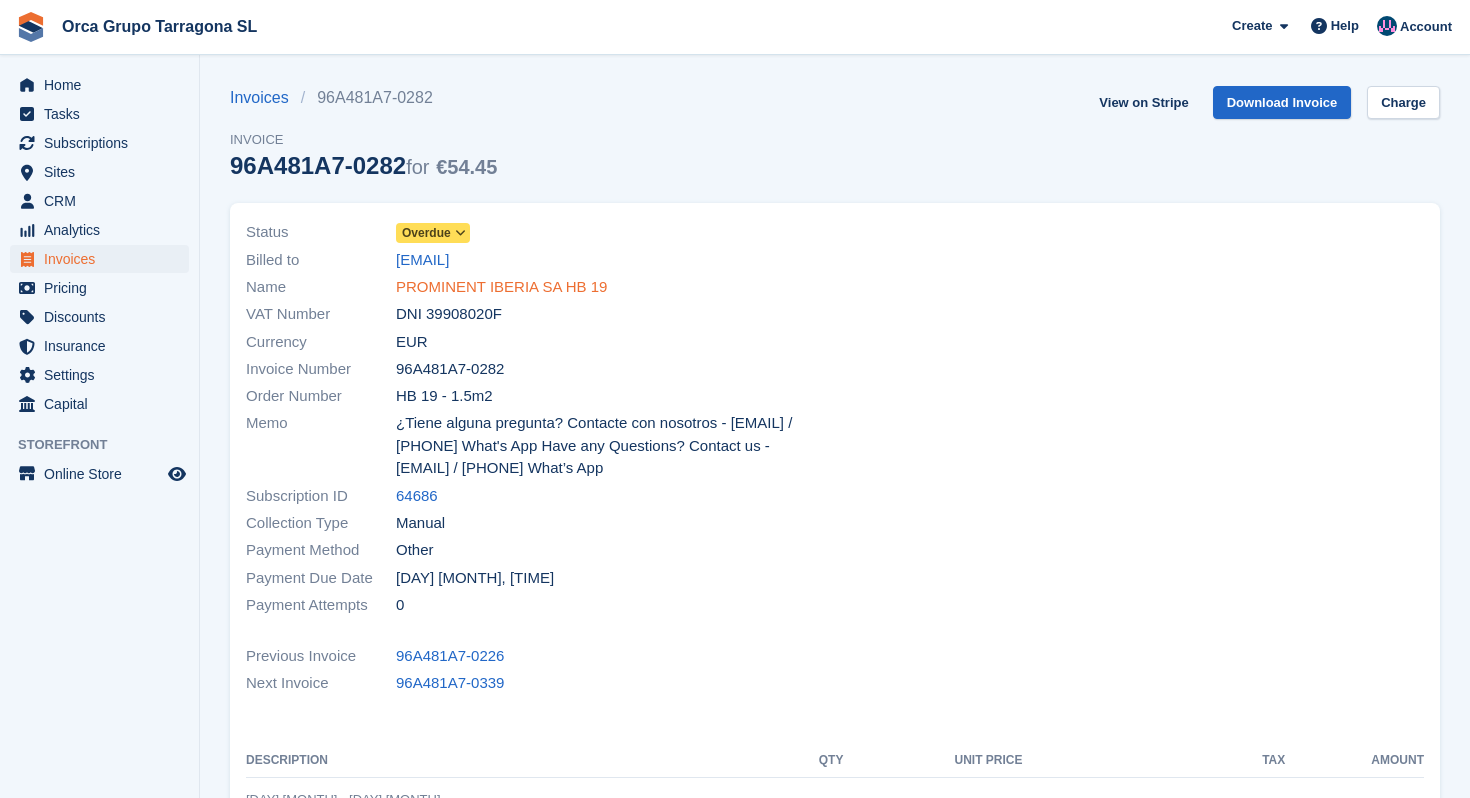 click on "PROMINENT IBERIA SA HB 19" at bounding box center [501, 287] 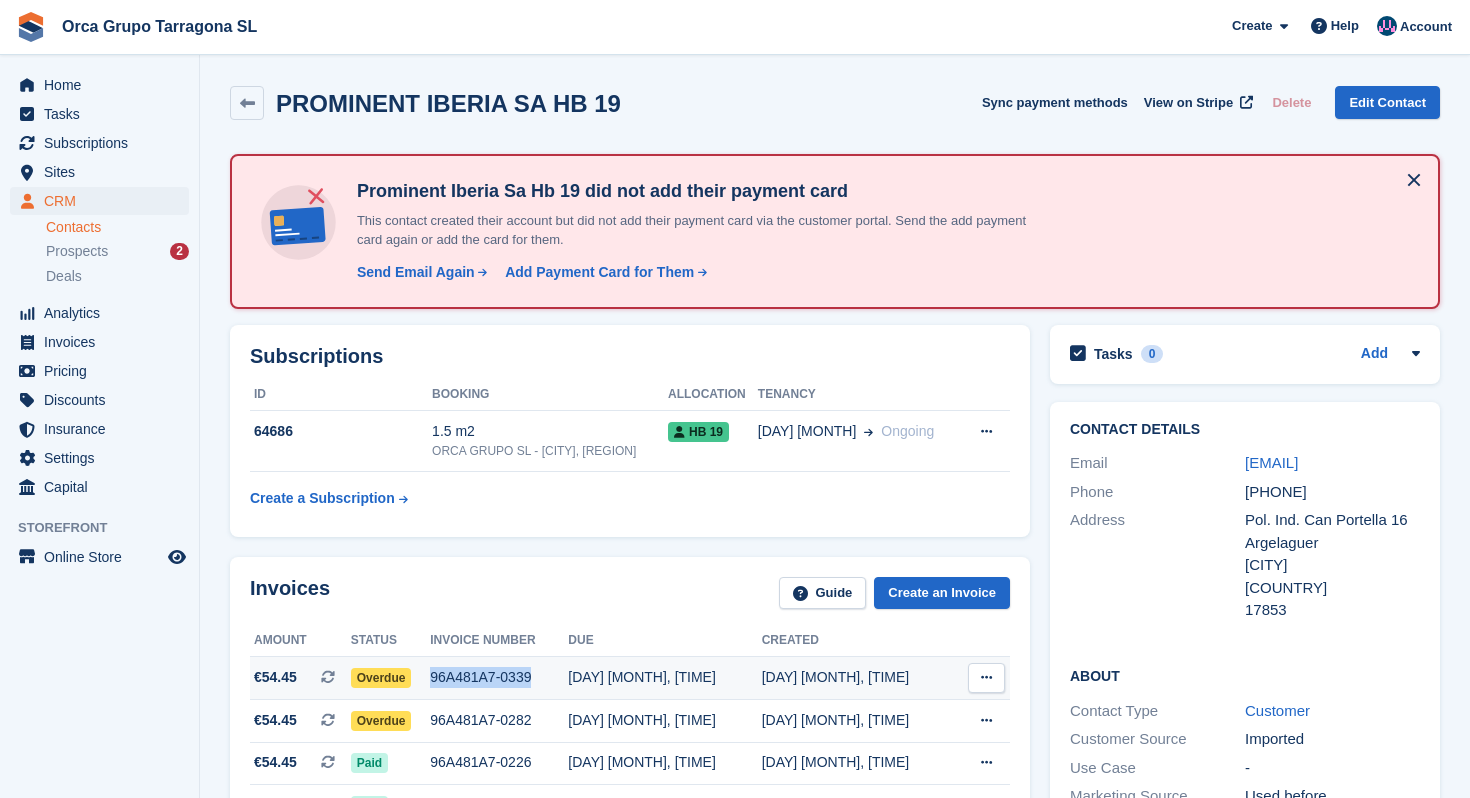 drag, startPoint x: 456, startPoint y: 713, endPoint x: 569, endPoint y: 722, distance: 113.35784 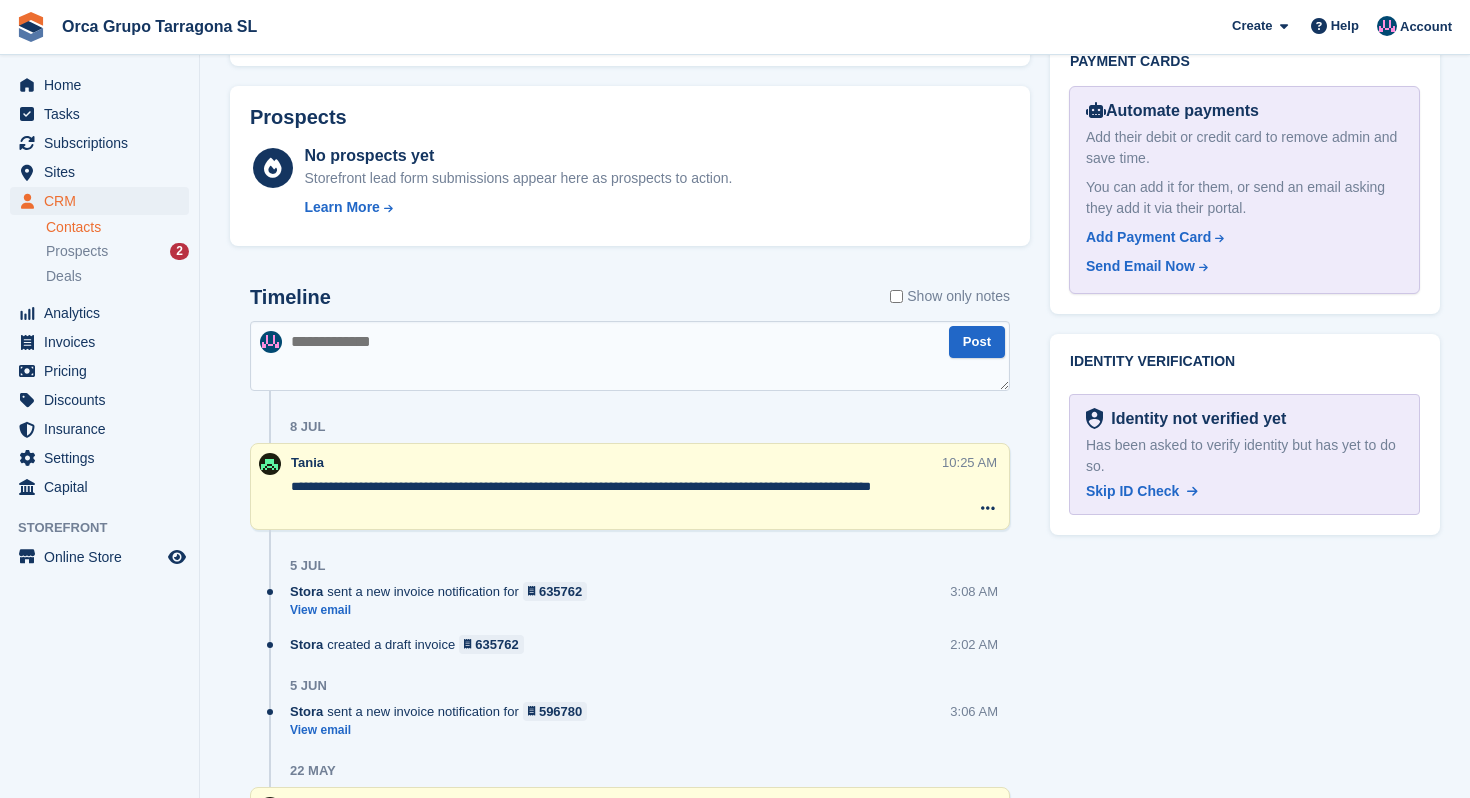 scroll, scrollTop: 1073, scrollLeft: 0, axis: vertical 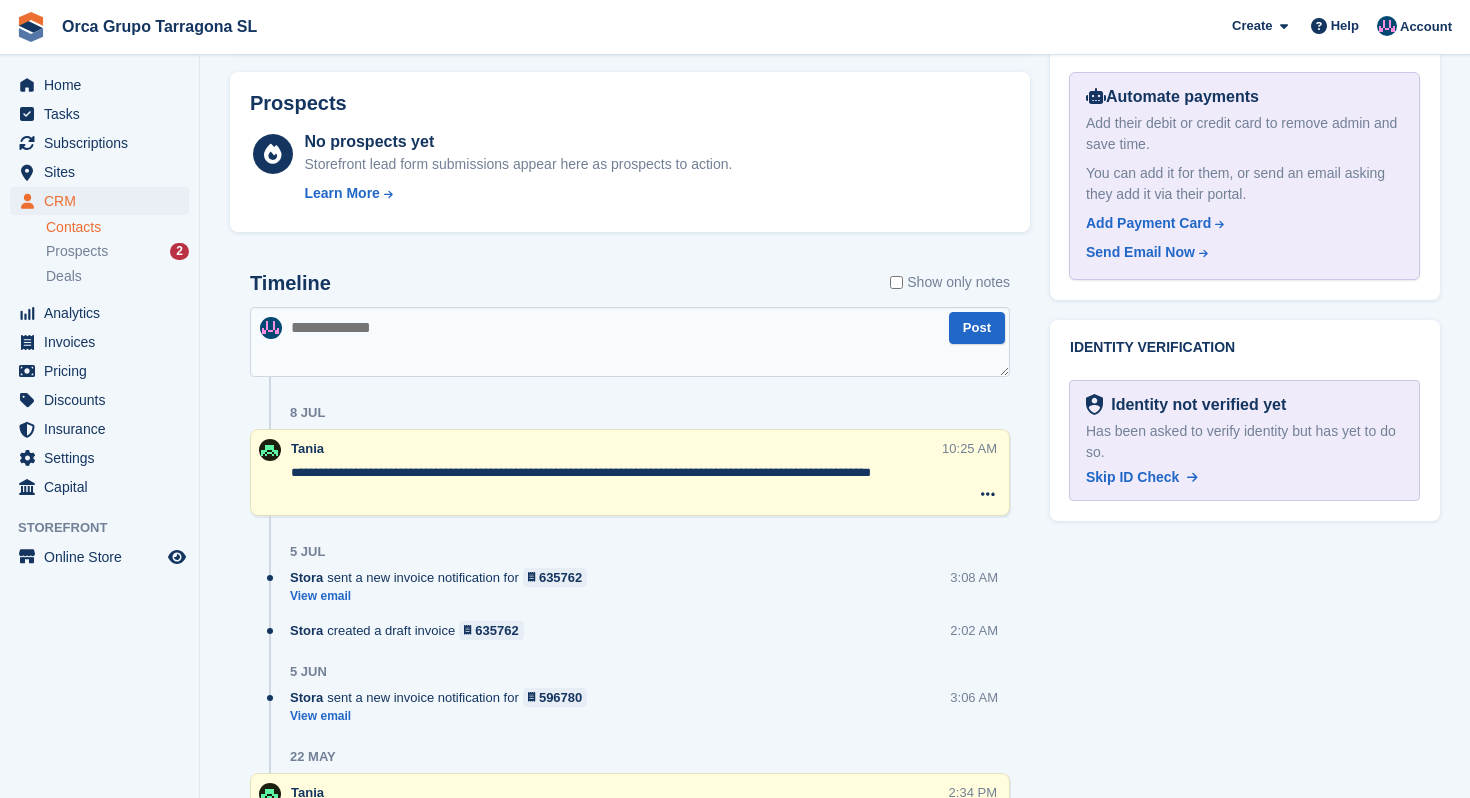 click at bounding box center (630, 342) 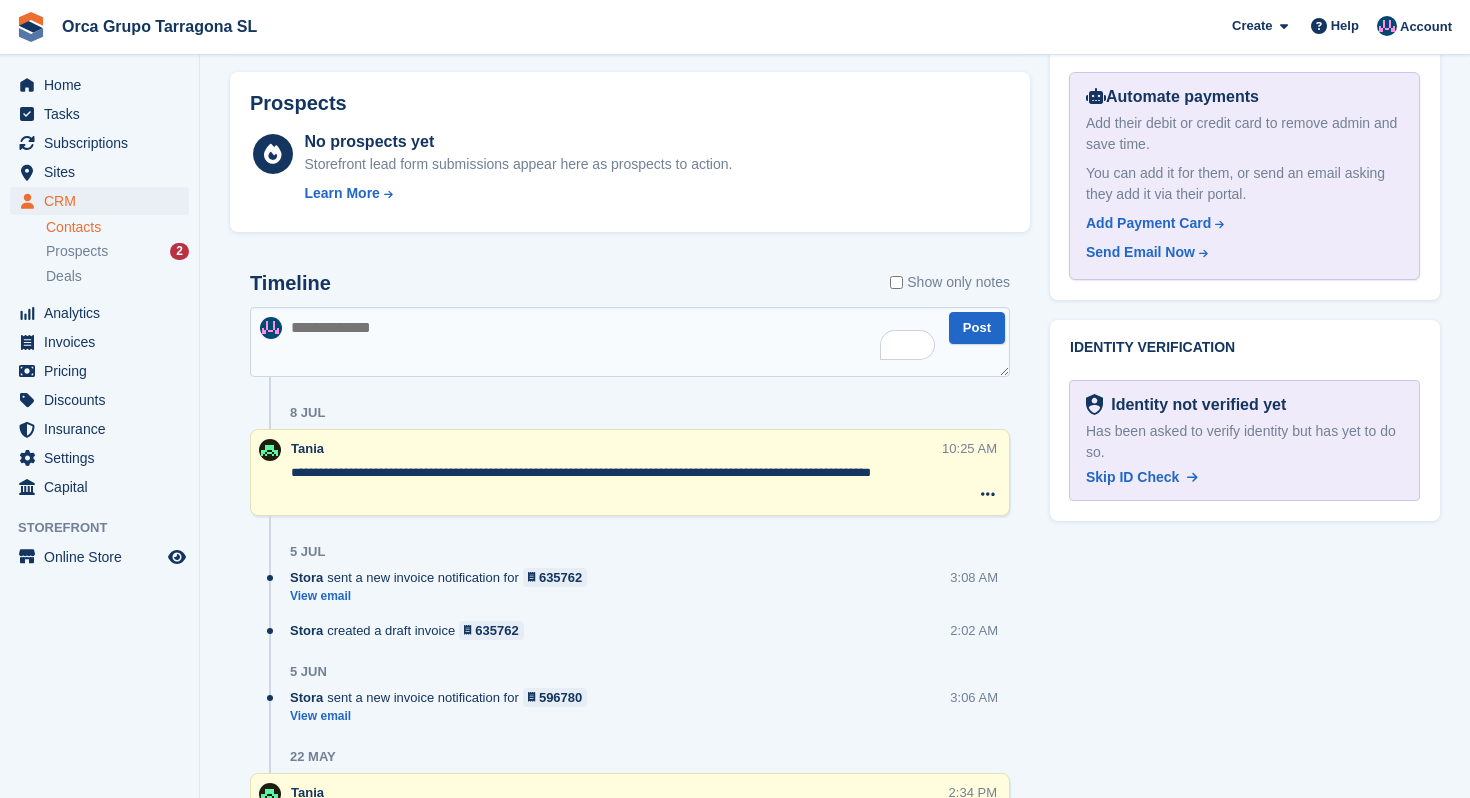 paste on "**********" 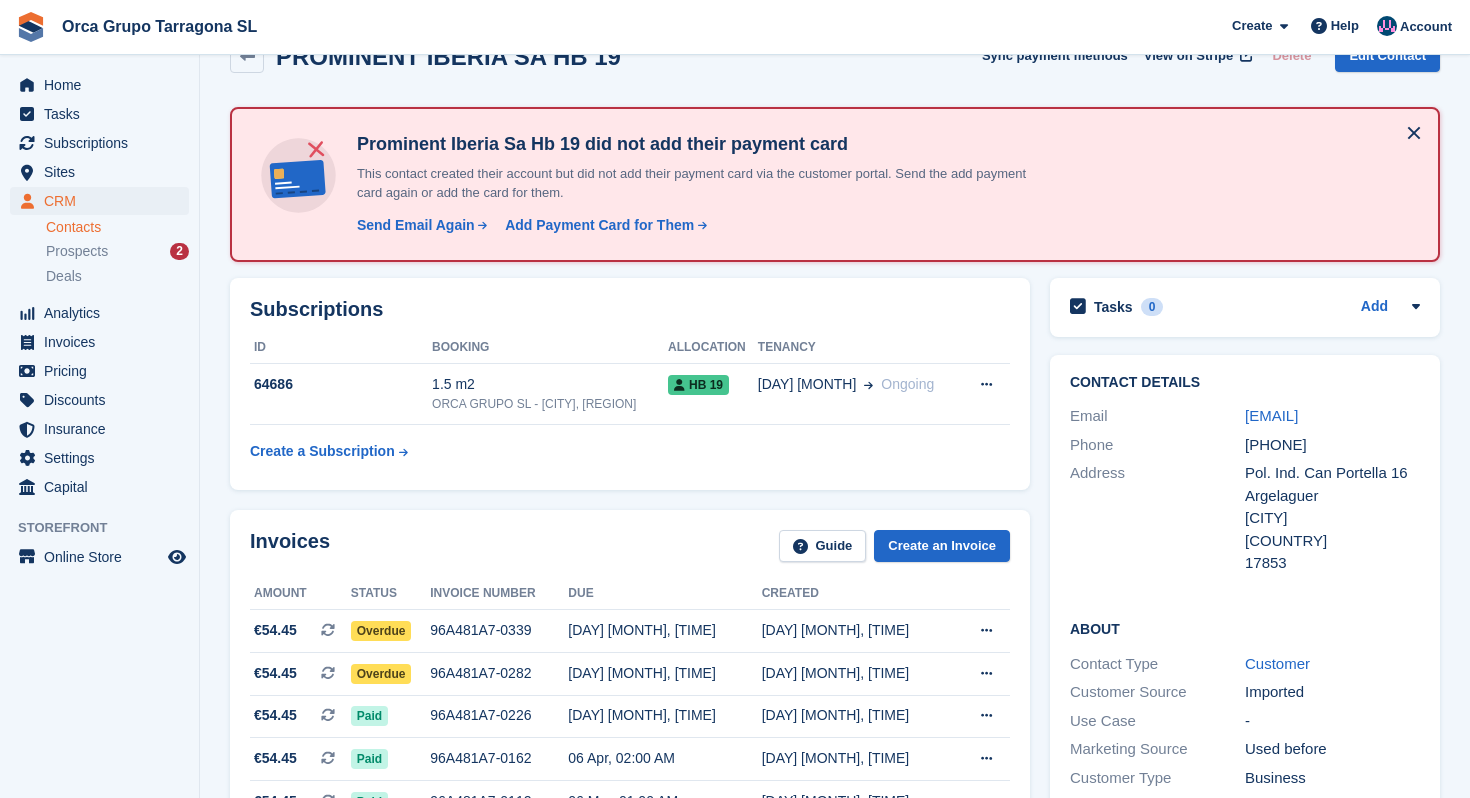 scroll, scrollTop: 239, scrollLeft: 0, axis: vertical 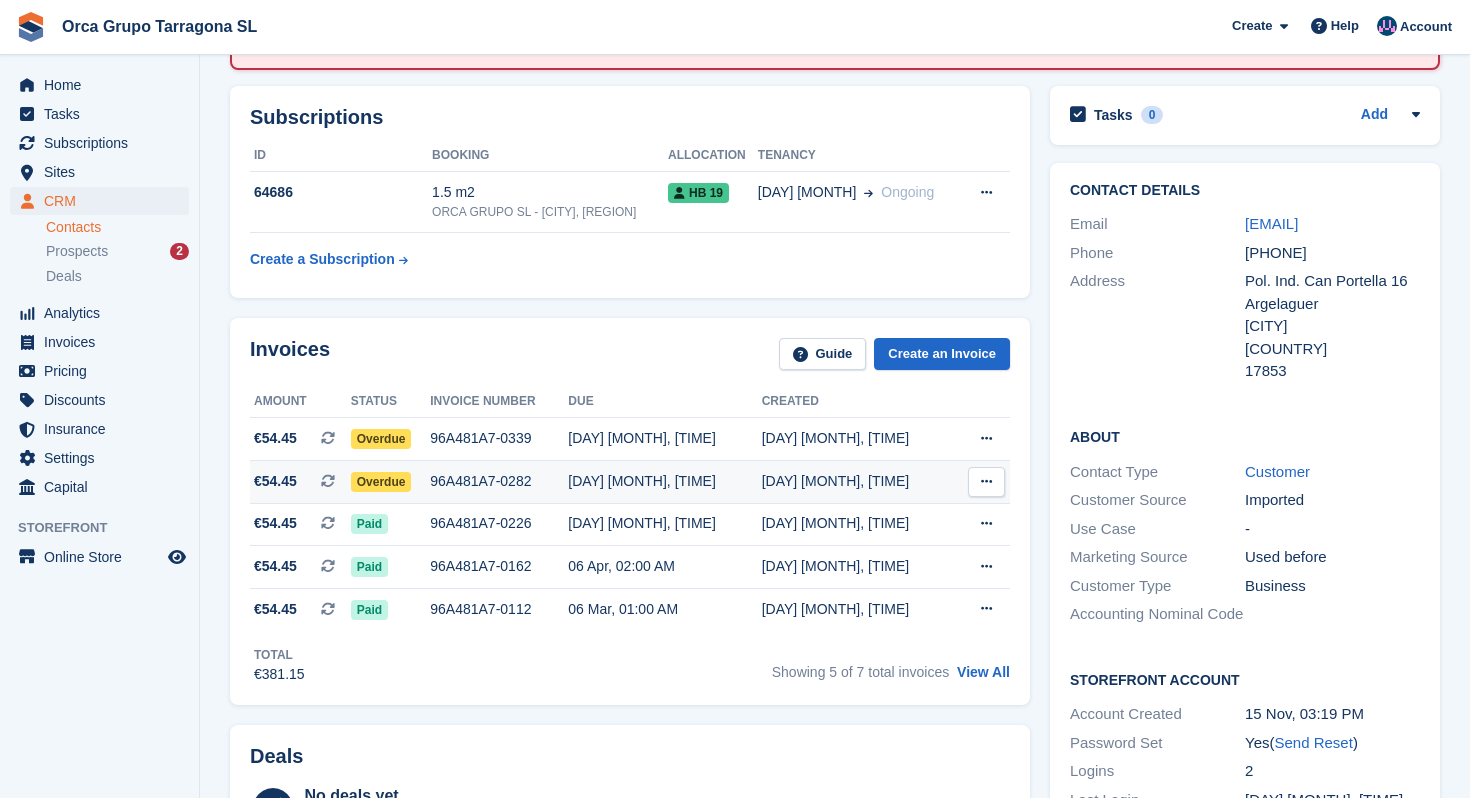 type on "**********" 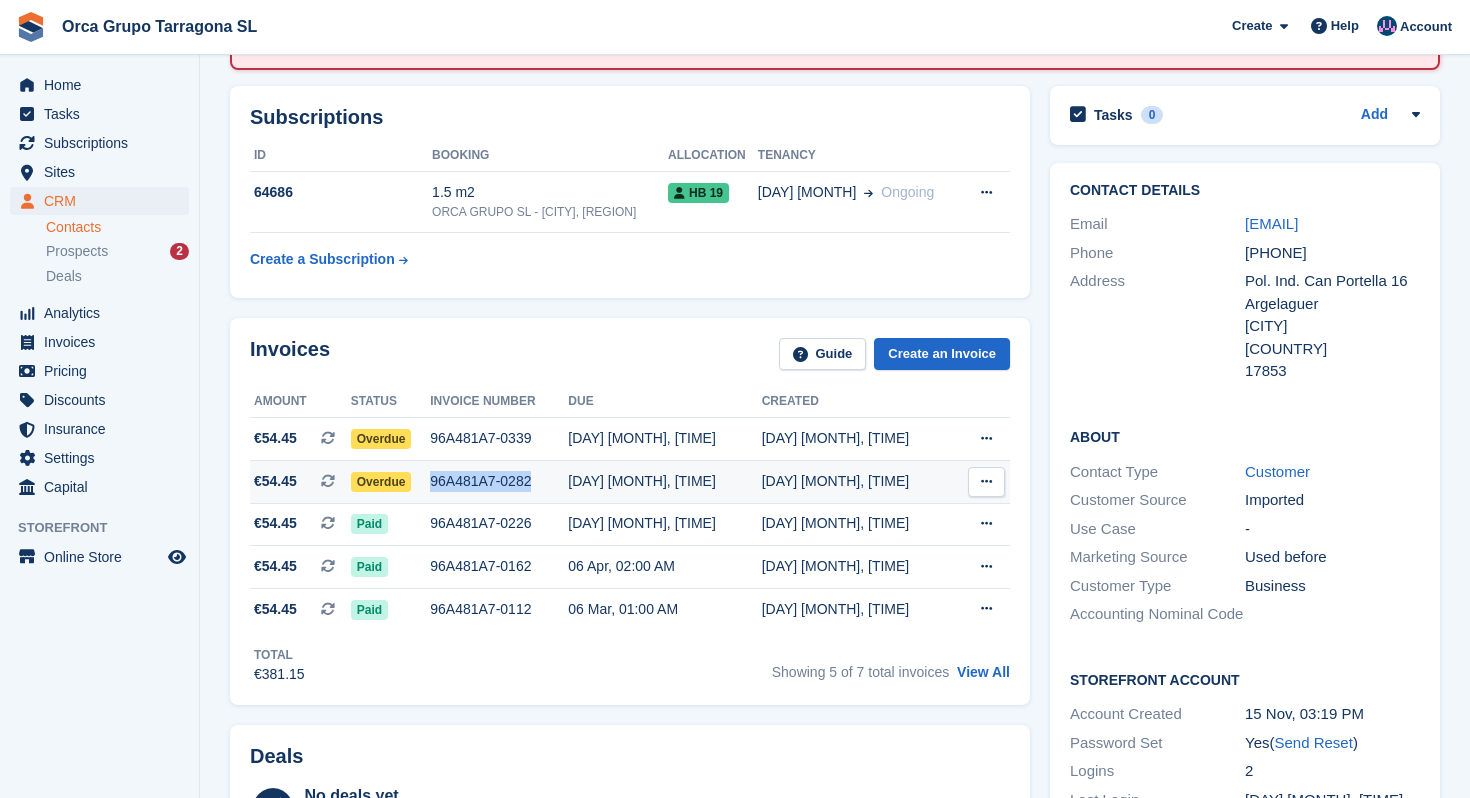 drag, startPoint x: 461, startPoint y: 516, endPoint x: 563, endPoint y: 520, distance: 102.0784 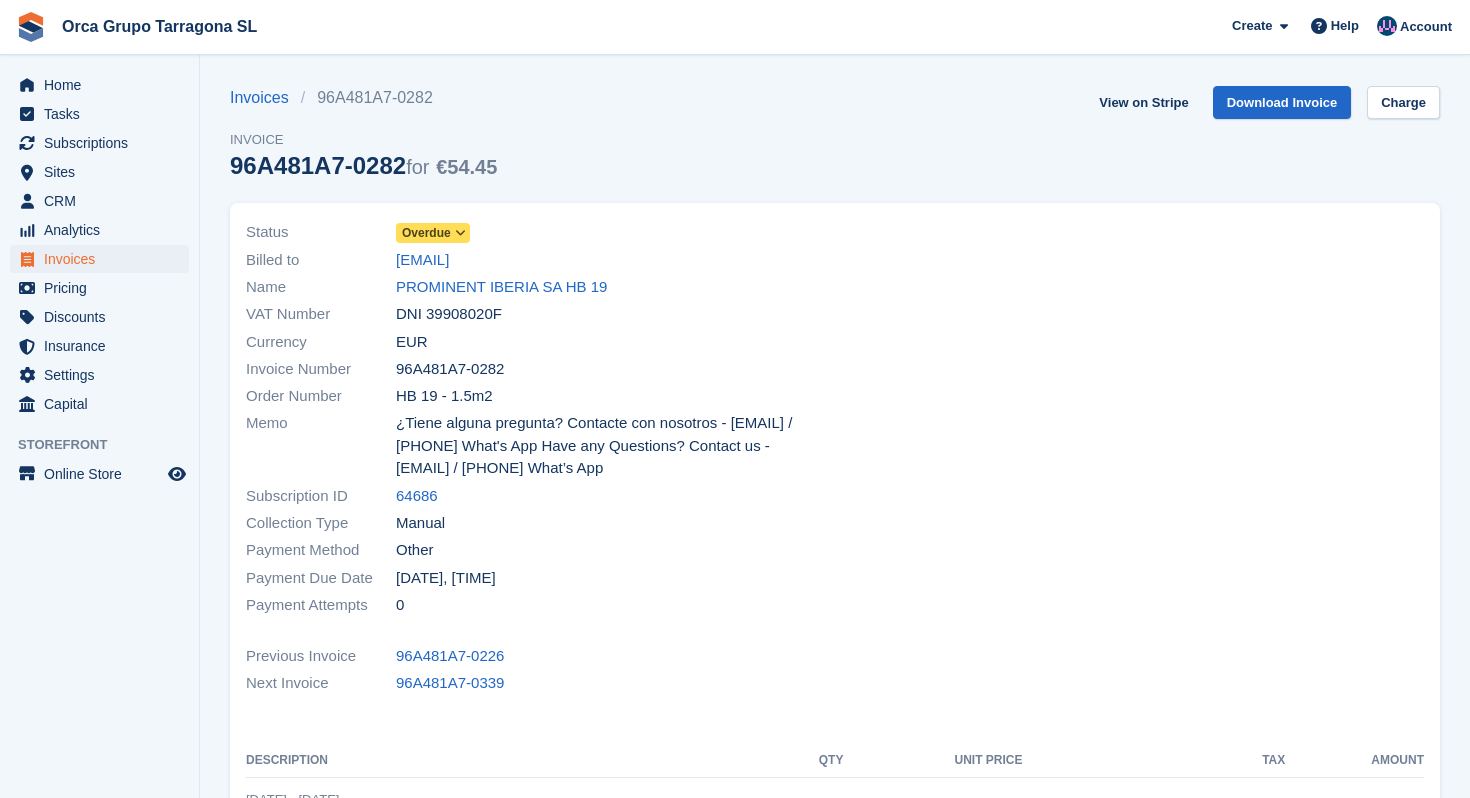 scroll, scrollTop: 0, scrollLeft: 0, axis: both 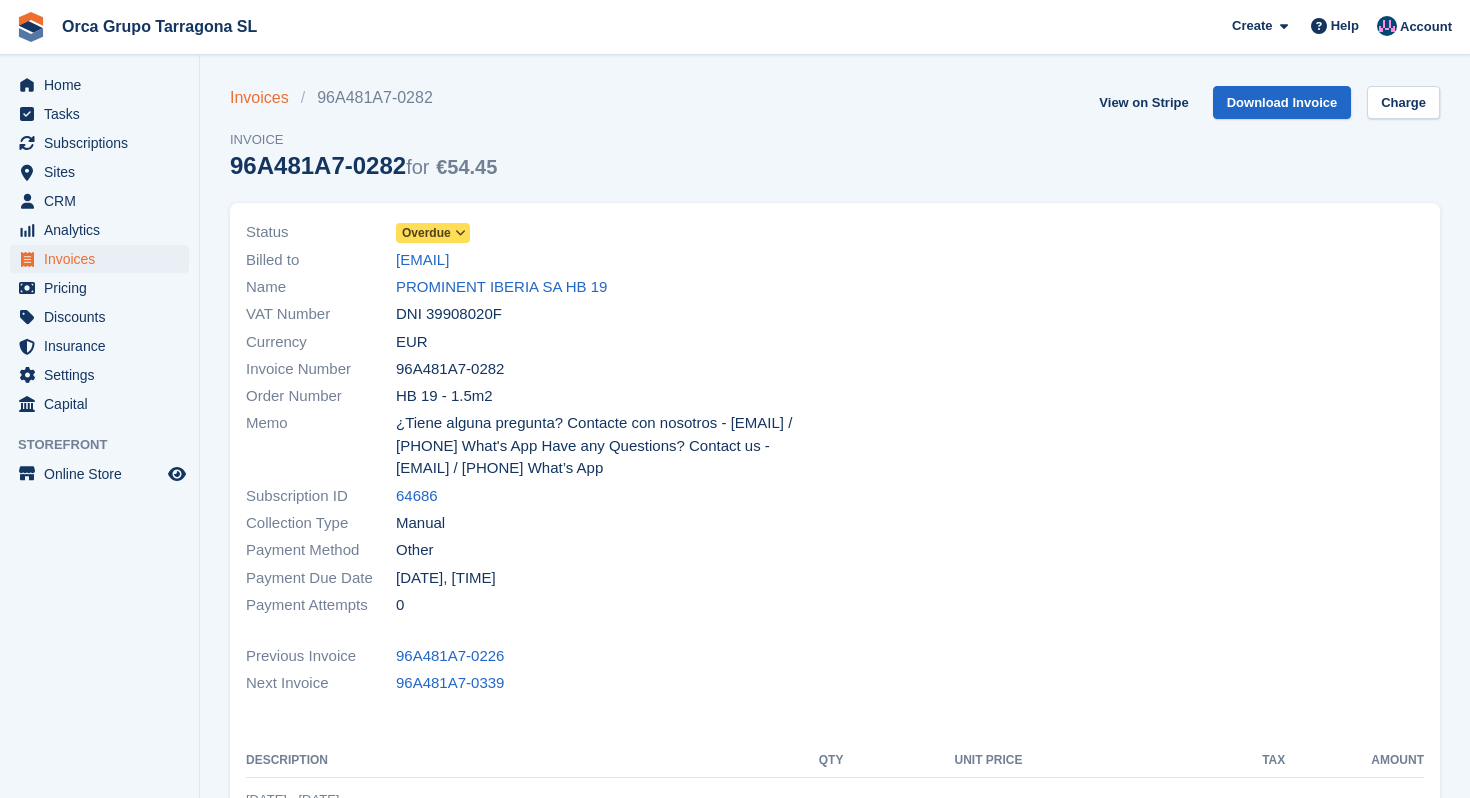 click on "Invoices" at bounding box center [265, 98] 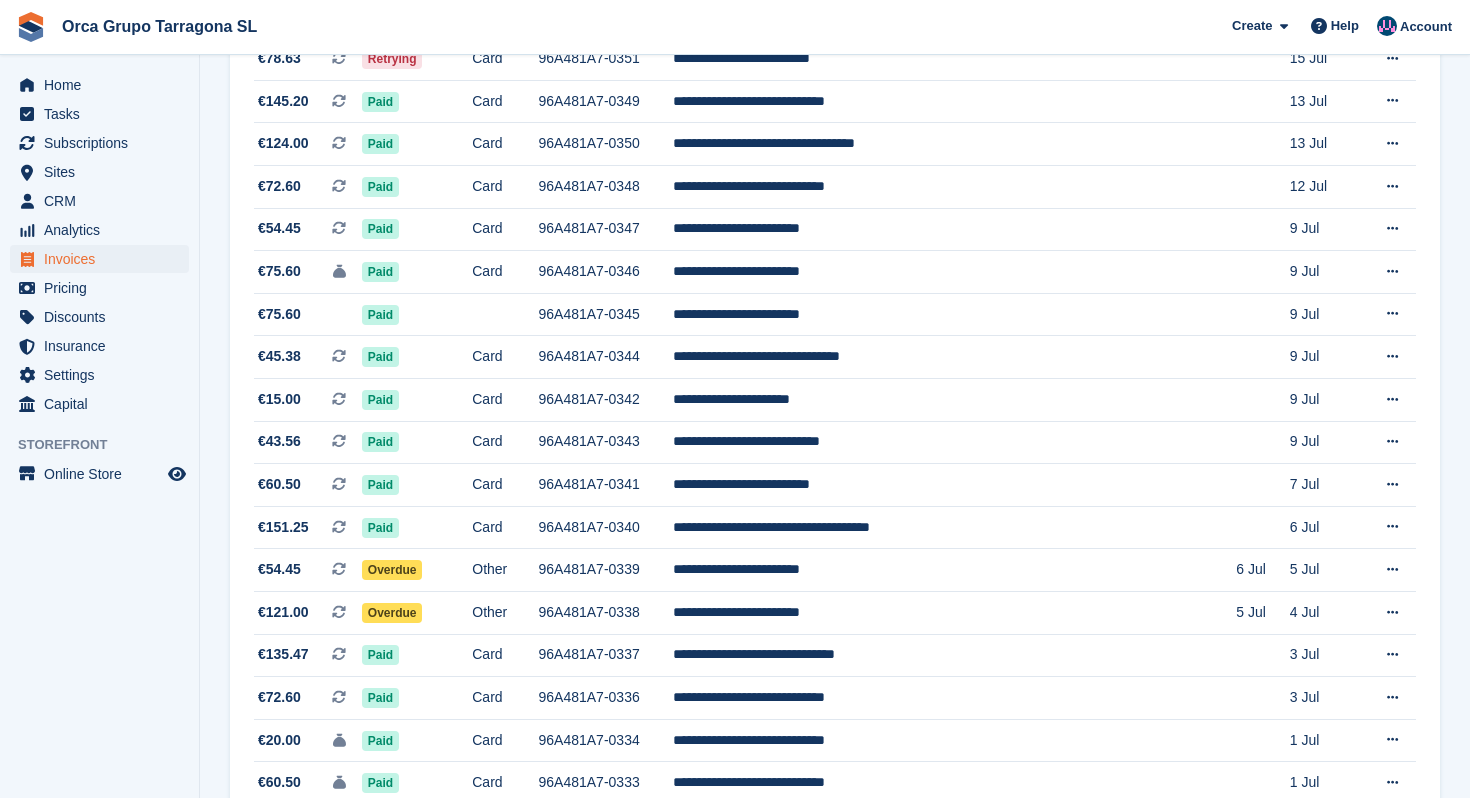 scroll, scrollTop: 557, scrollLeft: 0, axis: vertical 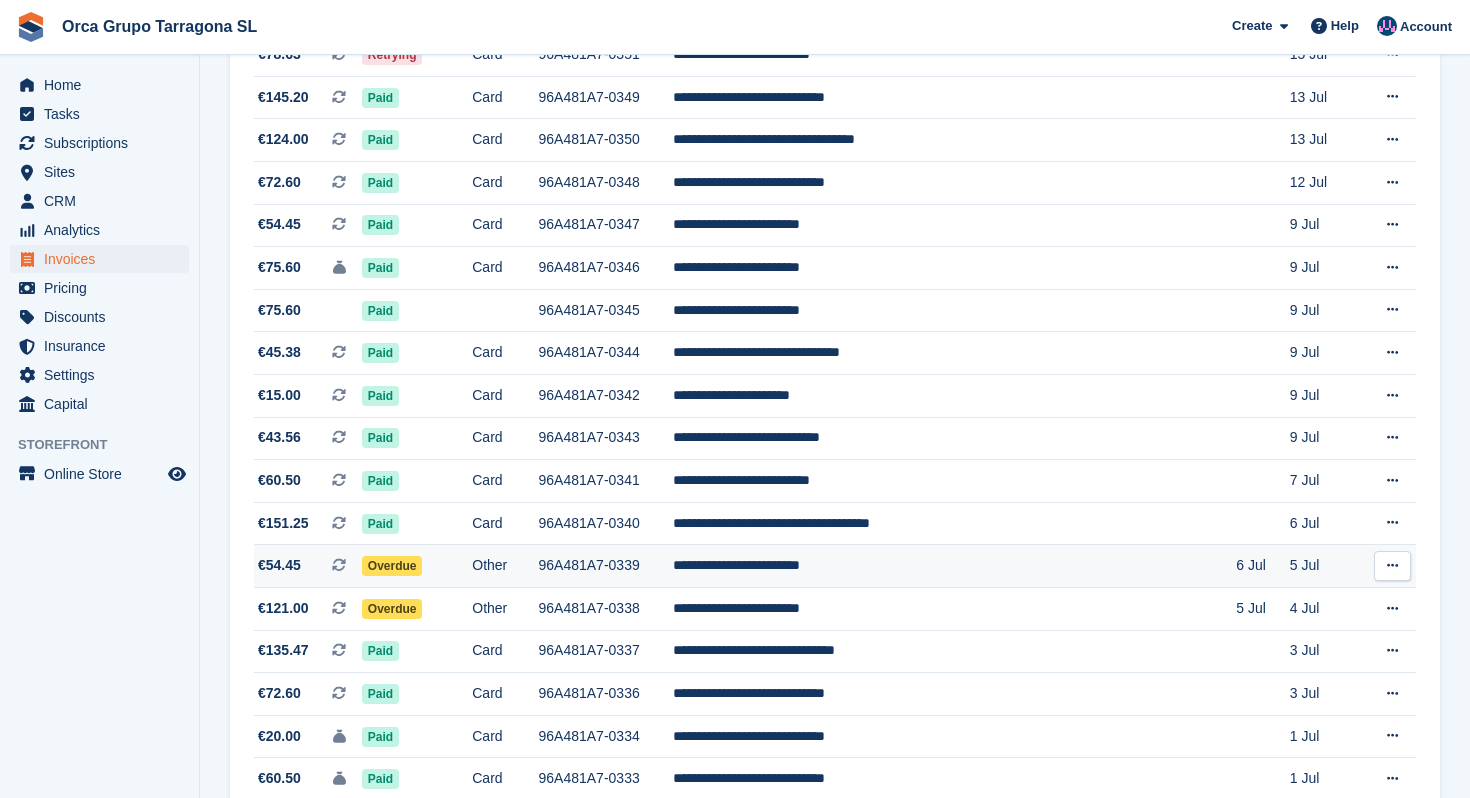 click on "**********" at bounding box center [955, 566] 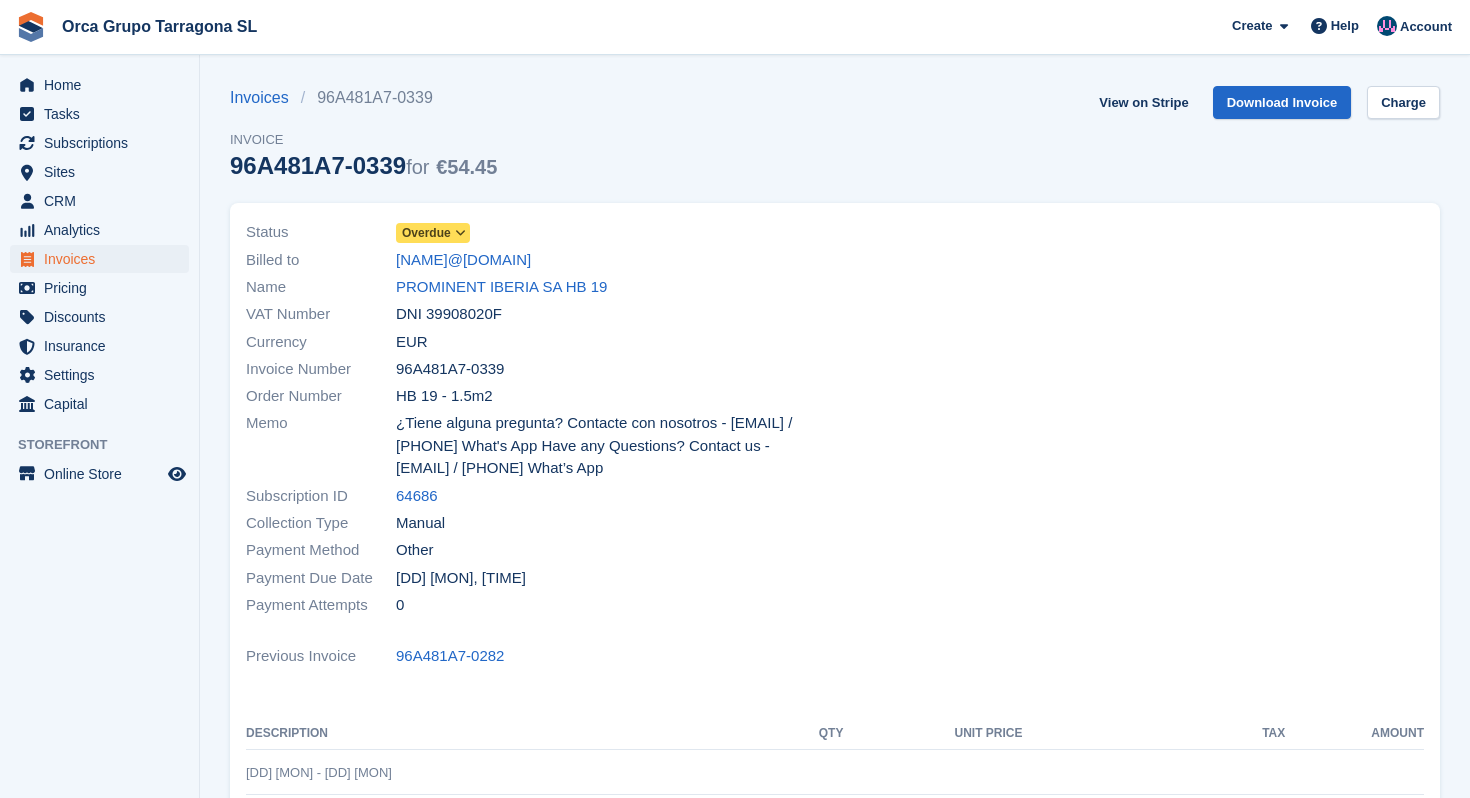 scroll, scrollTop: 0, scrollLeft: 0, axis: both 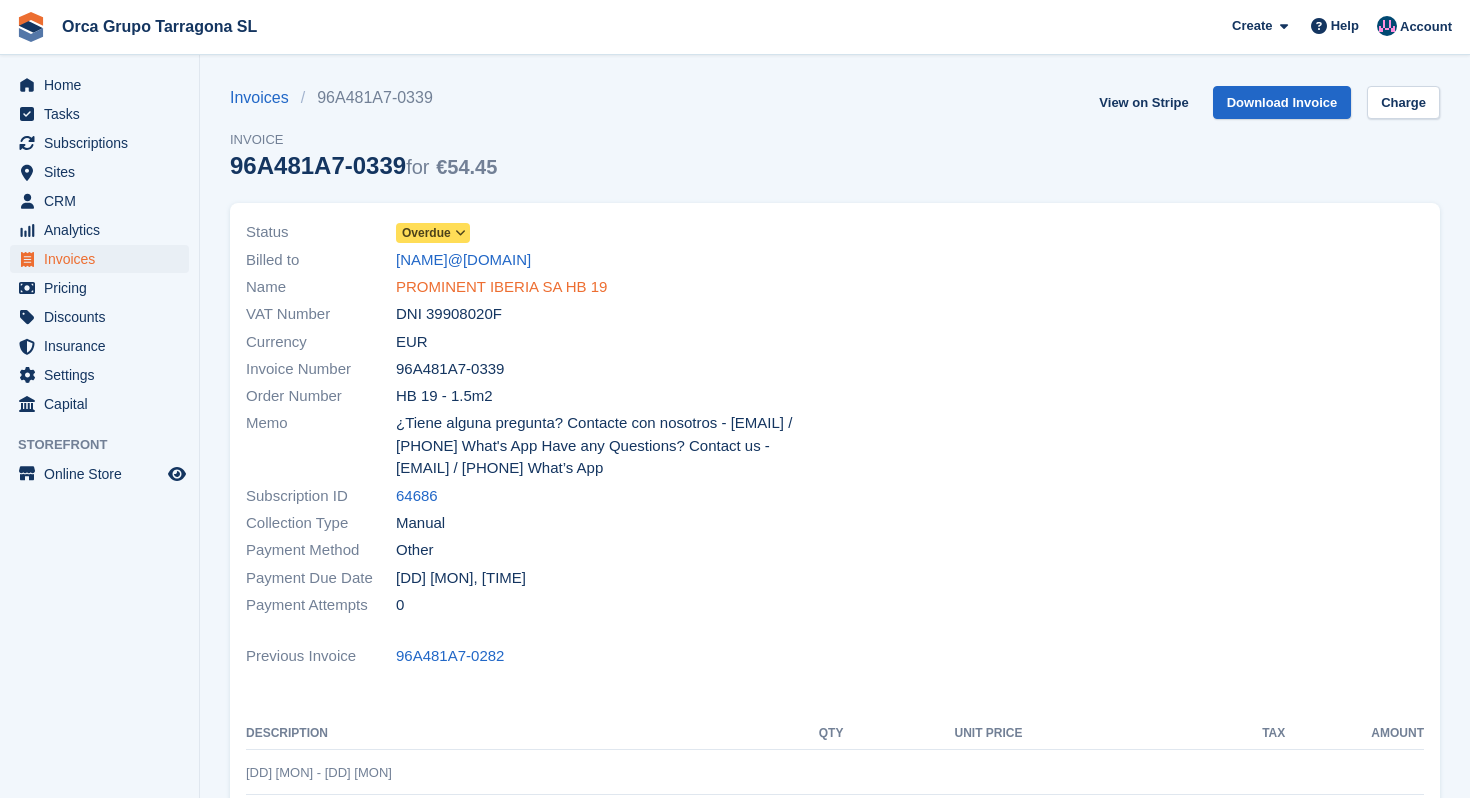click on "PROMINENT IBERIA SA HB 19" at bounding box center (501, 287) 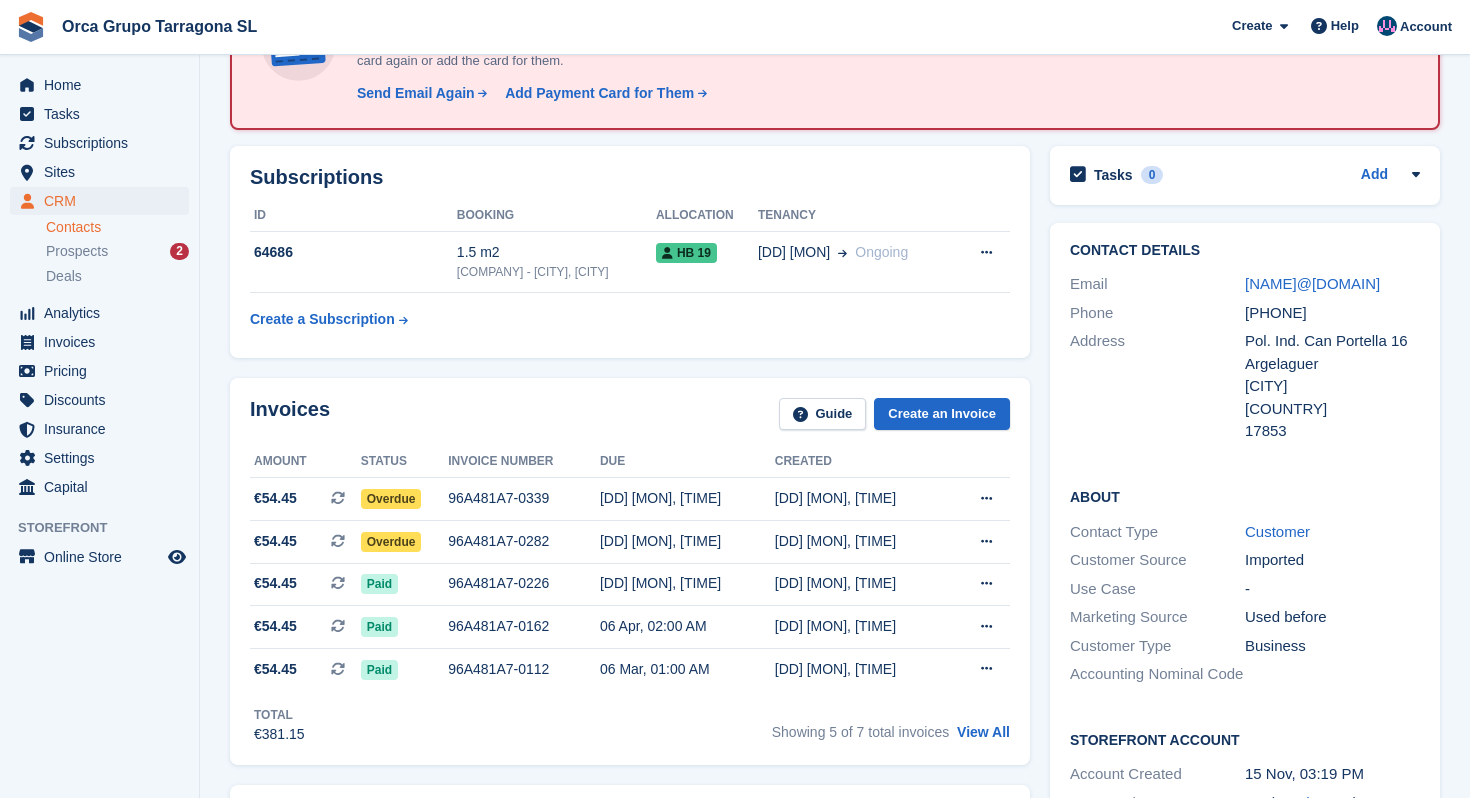 scroll, scrollTop: 183, scrollLeft: 0, axis: vertical 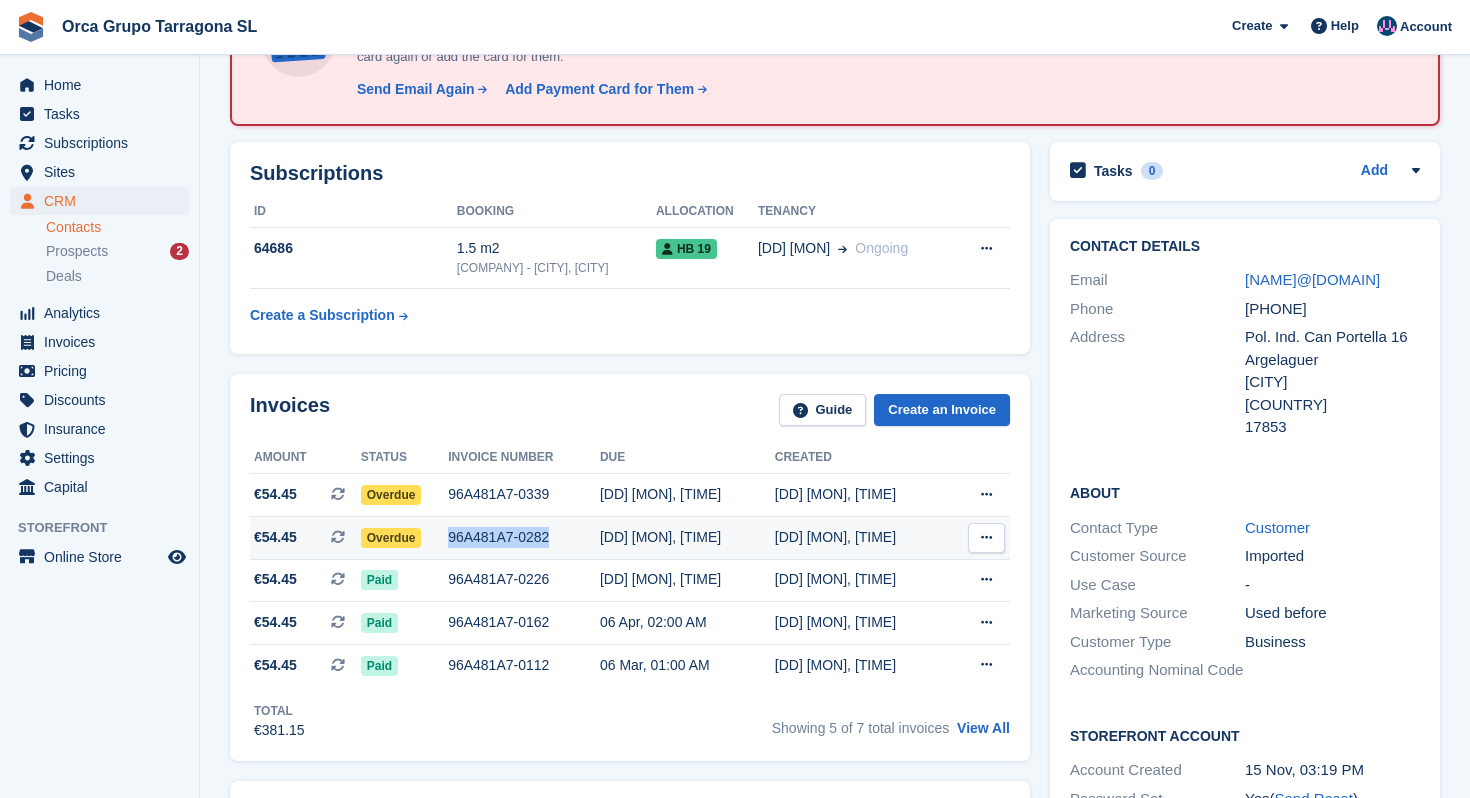 drag, startPoint x: 462, startPoint y: 578, endPoint x: 565, endPoint y: 579, distance: 103.00485 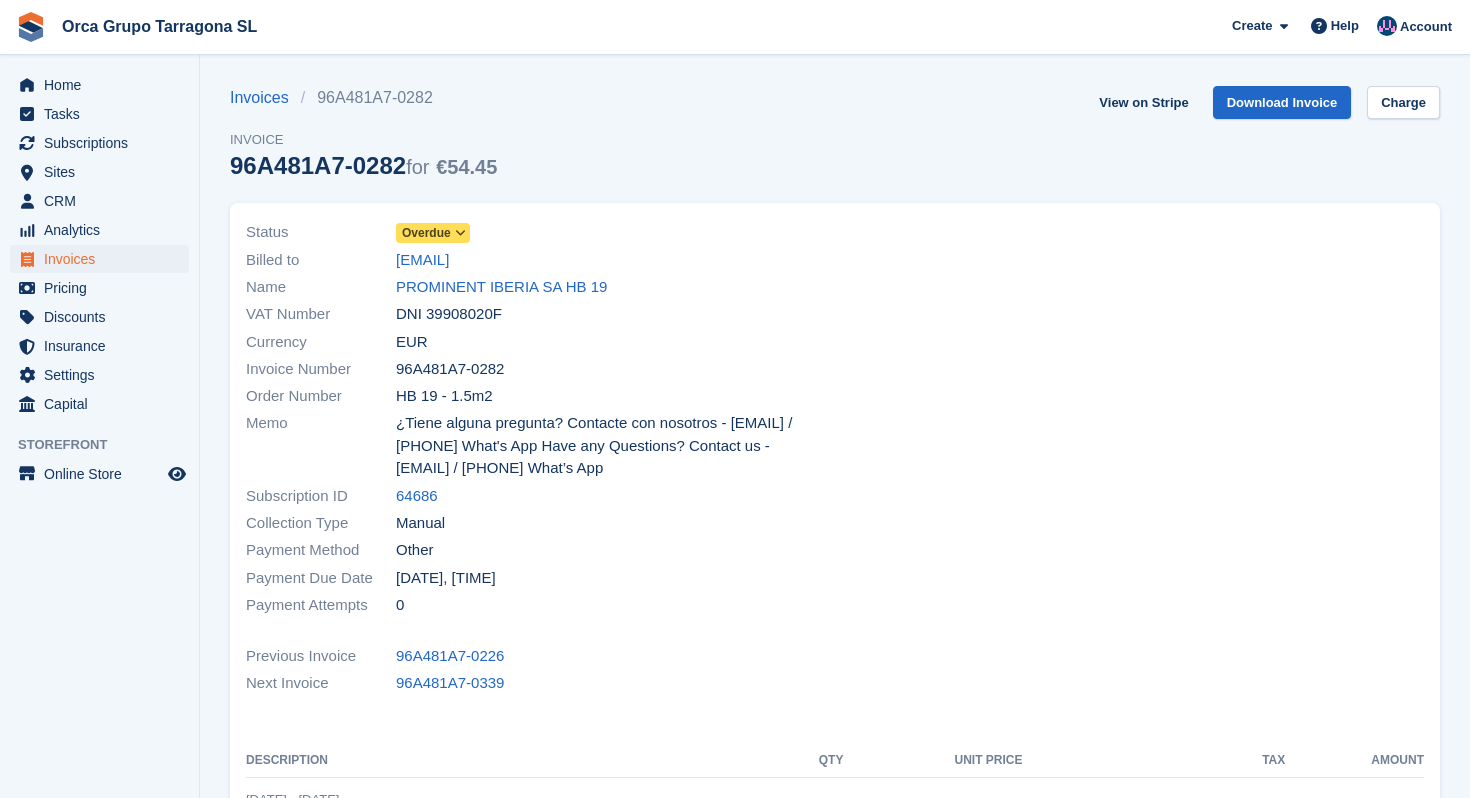 scroll, scrollTop: 0, scrollLeft: 0, axis: both 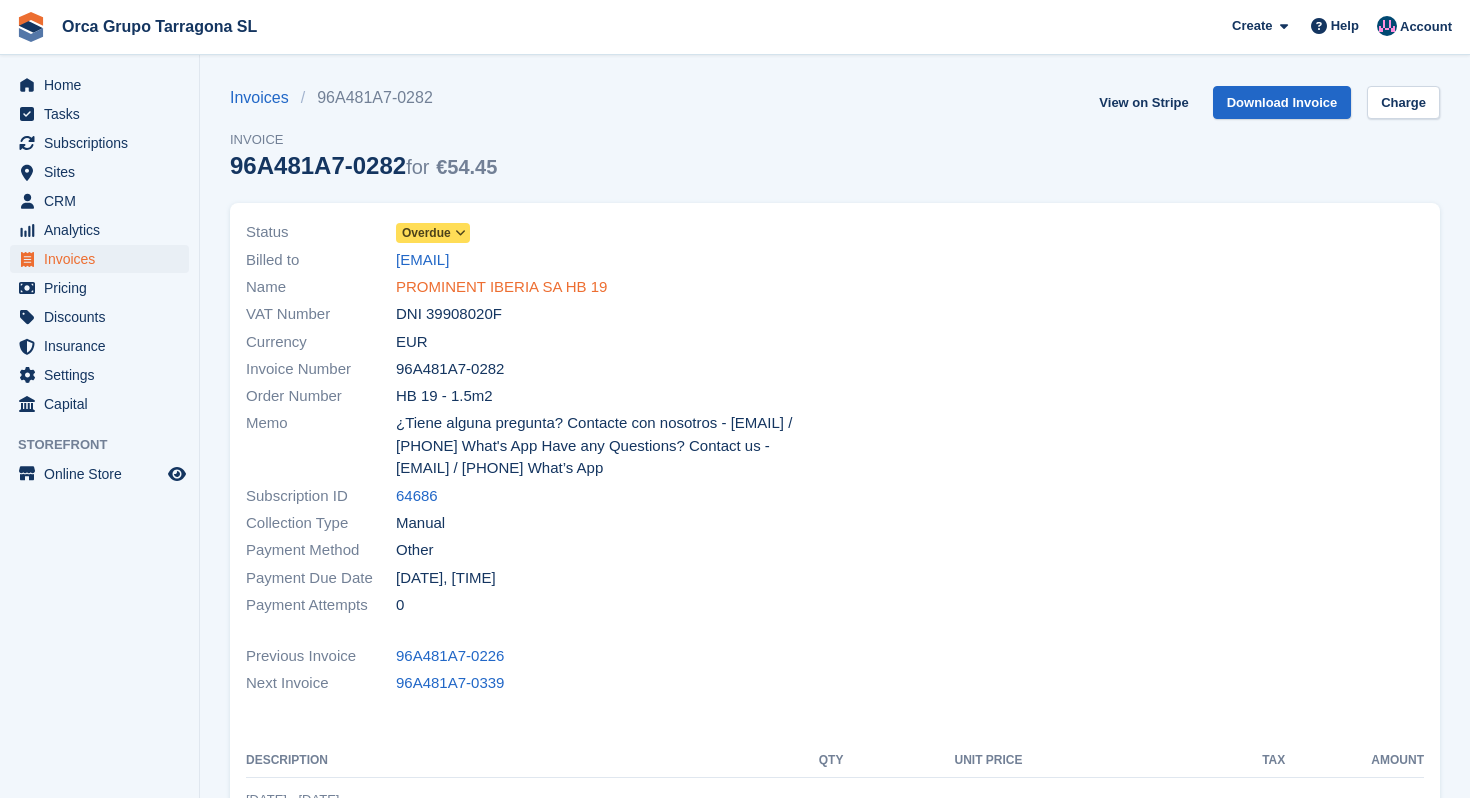 click on "PROMINENT IBERIA SA HB 19" at bounding box center (501, 287) 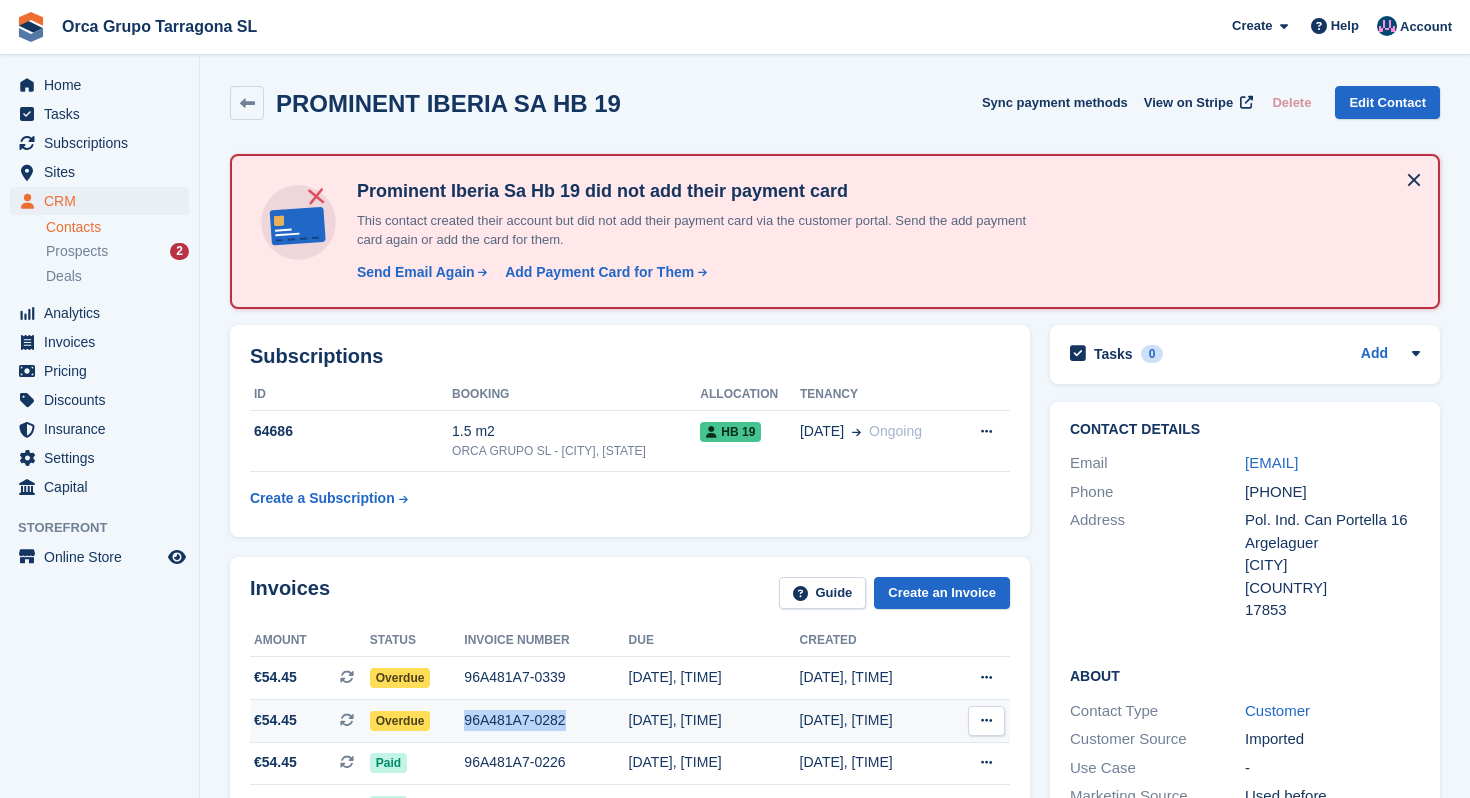 drag, startPoint x: 456, startPoint y: 758, endPoint x: 565, endPoint y: 767, distance: 109.370926 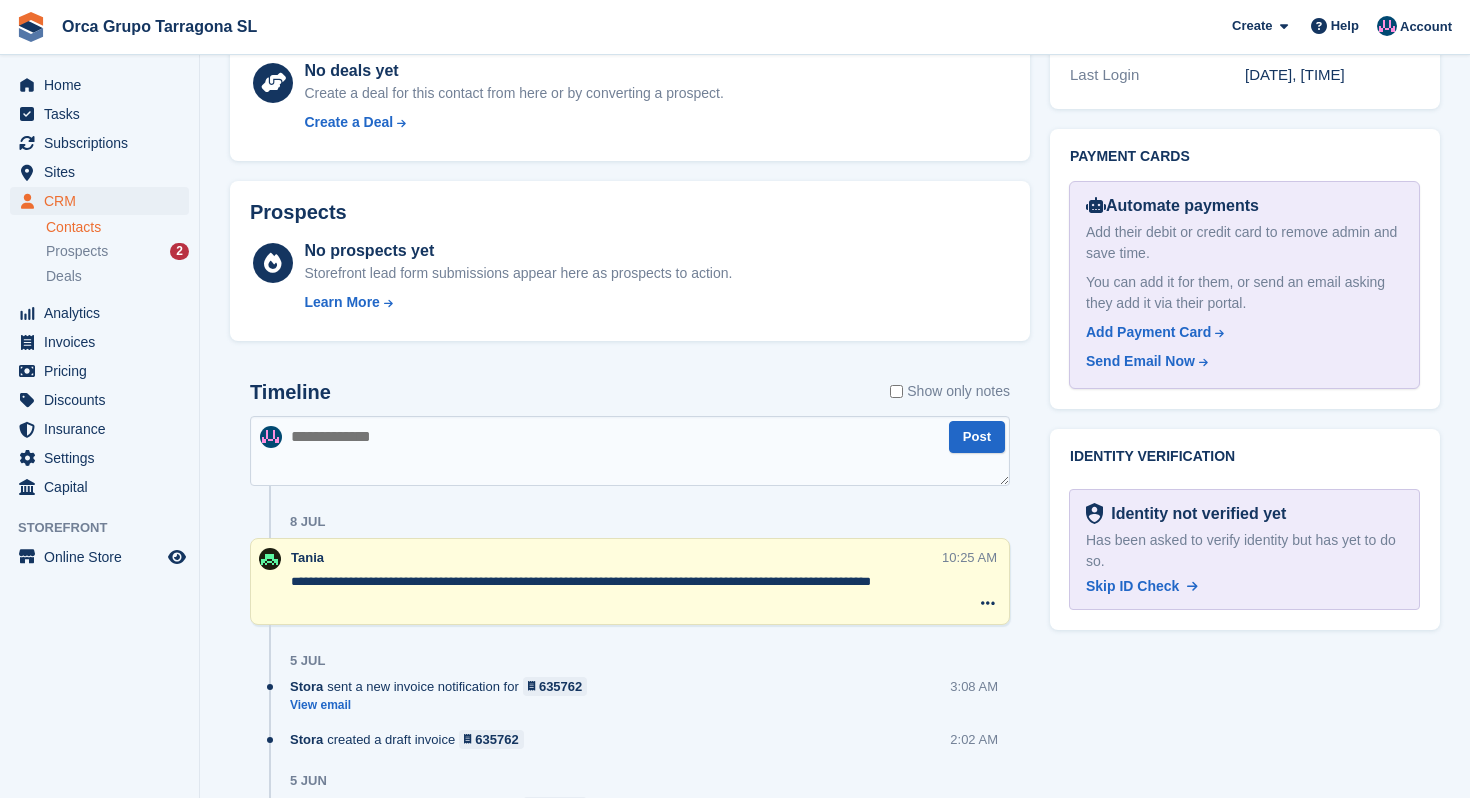 scroll, scrollTop: 981, scrollLeft: 0, axis: vertical 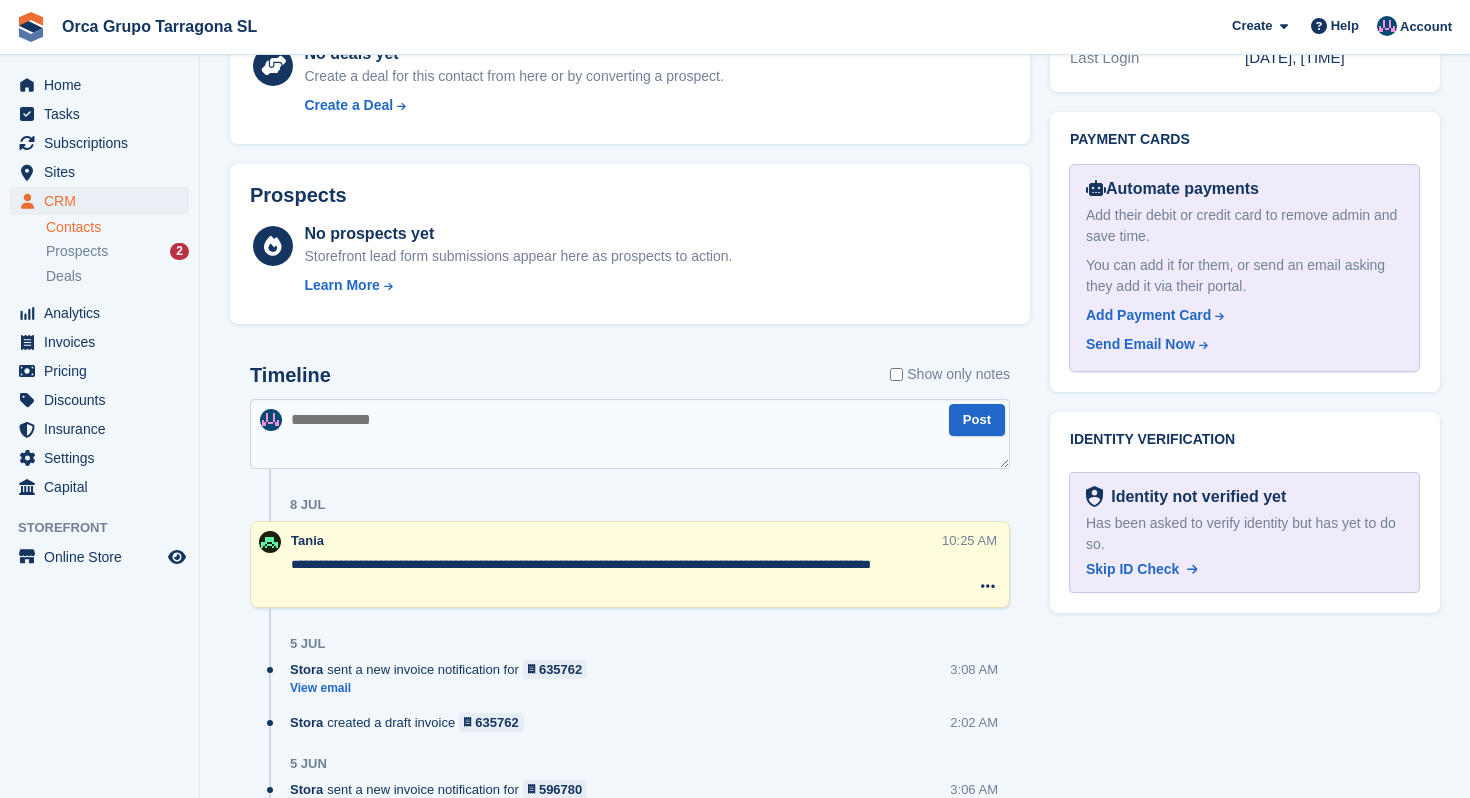 click at bounding box center [630, 434] 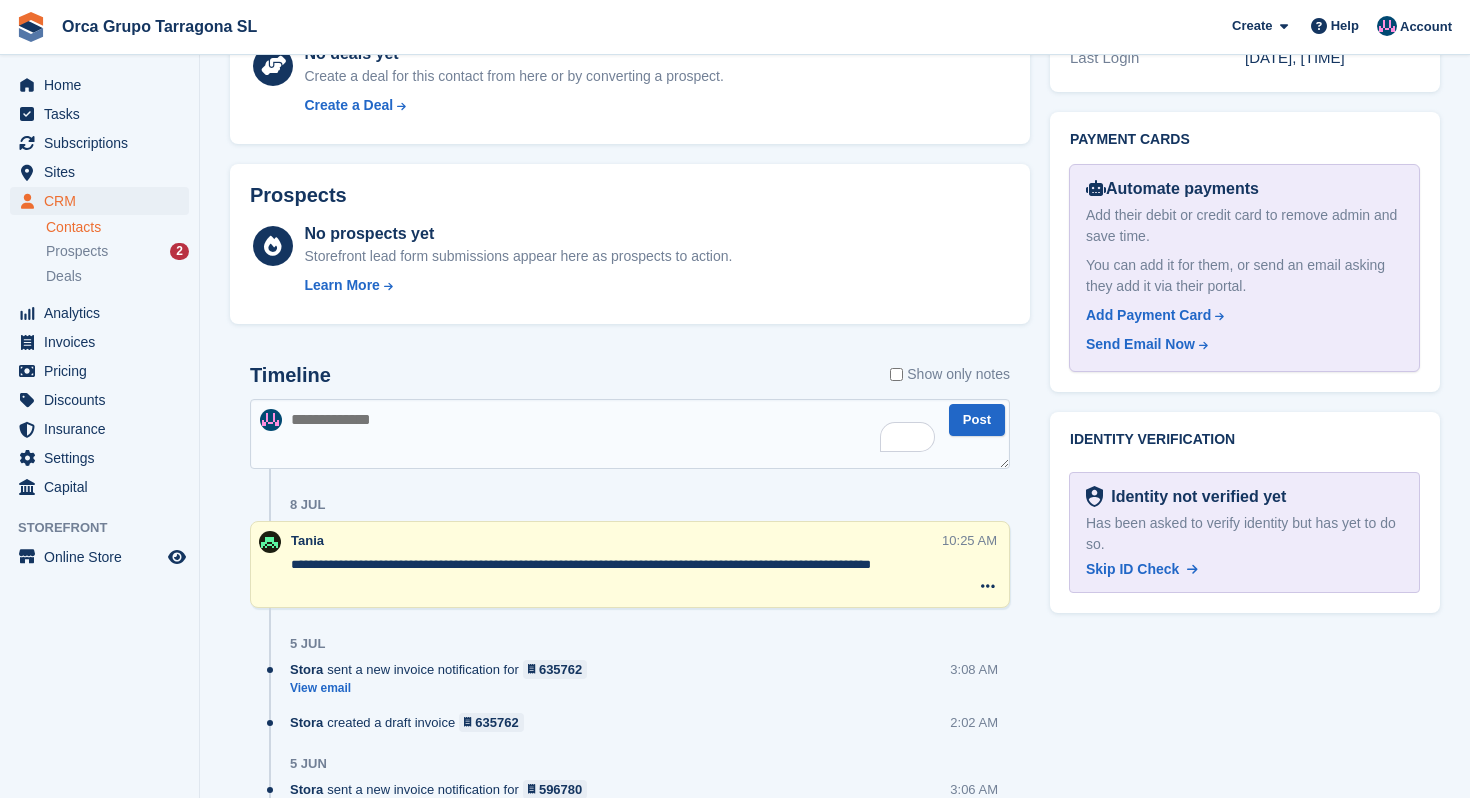 paste on "**********" 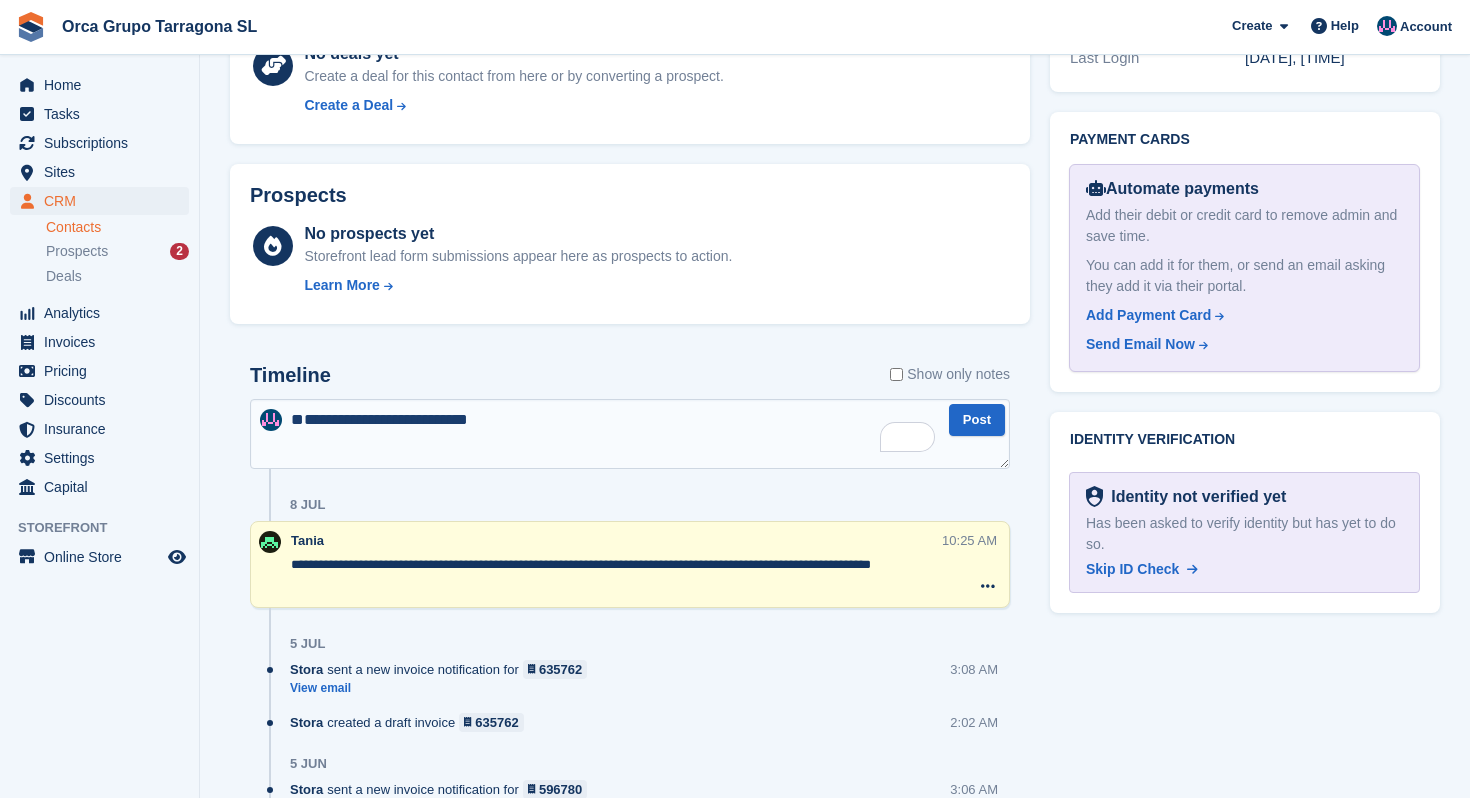 type on "**********" 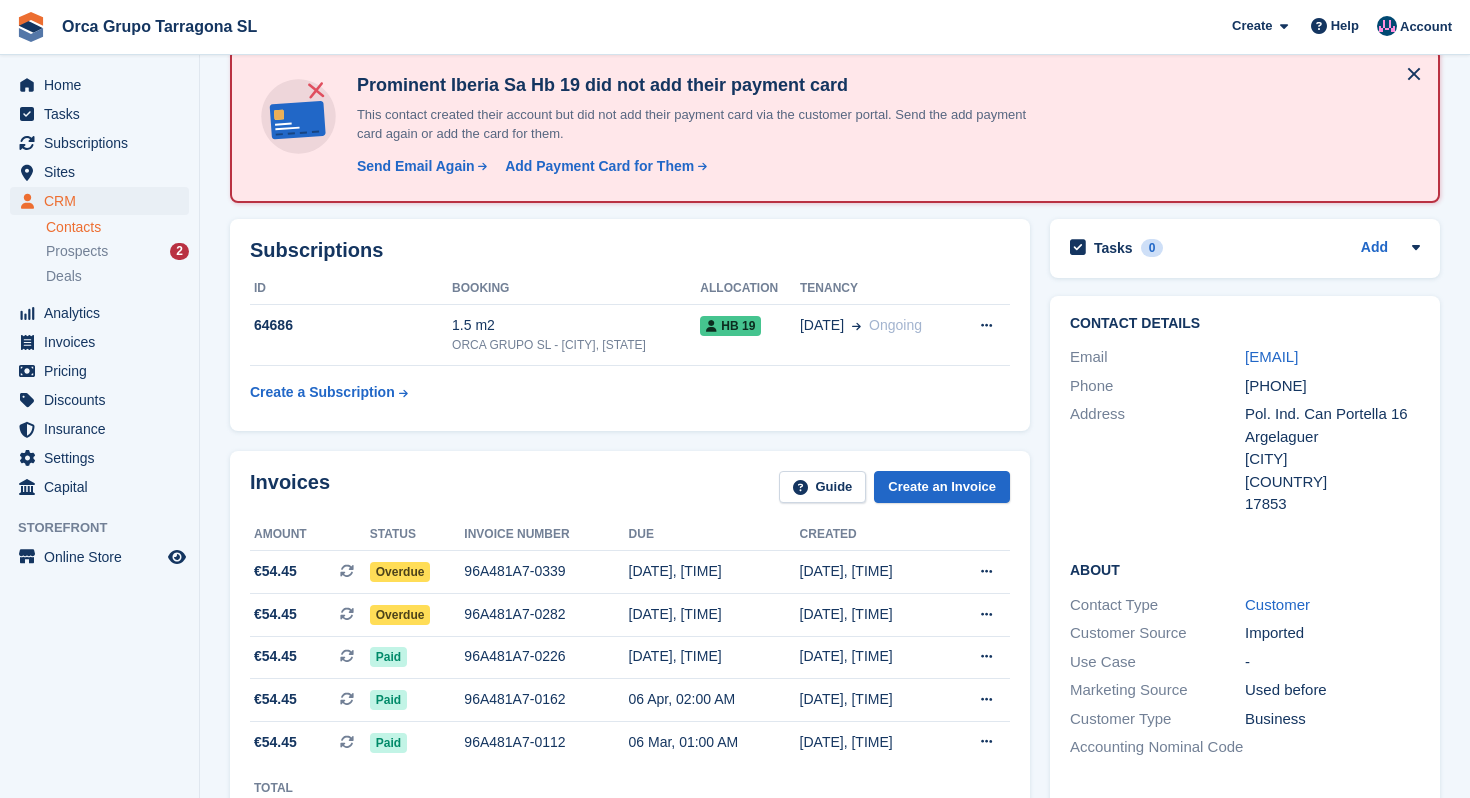 scroll, scrollTop: 0, scrollLeft: 0, axis: both 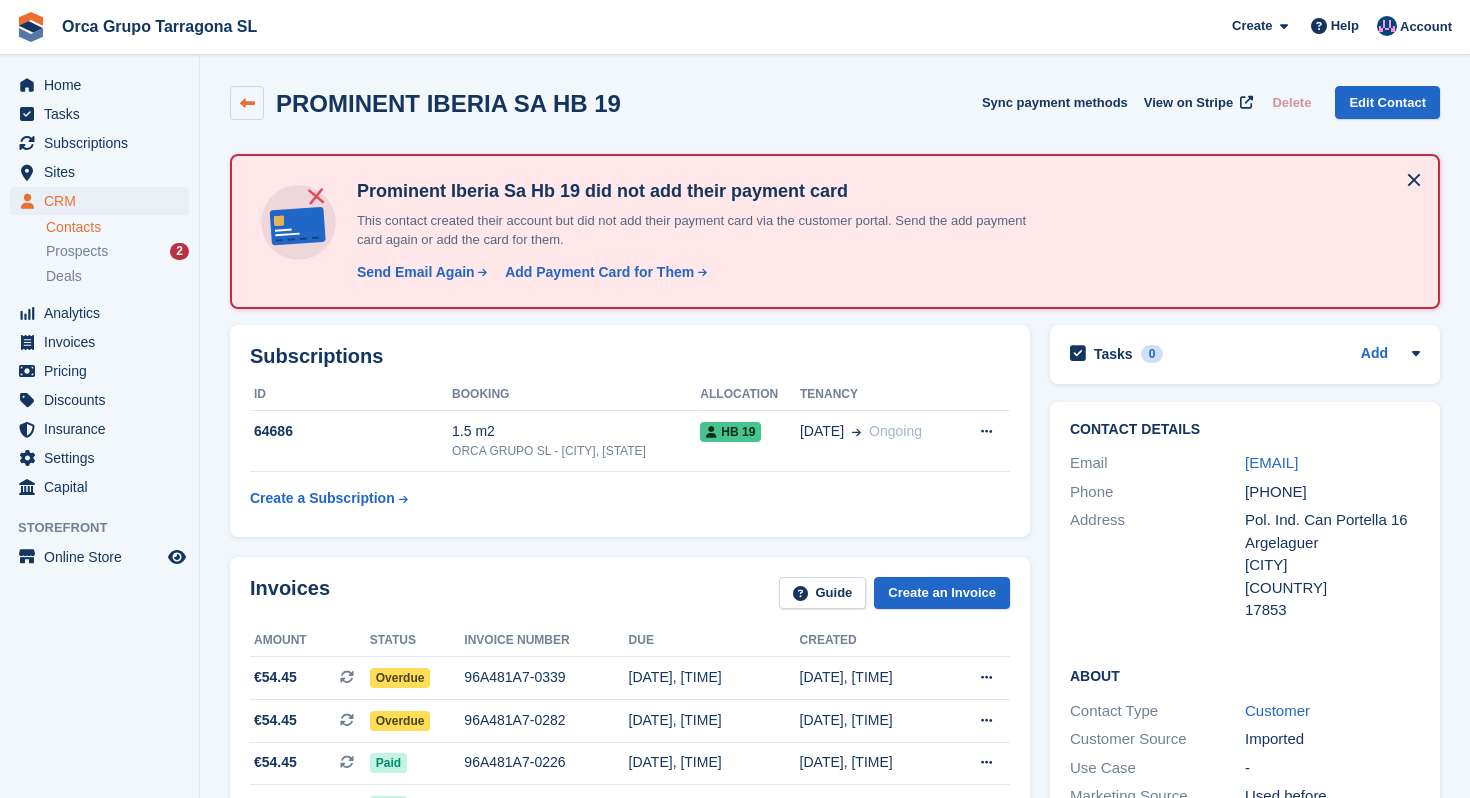 click at bounding box center (247, 103) 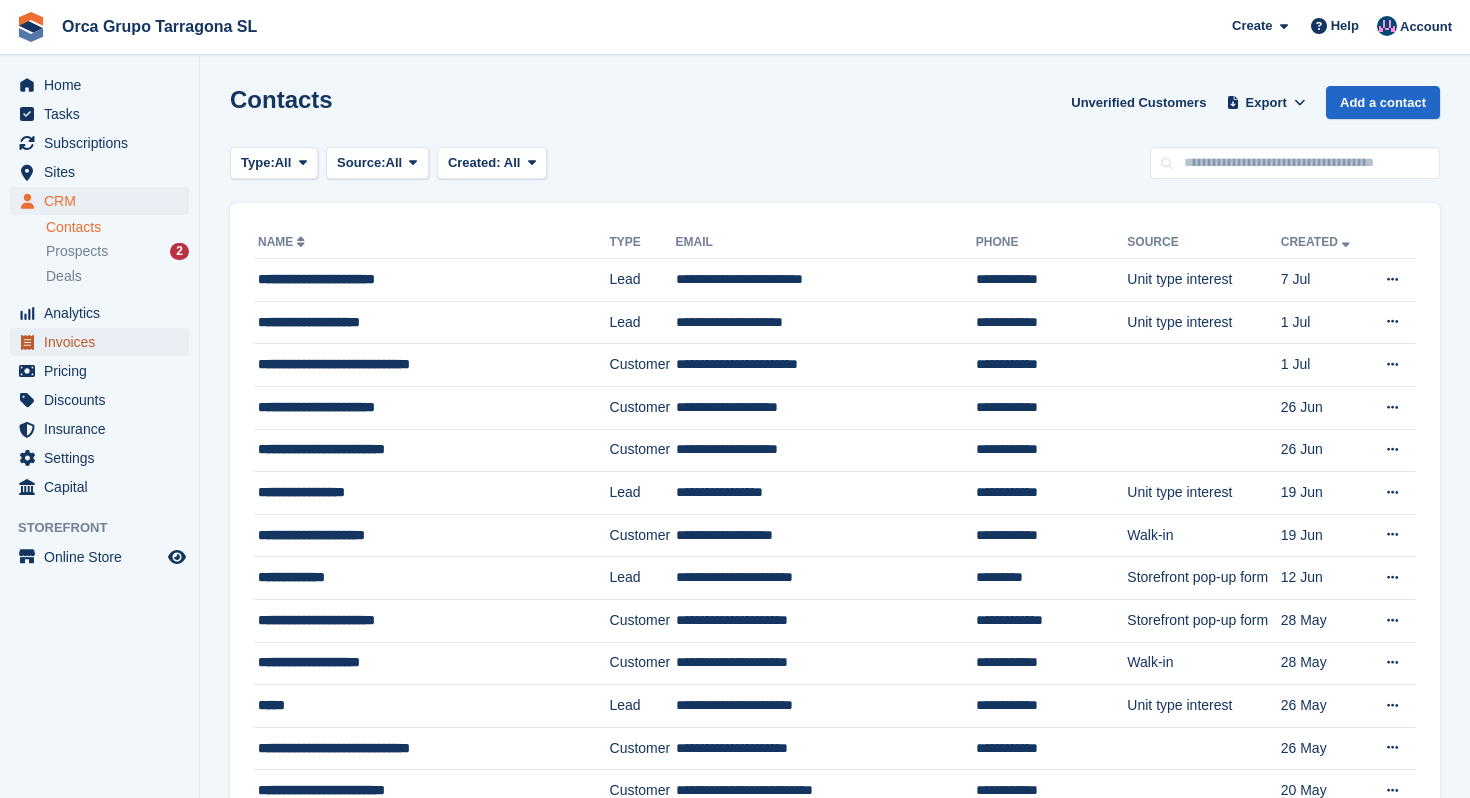 click on "Invoices" at bounding box center [104, 342] 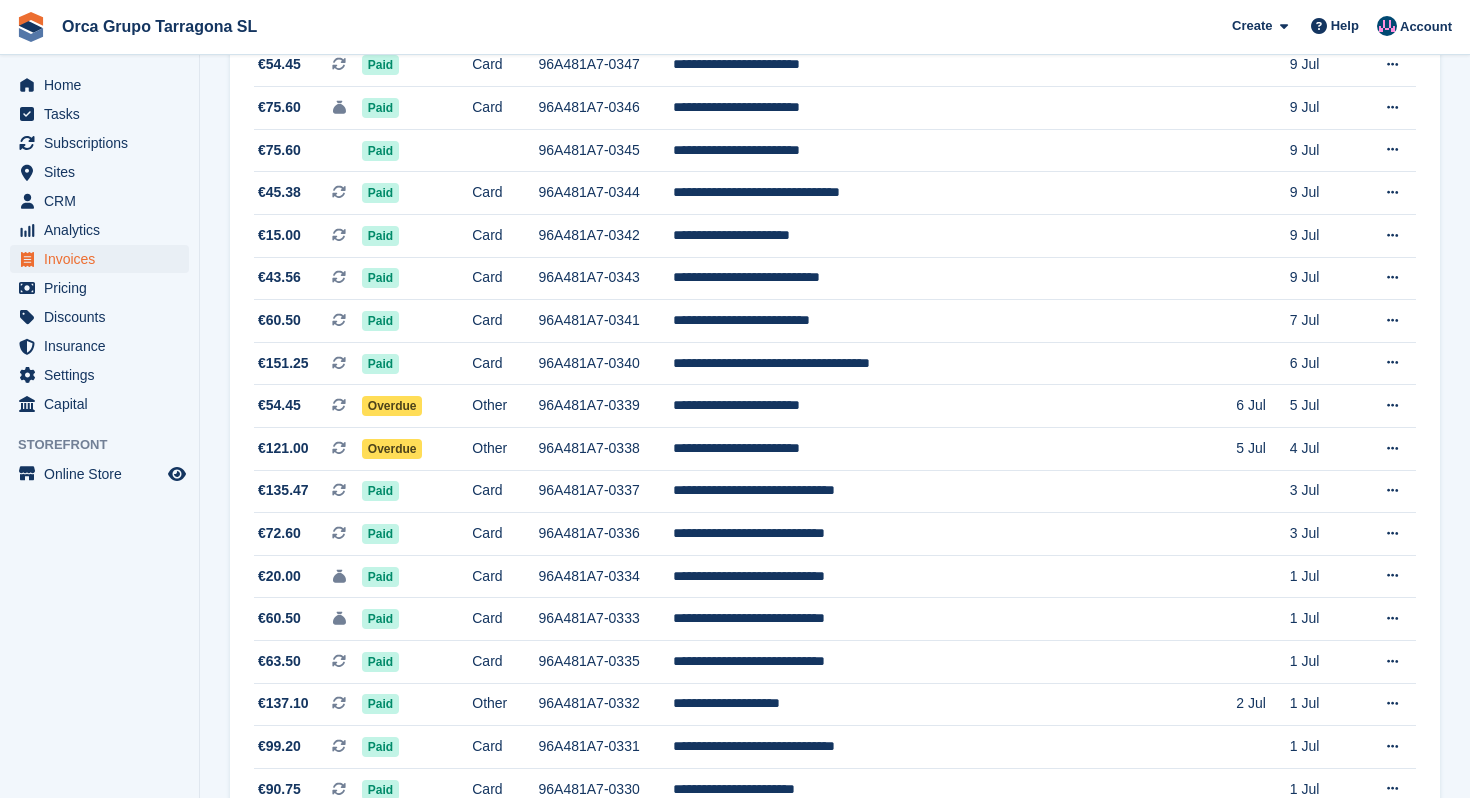 scroll, scrollTop: 719, scrollLeft: 0, axis: vertical 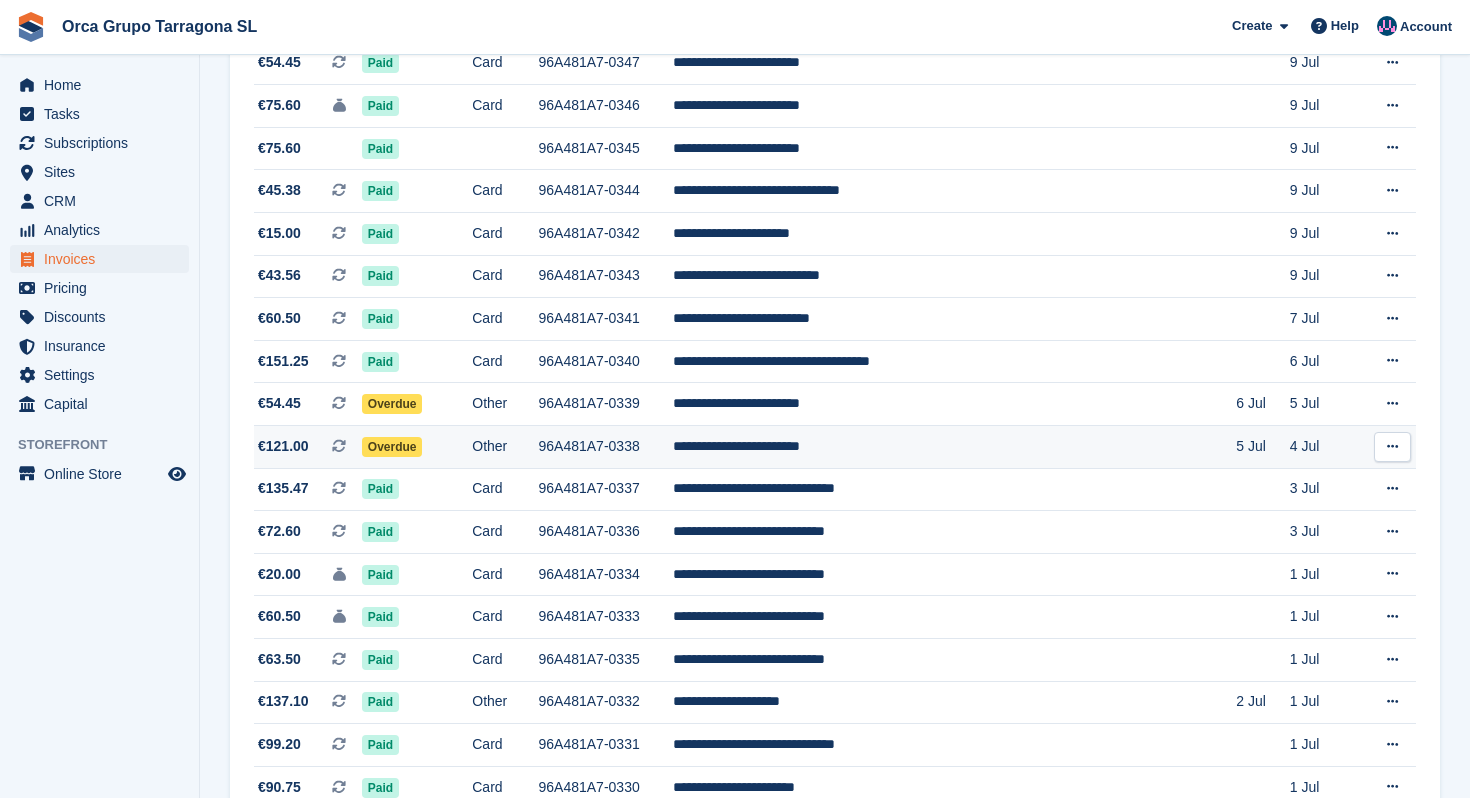 click on "**********" at bounding box center [955, 446] 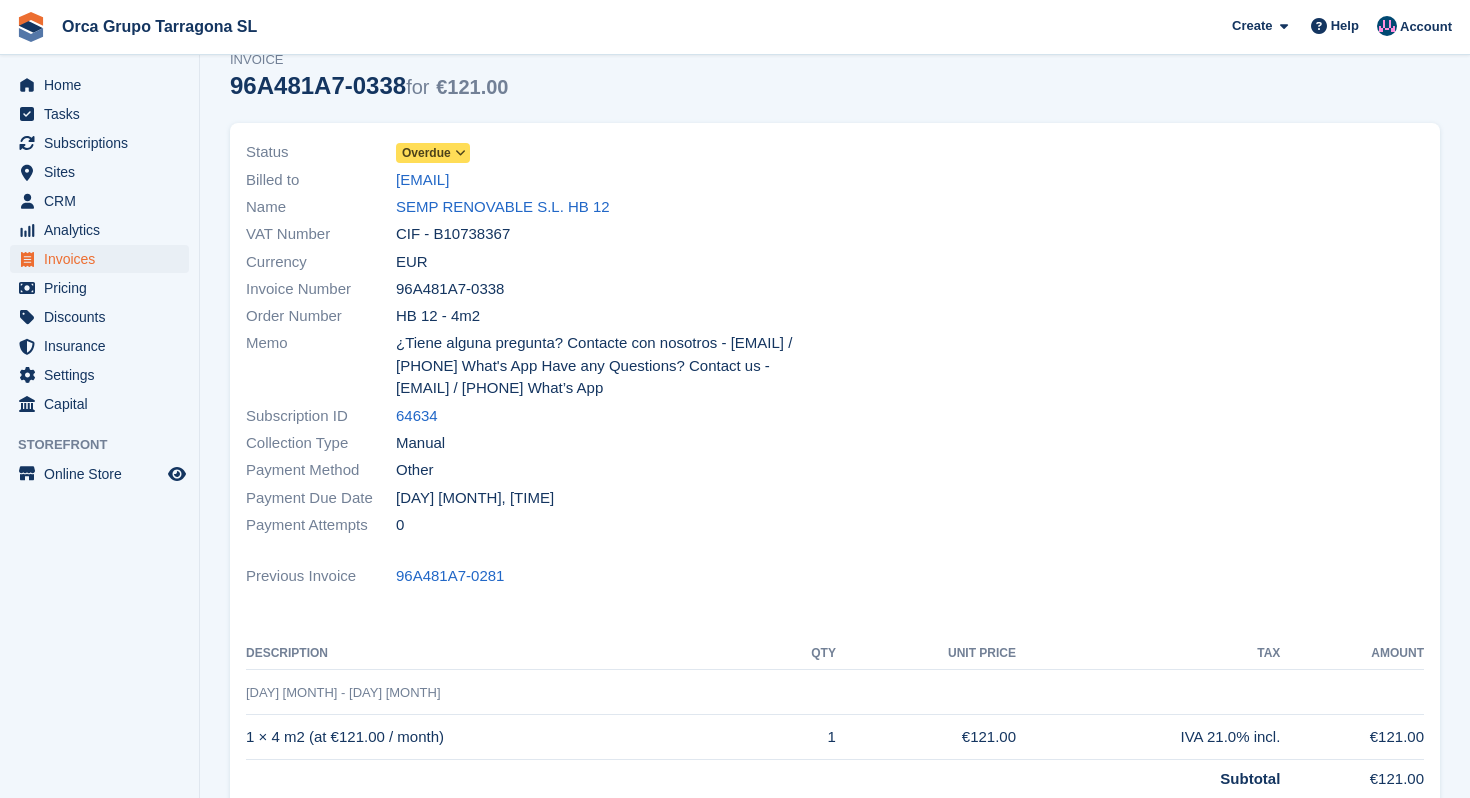 scroll, scrollTop: 0, scrollLeft: 0, axis: both 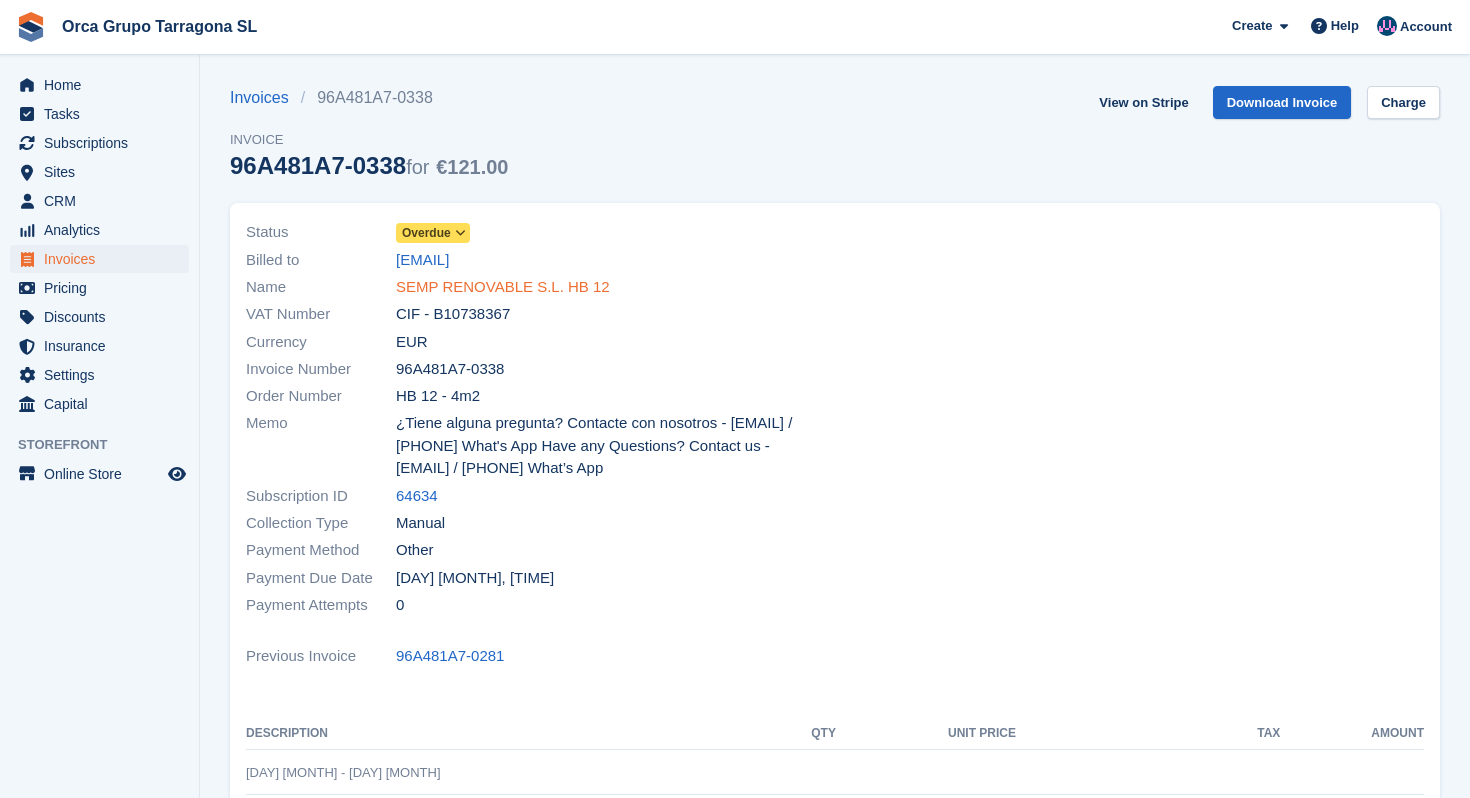 click on "SEMP RENOVABLE S.L. HB 12" at bounding box center [503, 287] 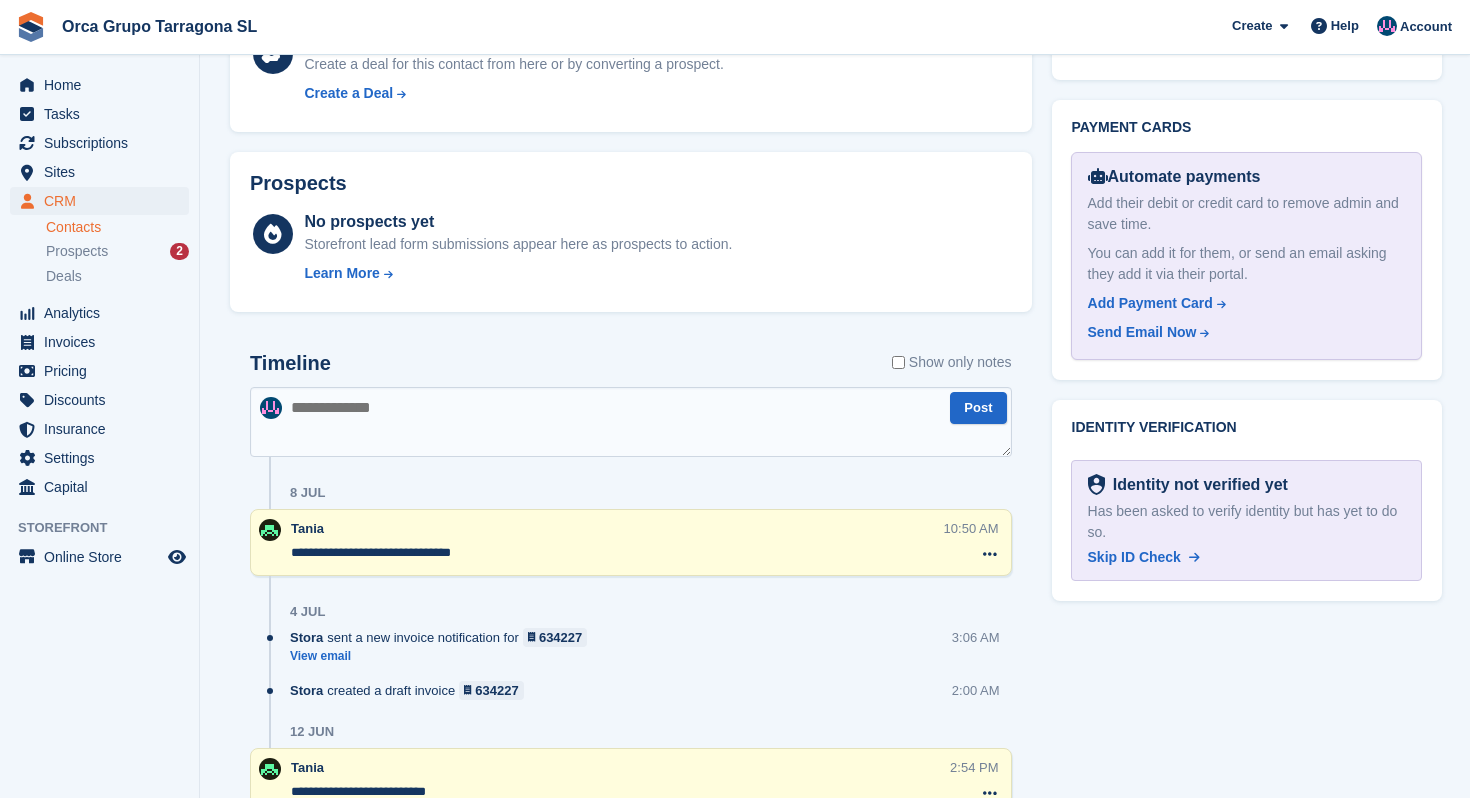 scroll, scrollTop: 990, scrollLeft: 0, axis: vertical 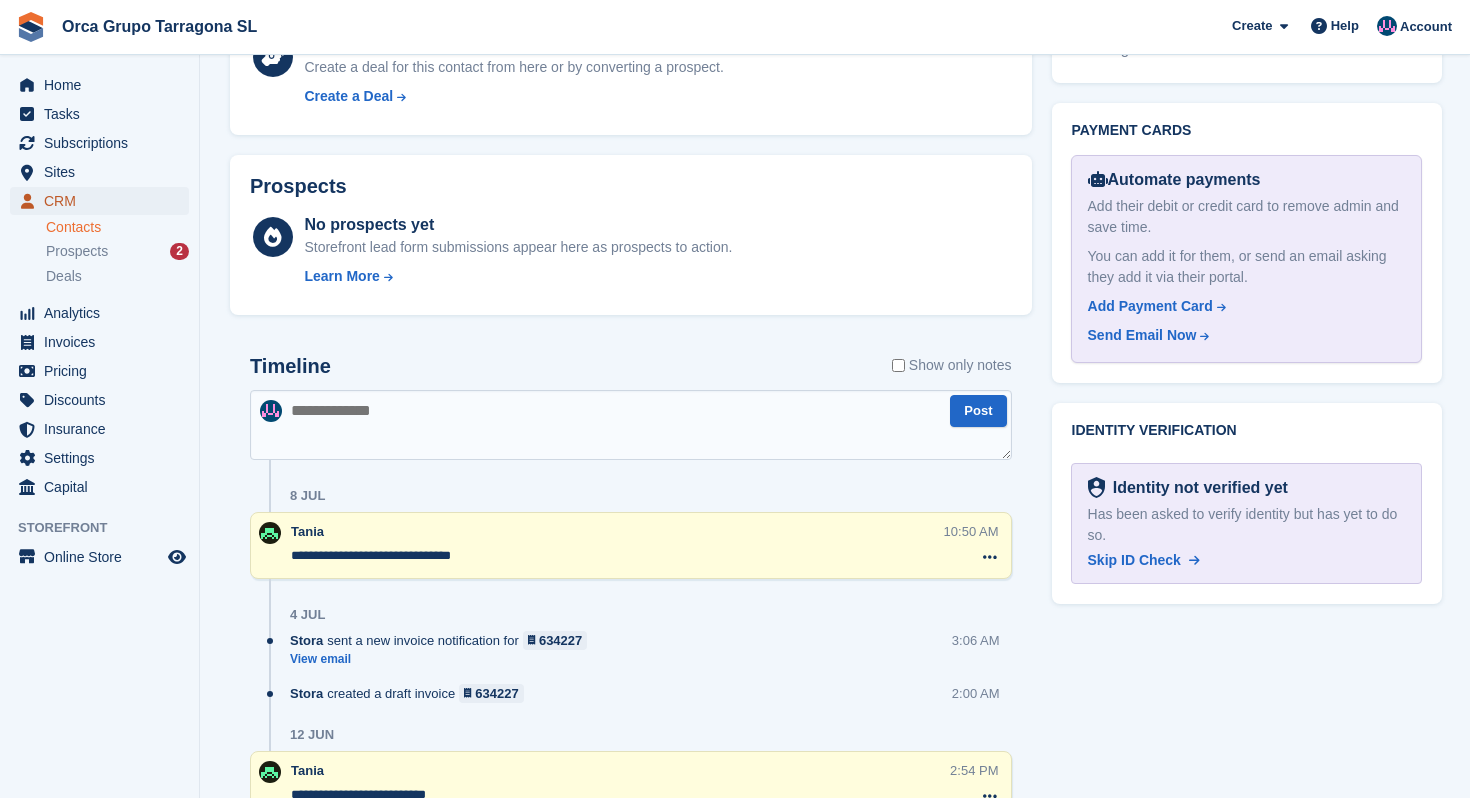 click on "CRM" at bounding box center [104, 201] 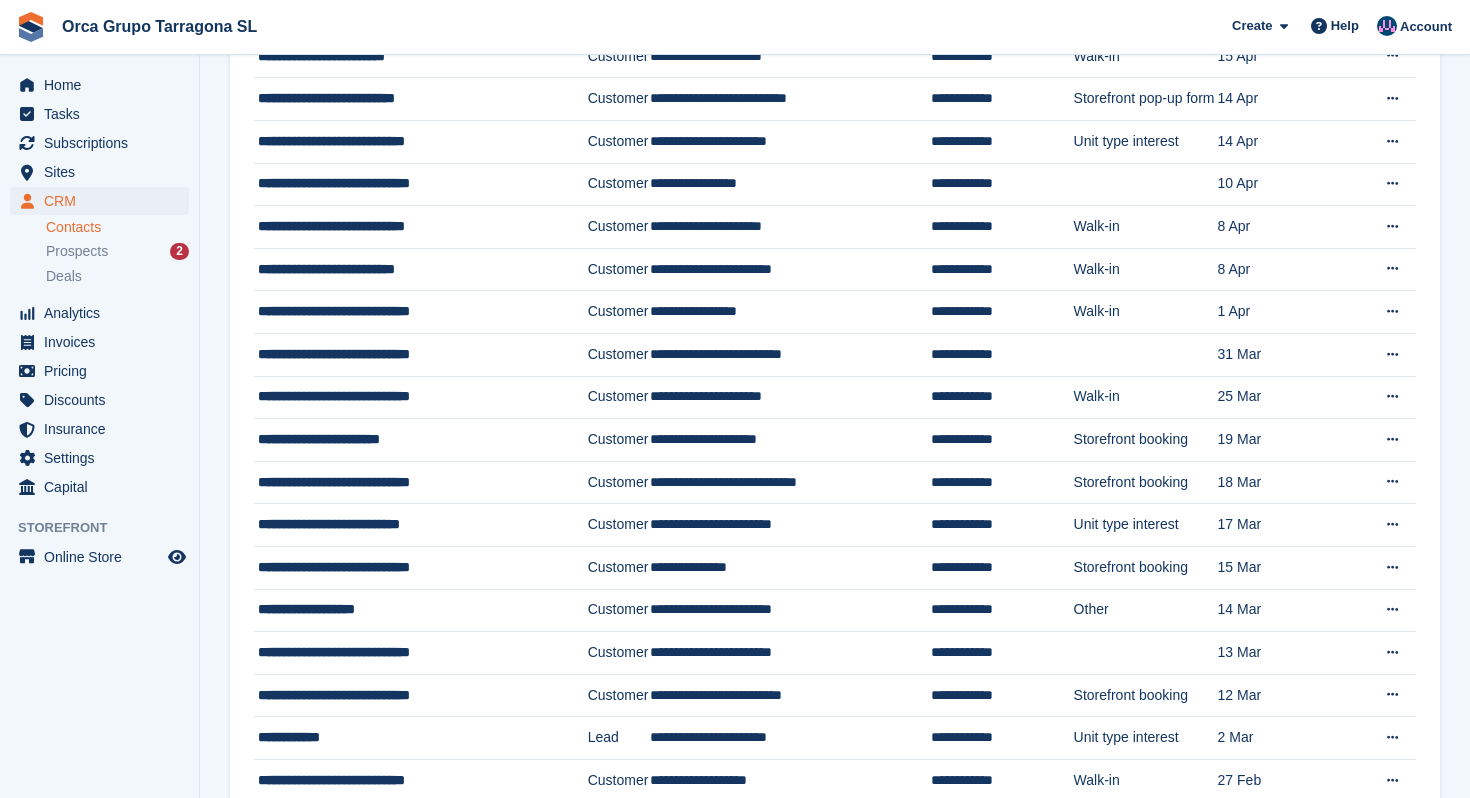 scroll, scrollTop: 0, scrollLeft: 0, axis: both 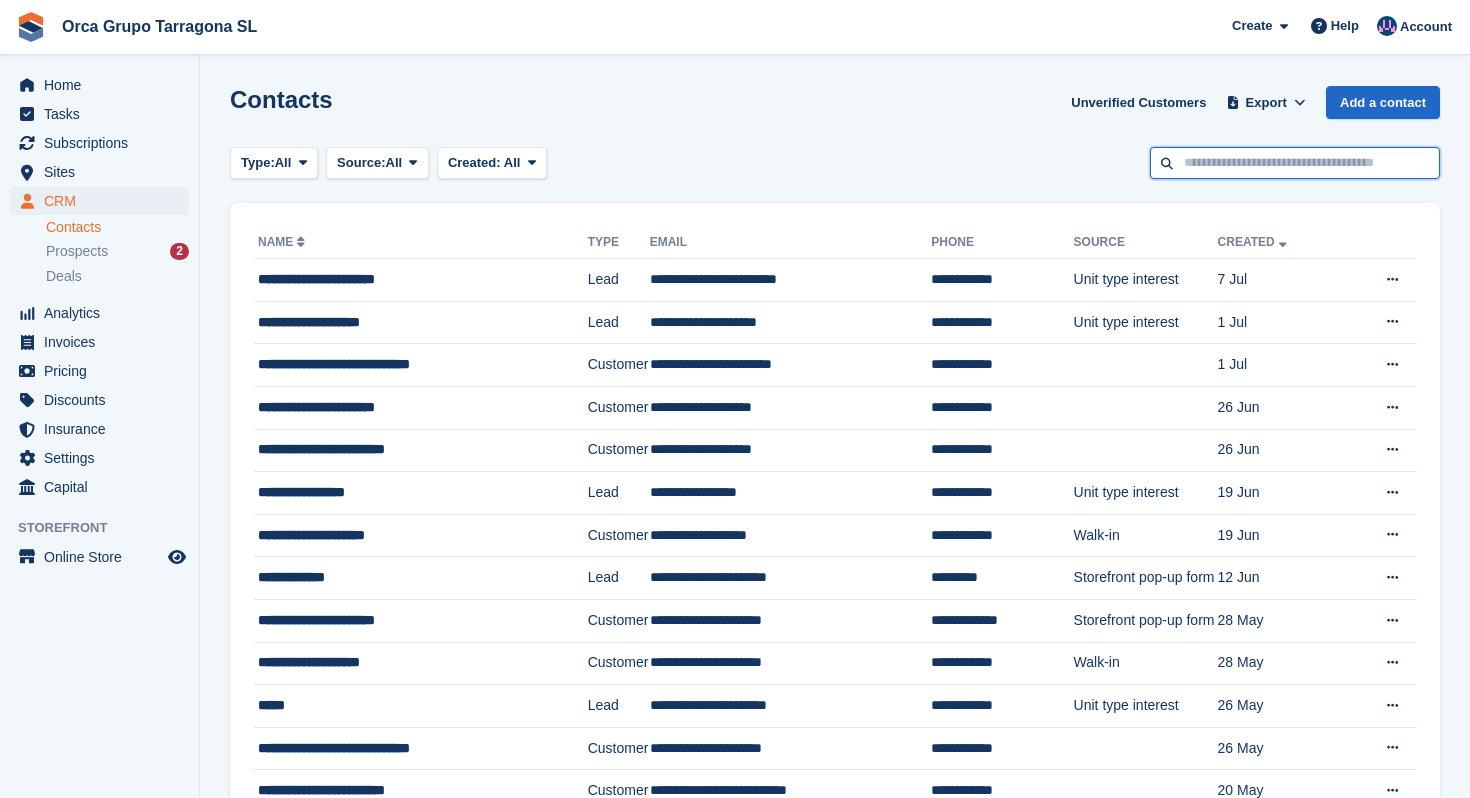 click at bounding box center (1295, 163) 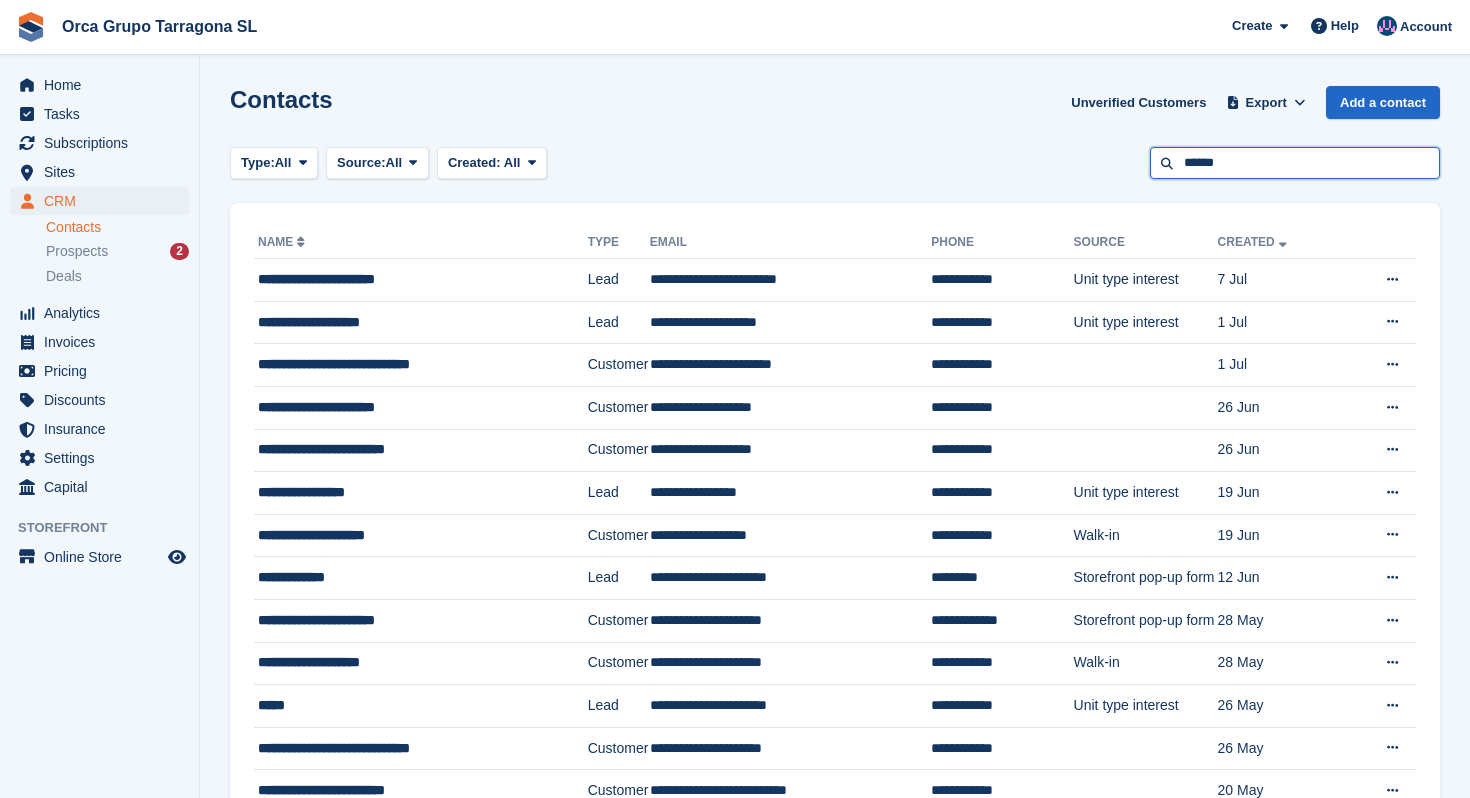 type on "******" 